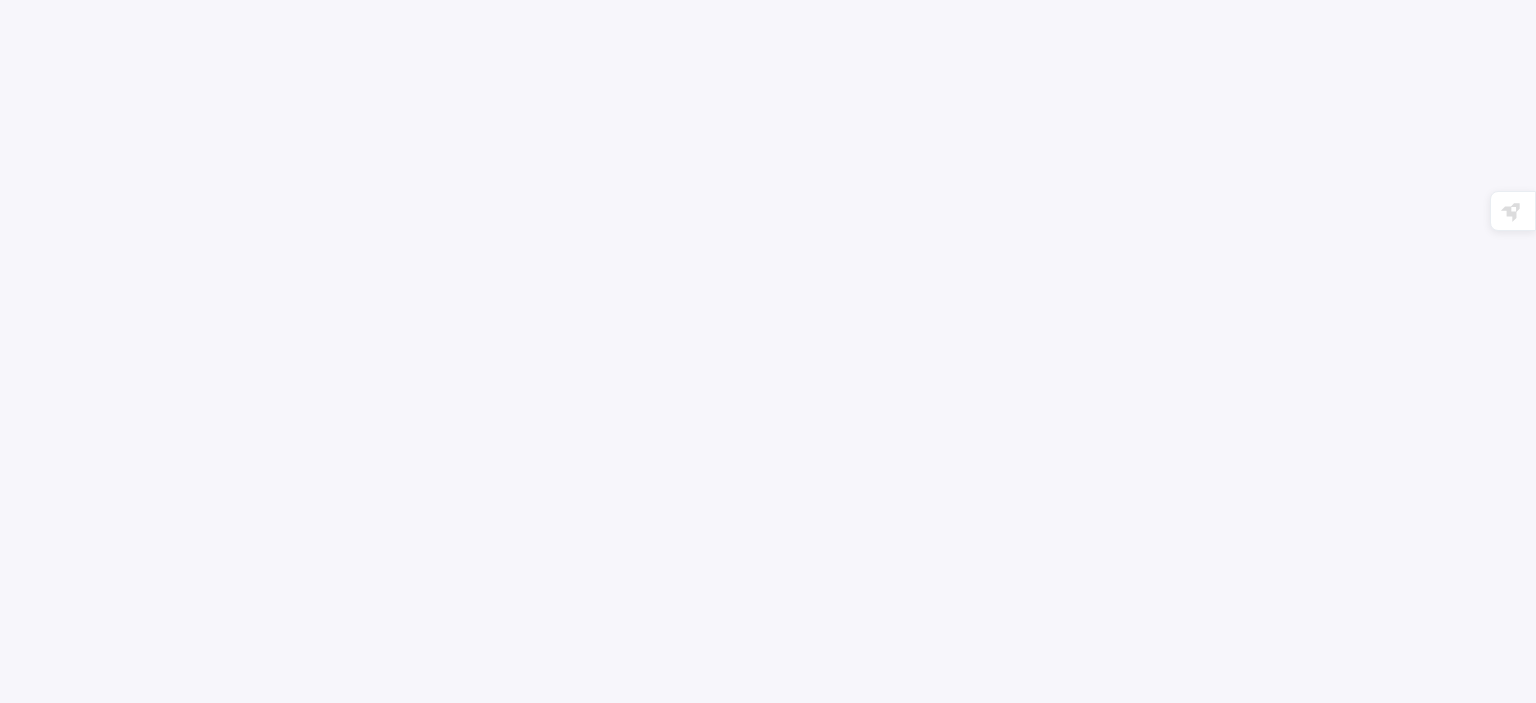 scroll, scrollTop: 0, scrollLeft: 0, axis: both 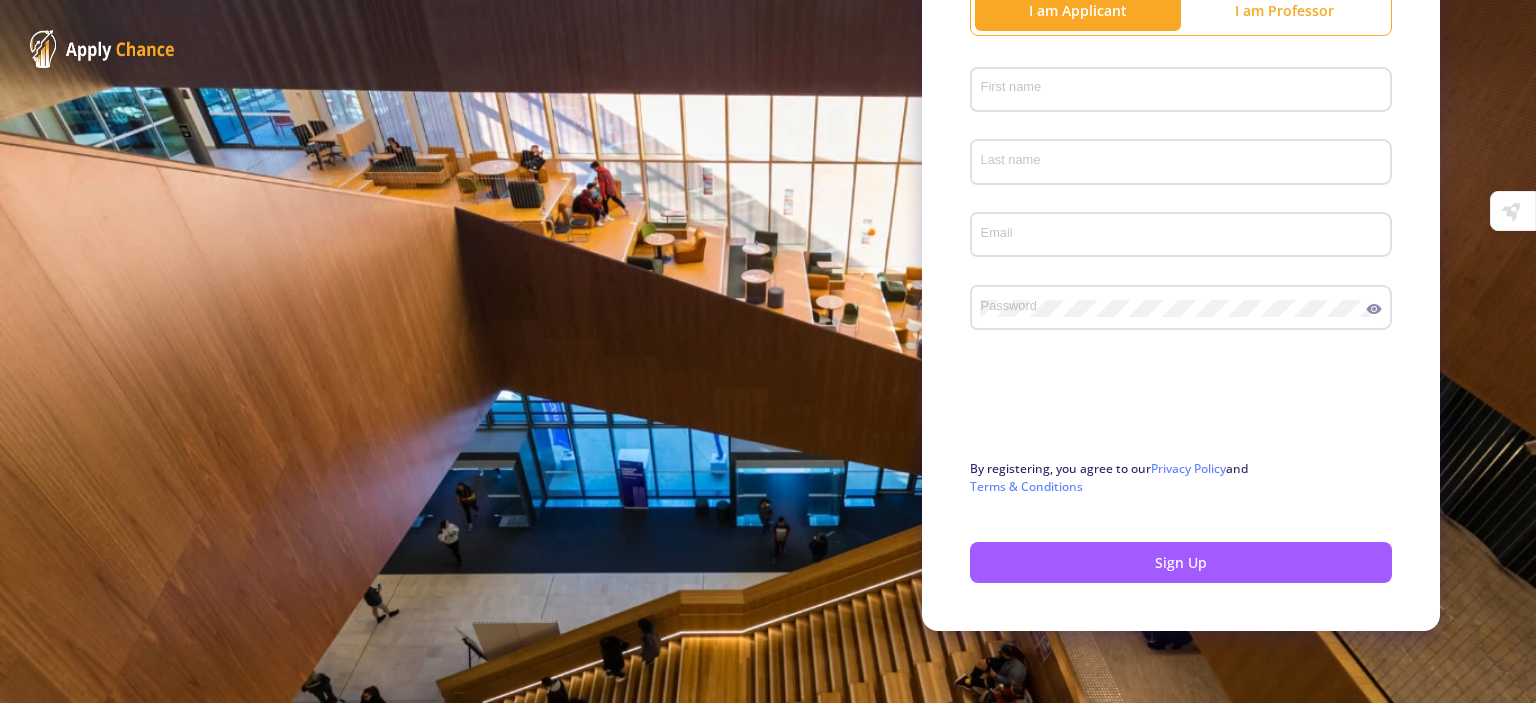 click on "First name" 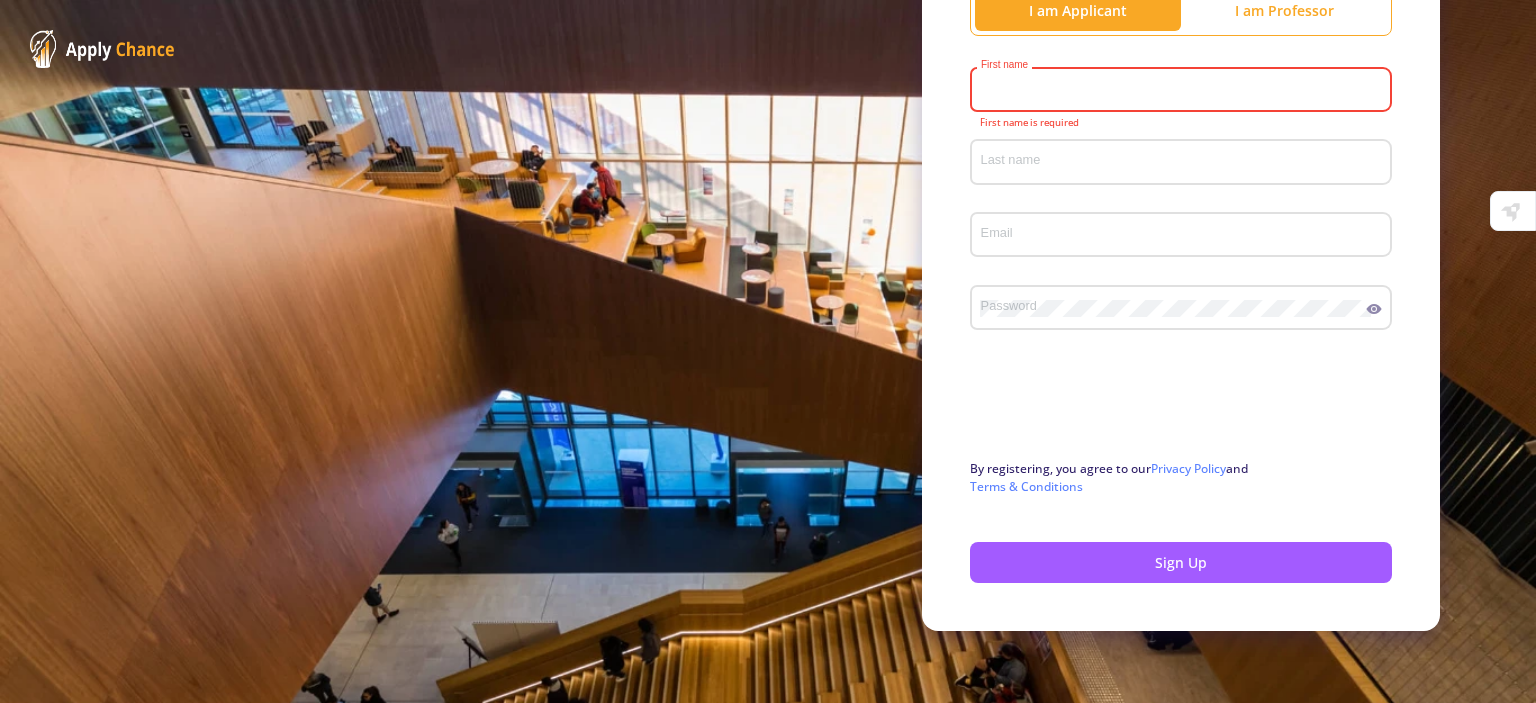 click on "First name" 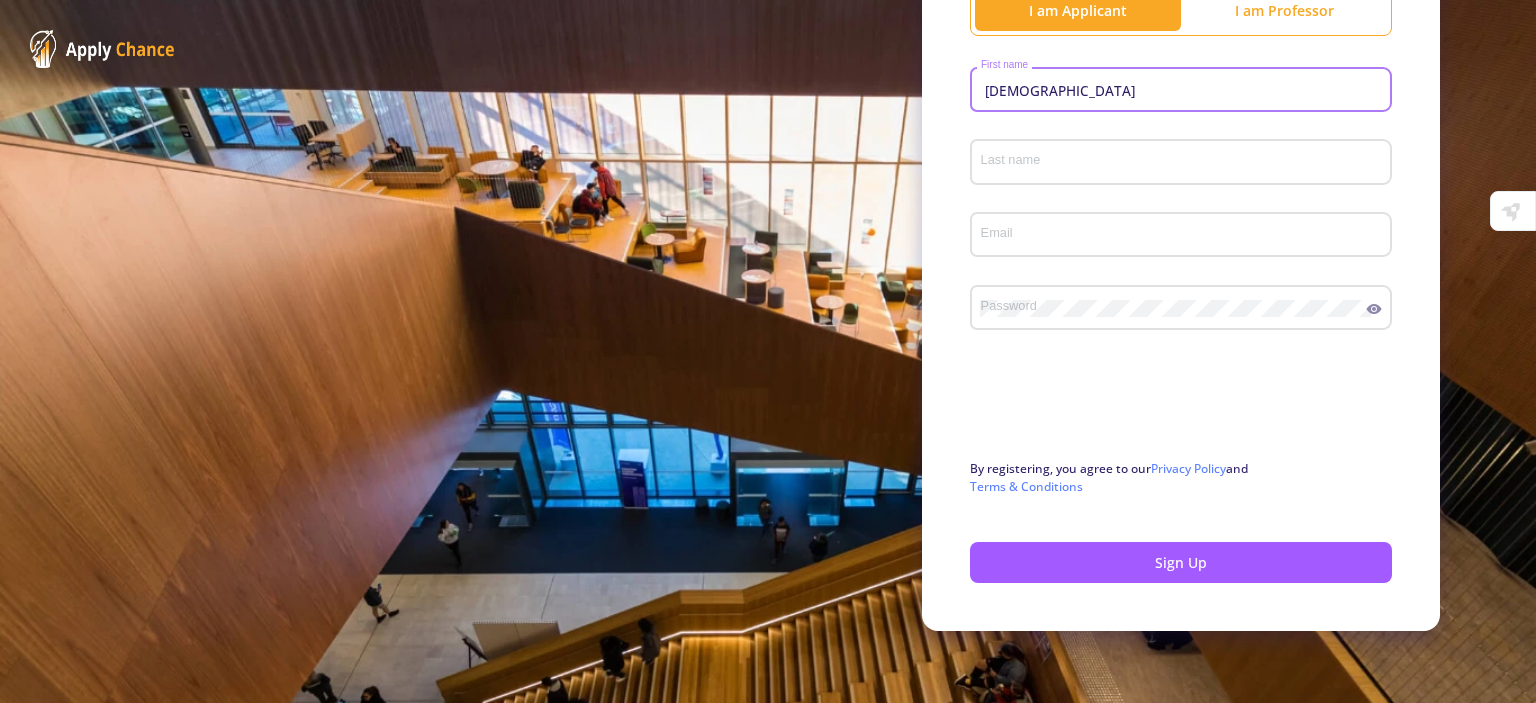 type on "[DEMOGRAPHIC_DATA]" 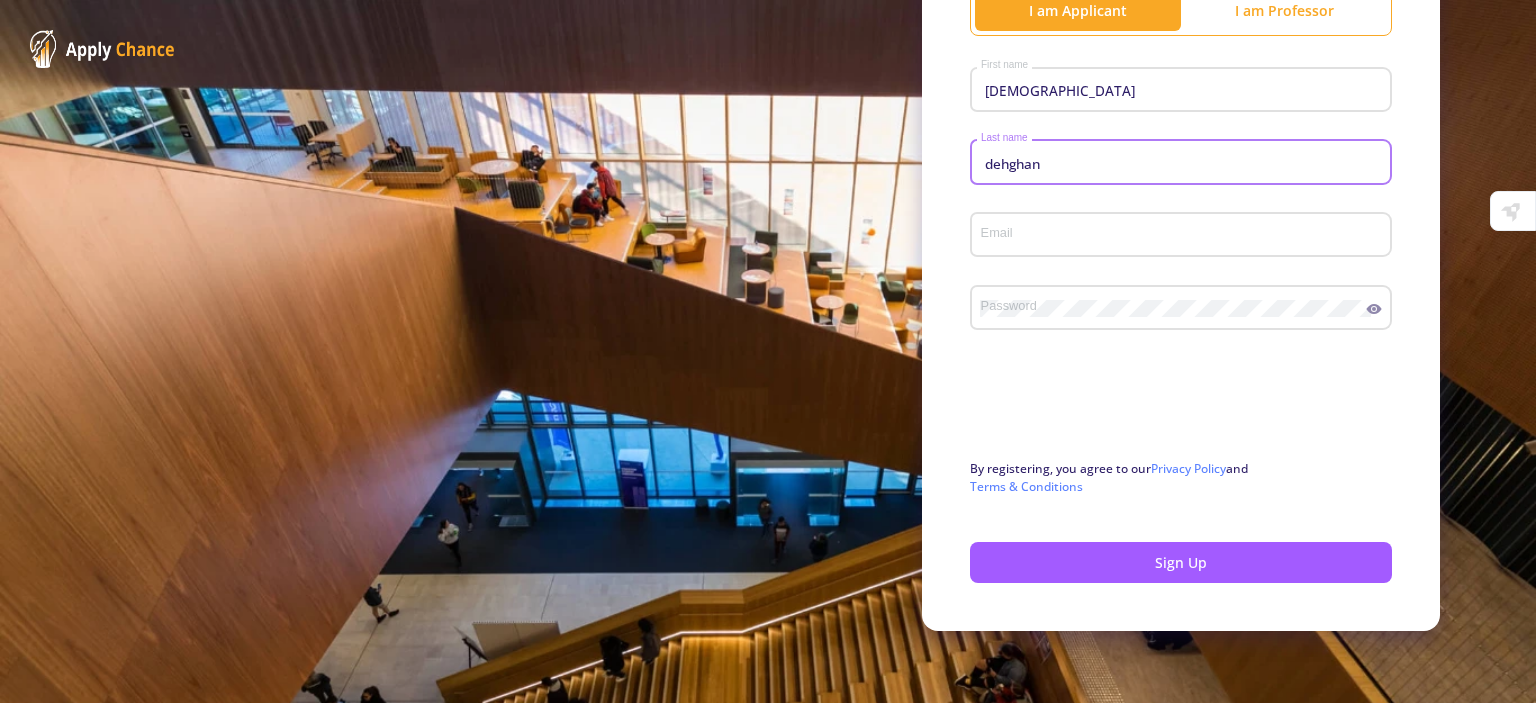 click on "dehghan" at bounding box center (1184, 163) 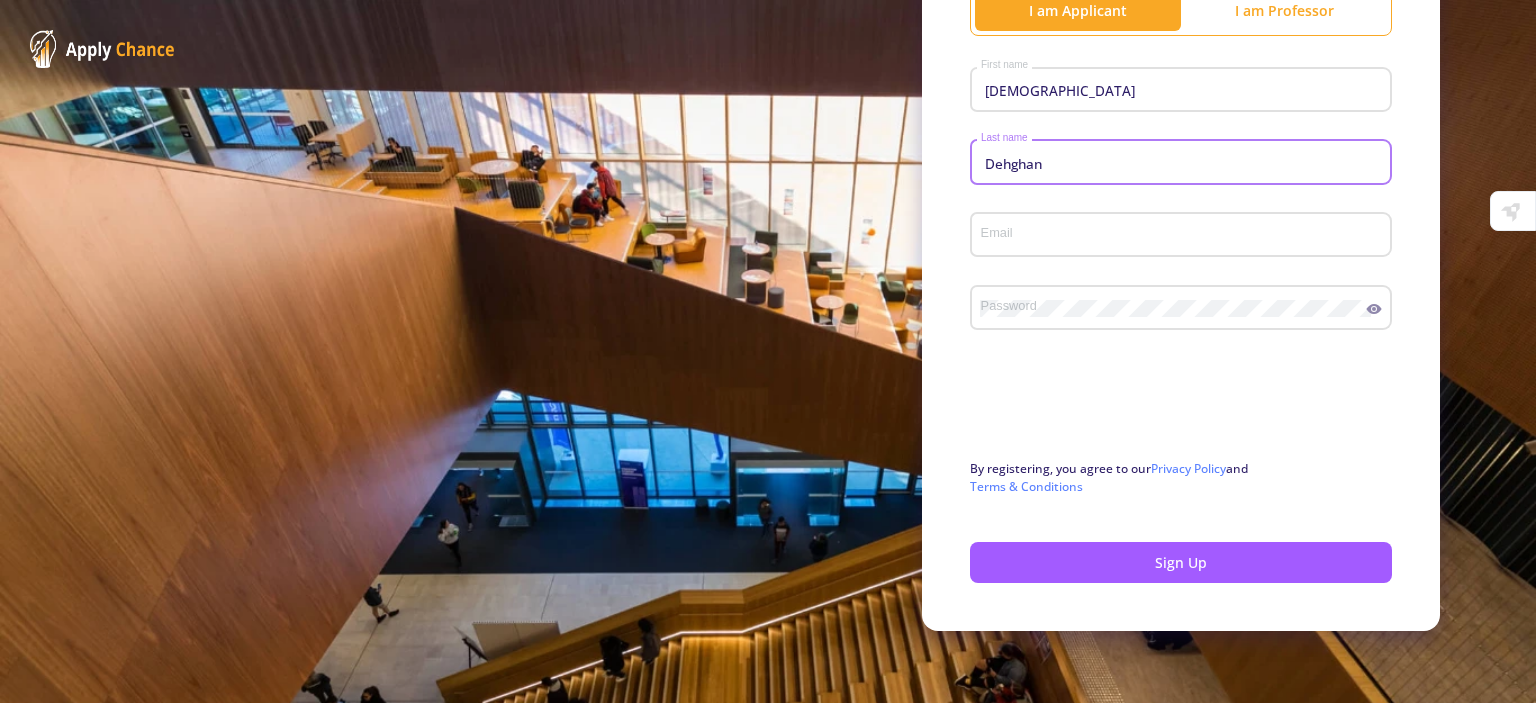 type on "Dehghan" 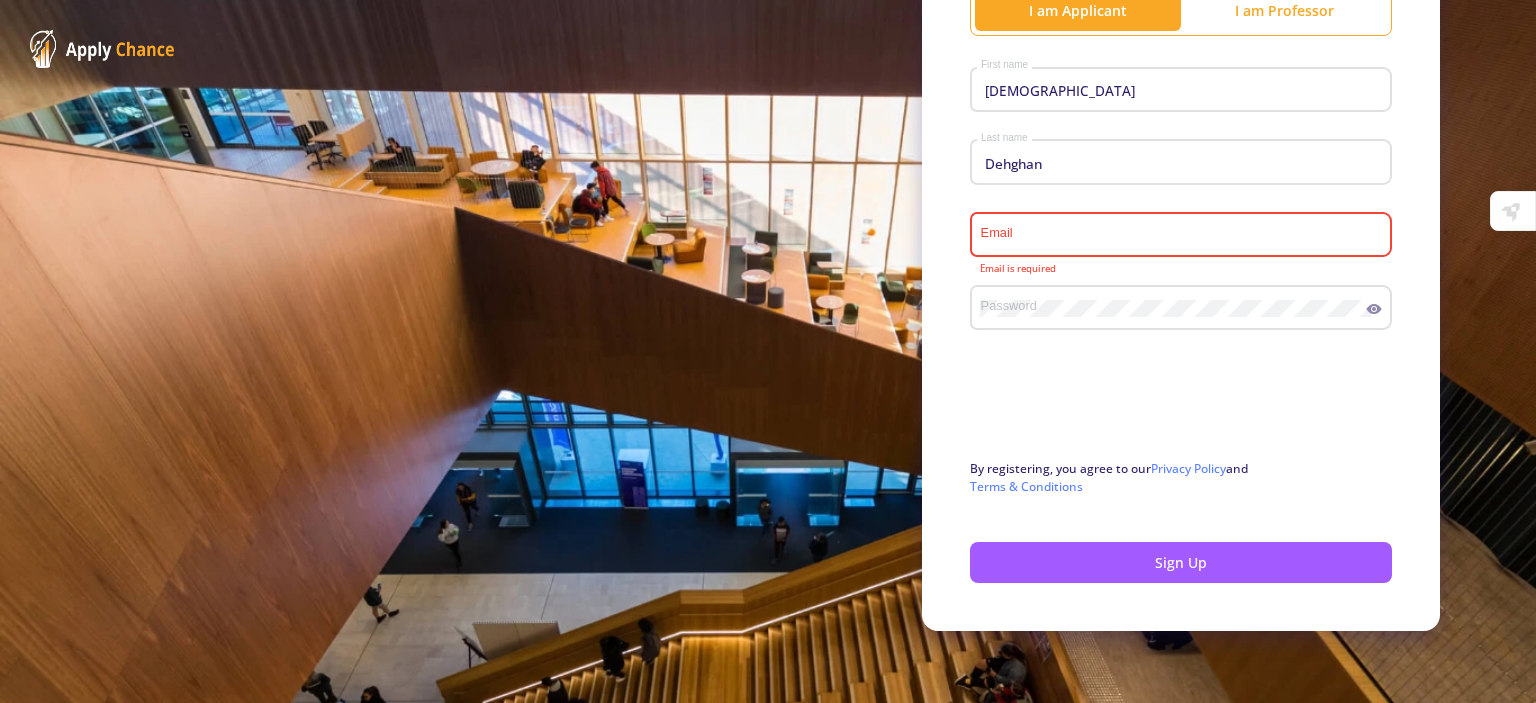 click on "Email" at bounding box center (1184, 236) 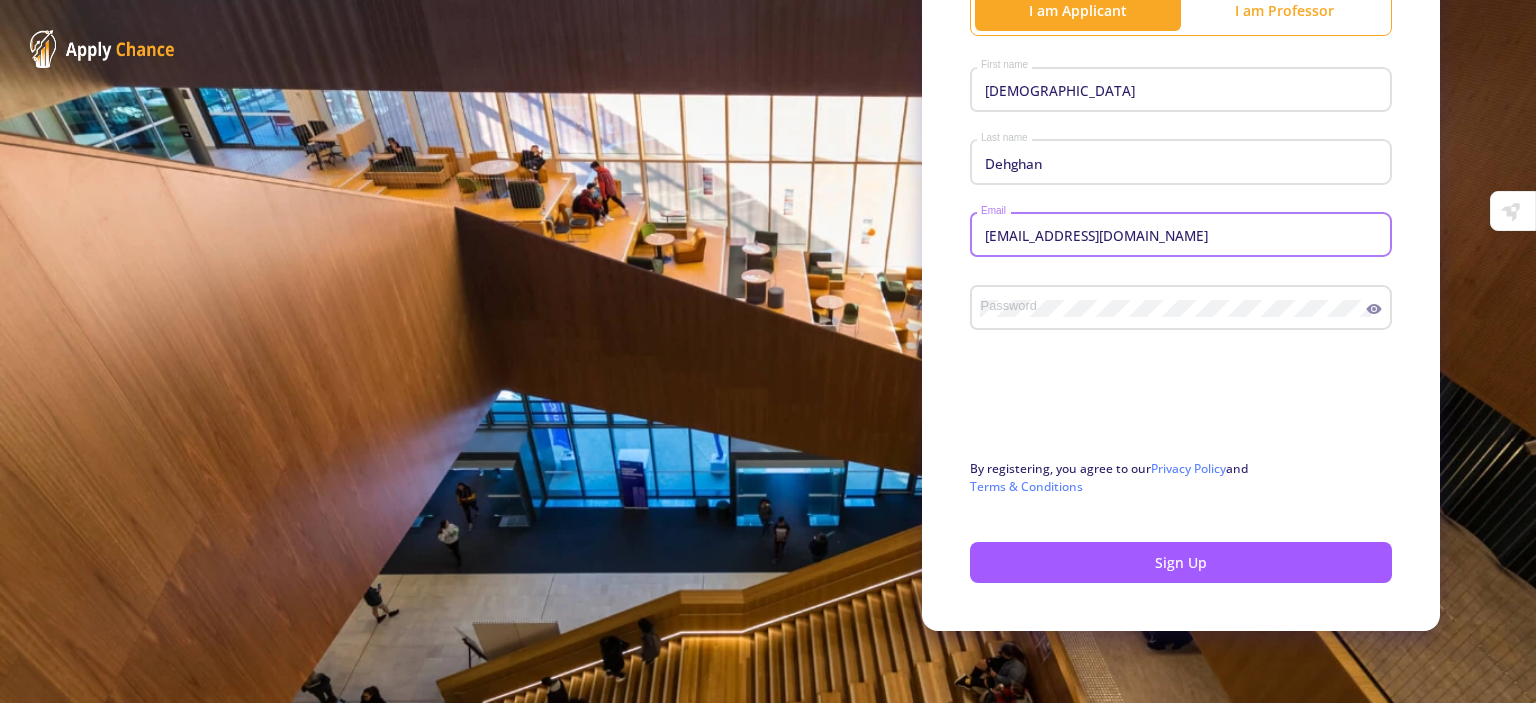 type on "aryandeh.nas@gmail.com" 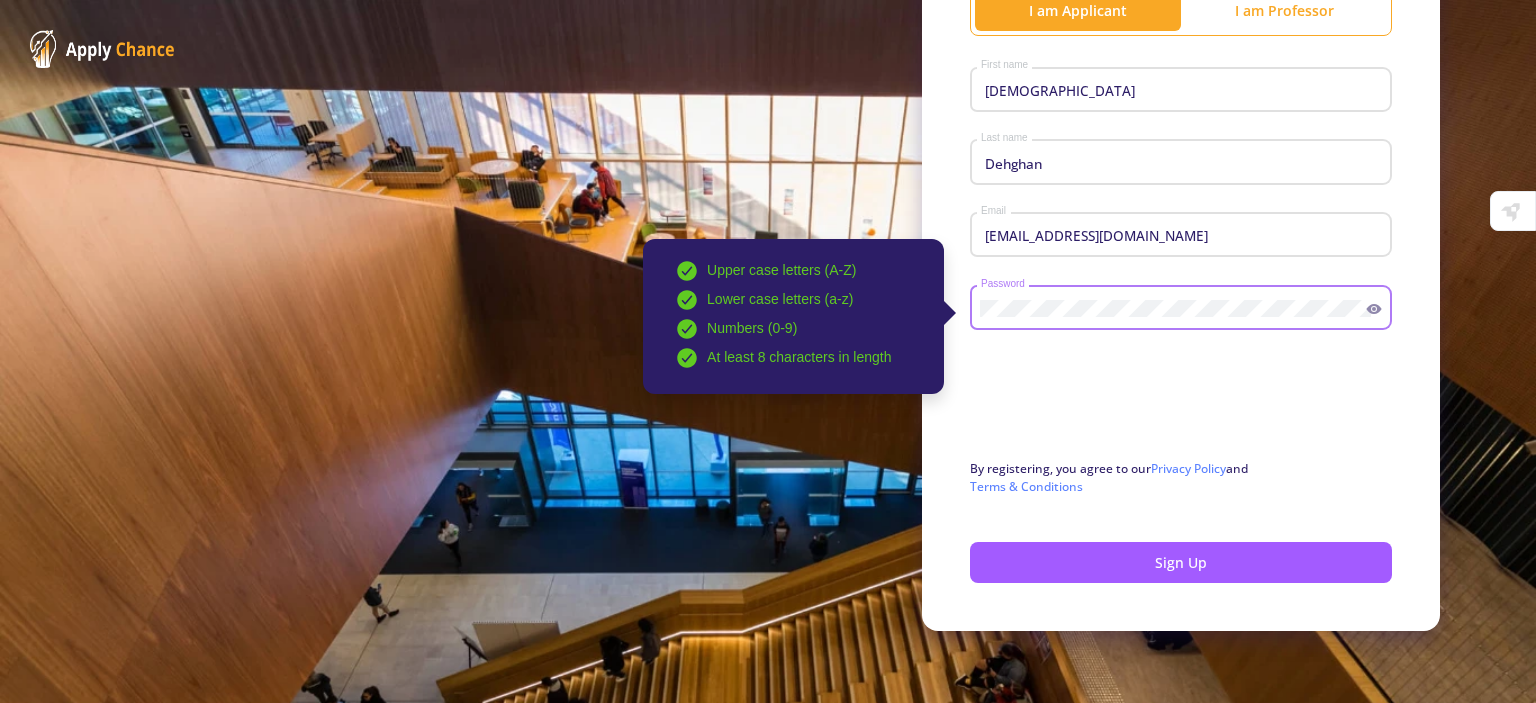 click 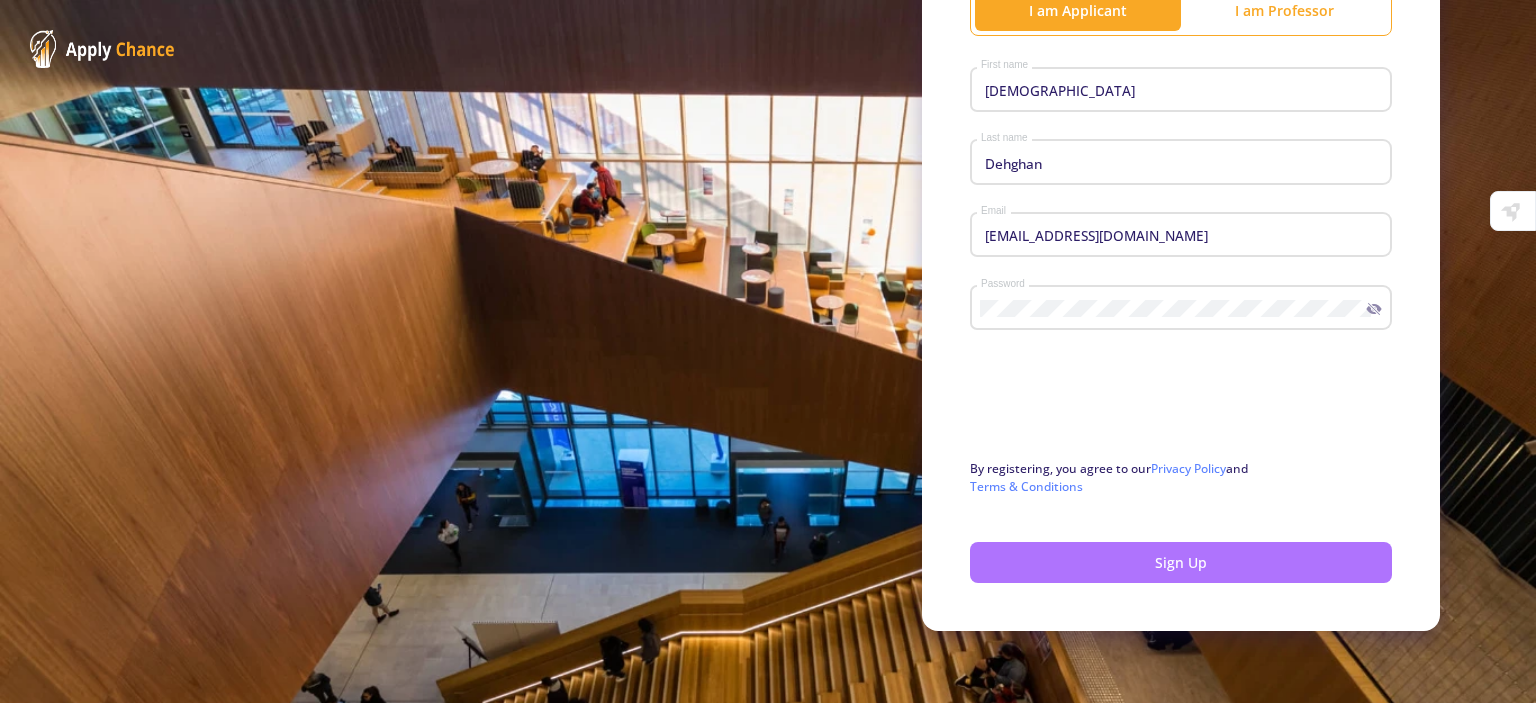 click on "Sign Up" 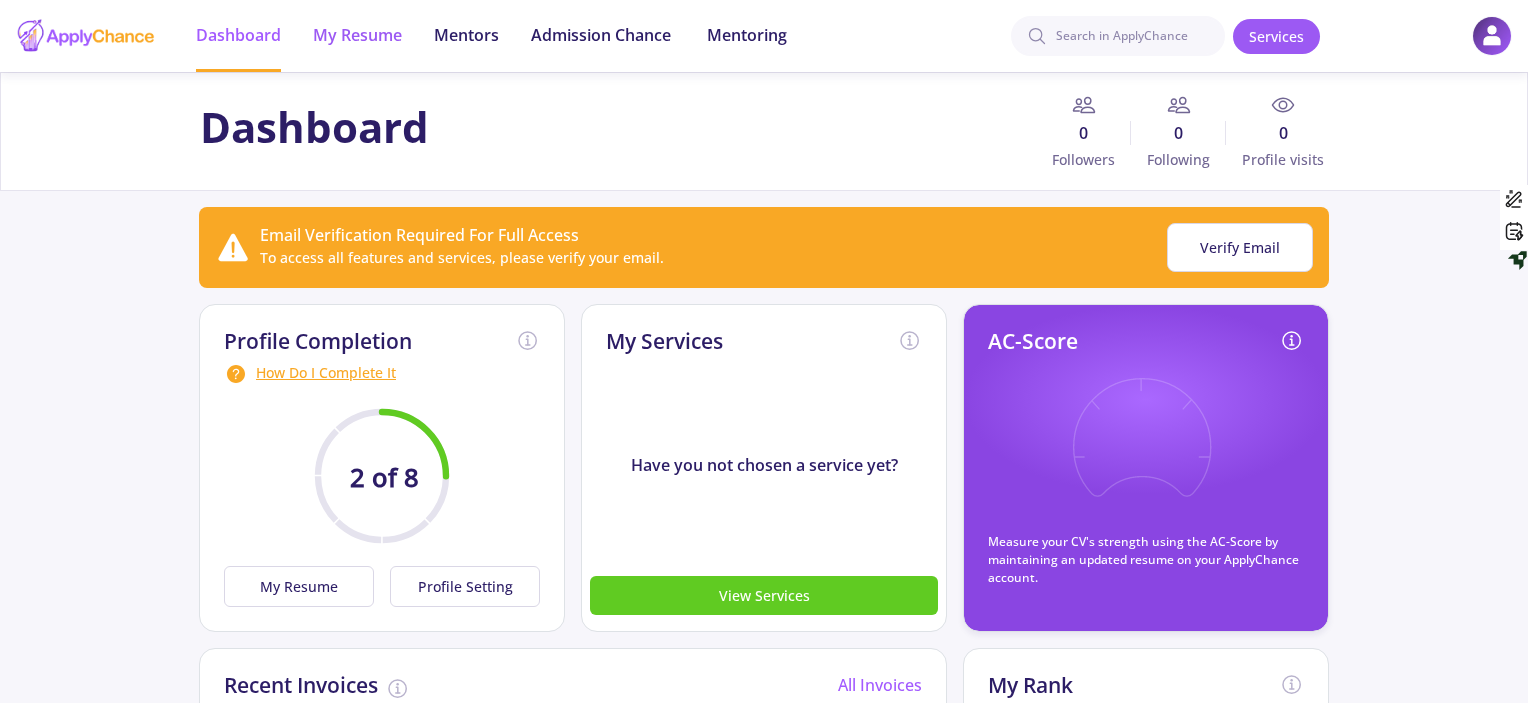 click on "My Resume" 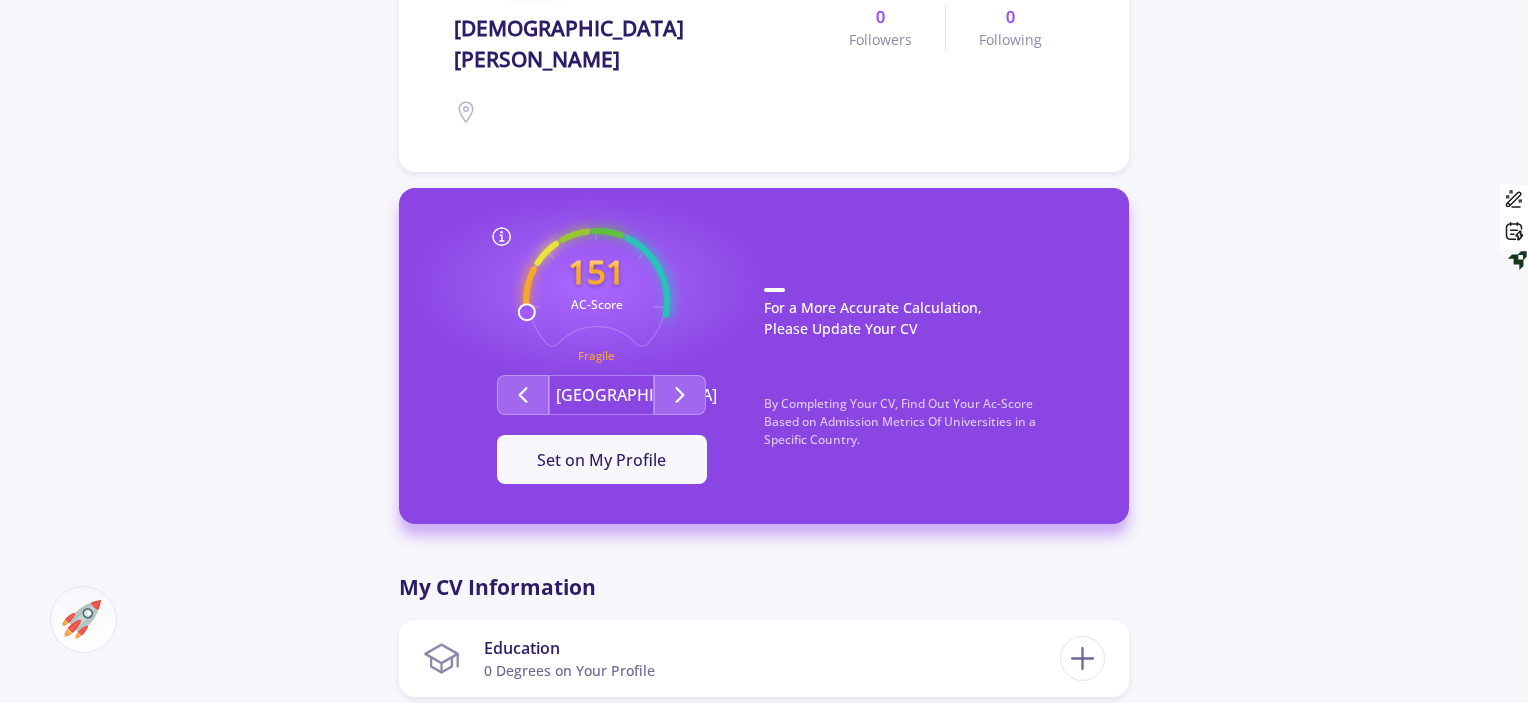 scroll, scrollTop: 407, scrollLeft: 0, axis: vertical 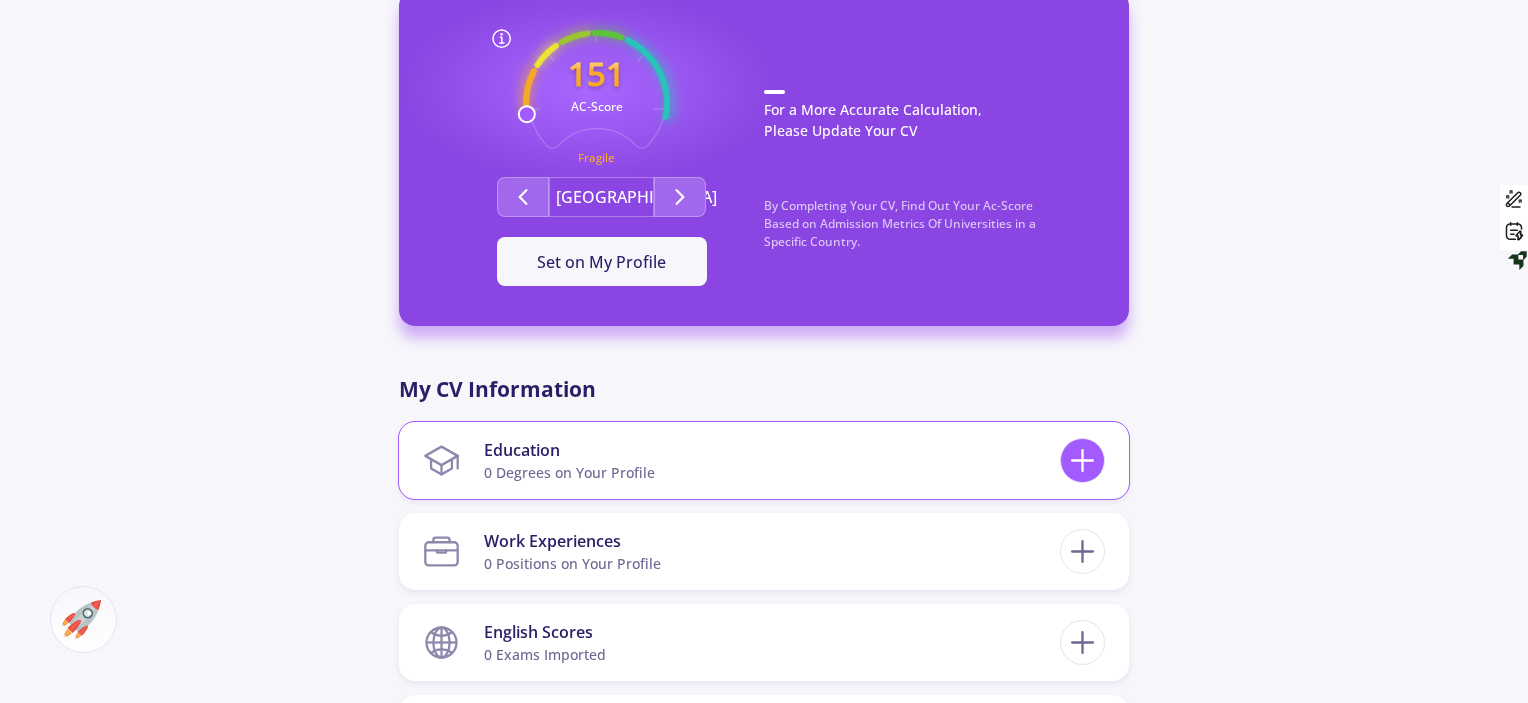 click 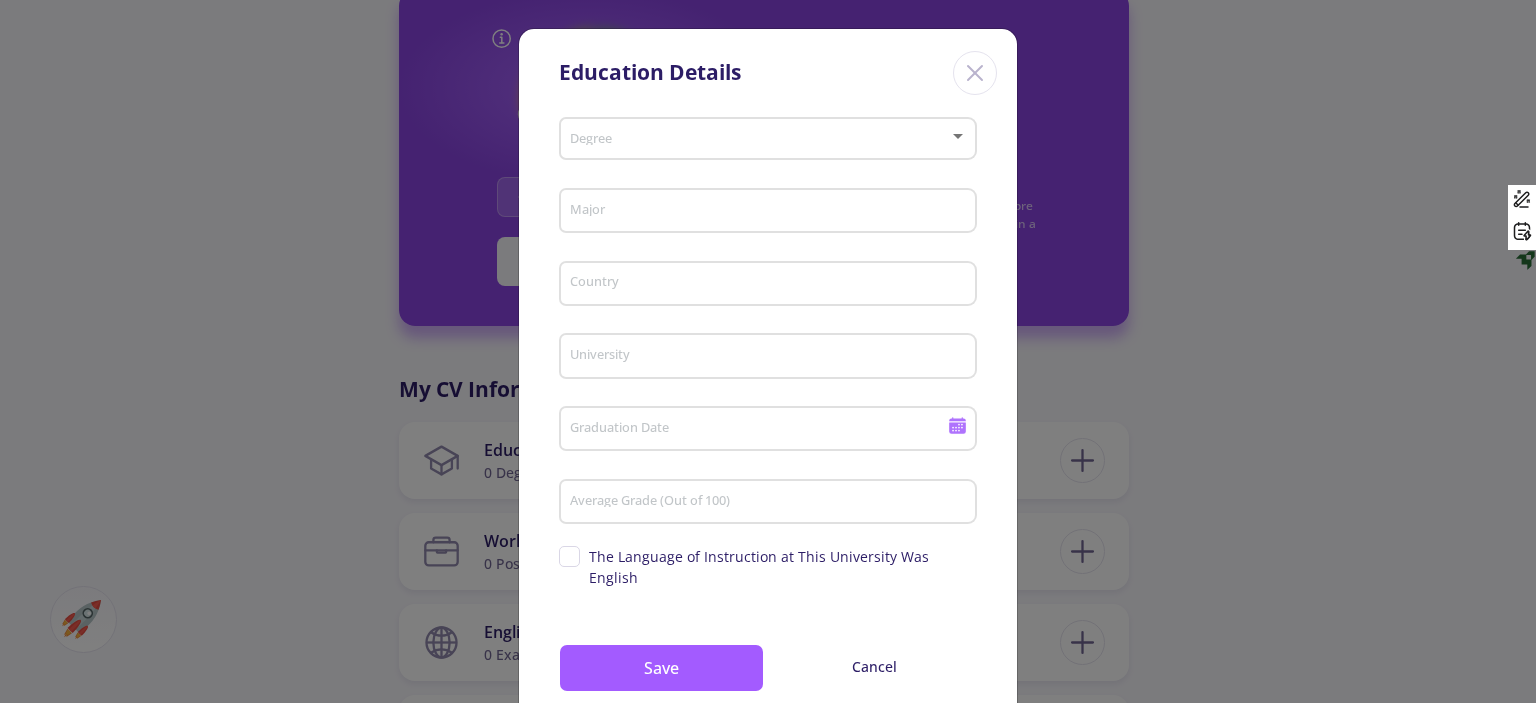 click on "Degree" at bounding box center (768, 135) 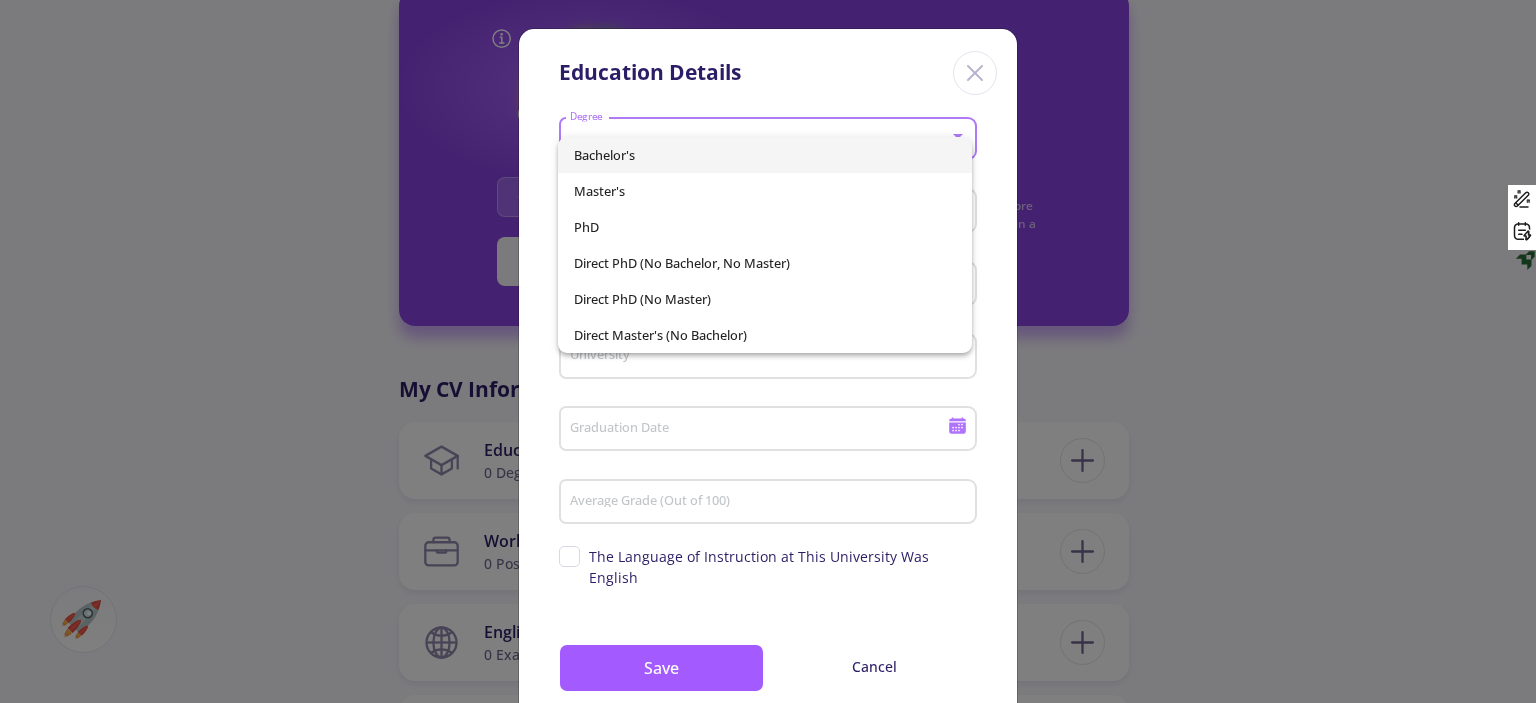 click on "Bachelor's" at bounding box center (764, 155) 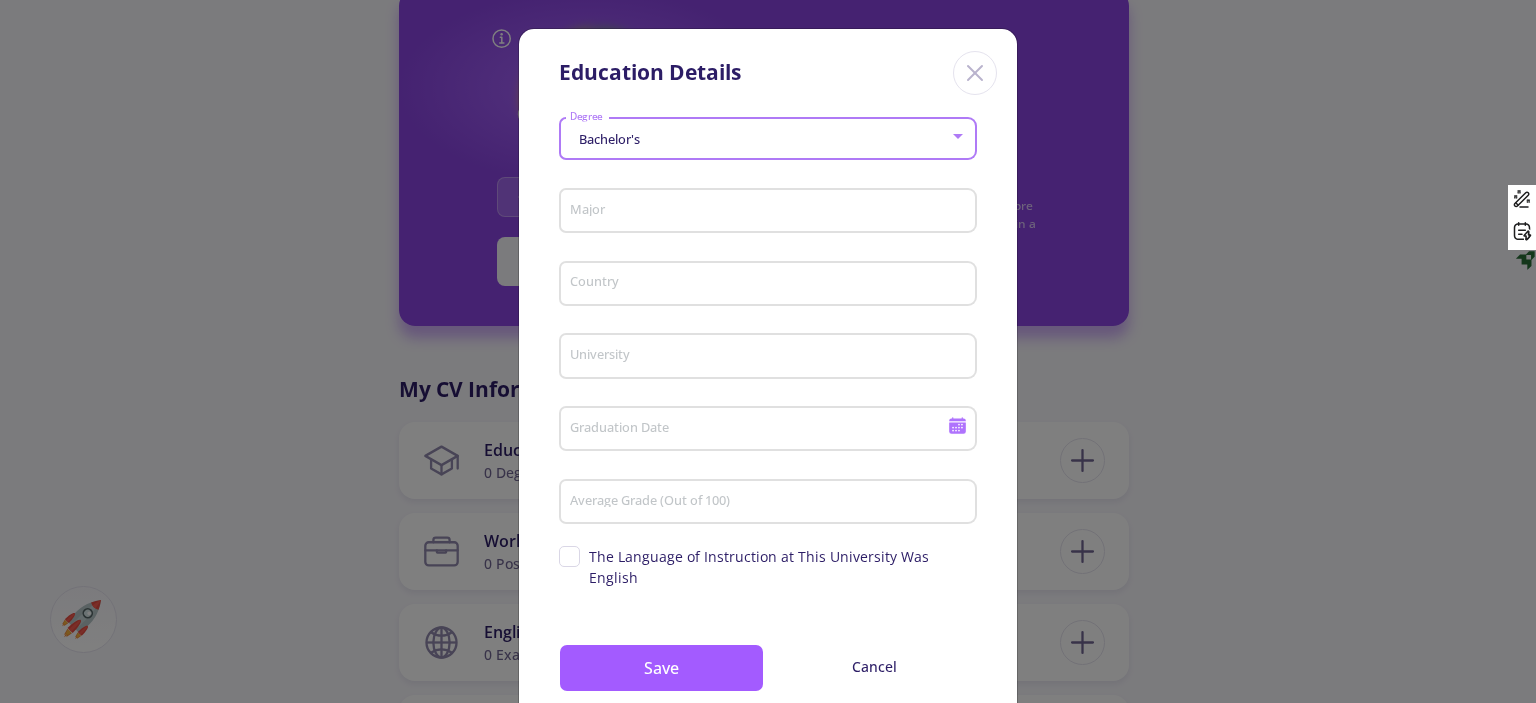 click on "Major" at bounding box center (771, 212) 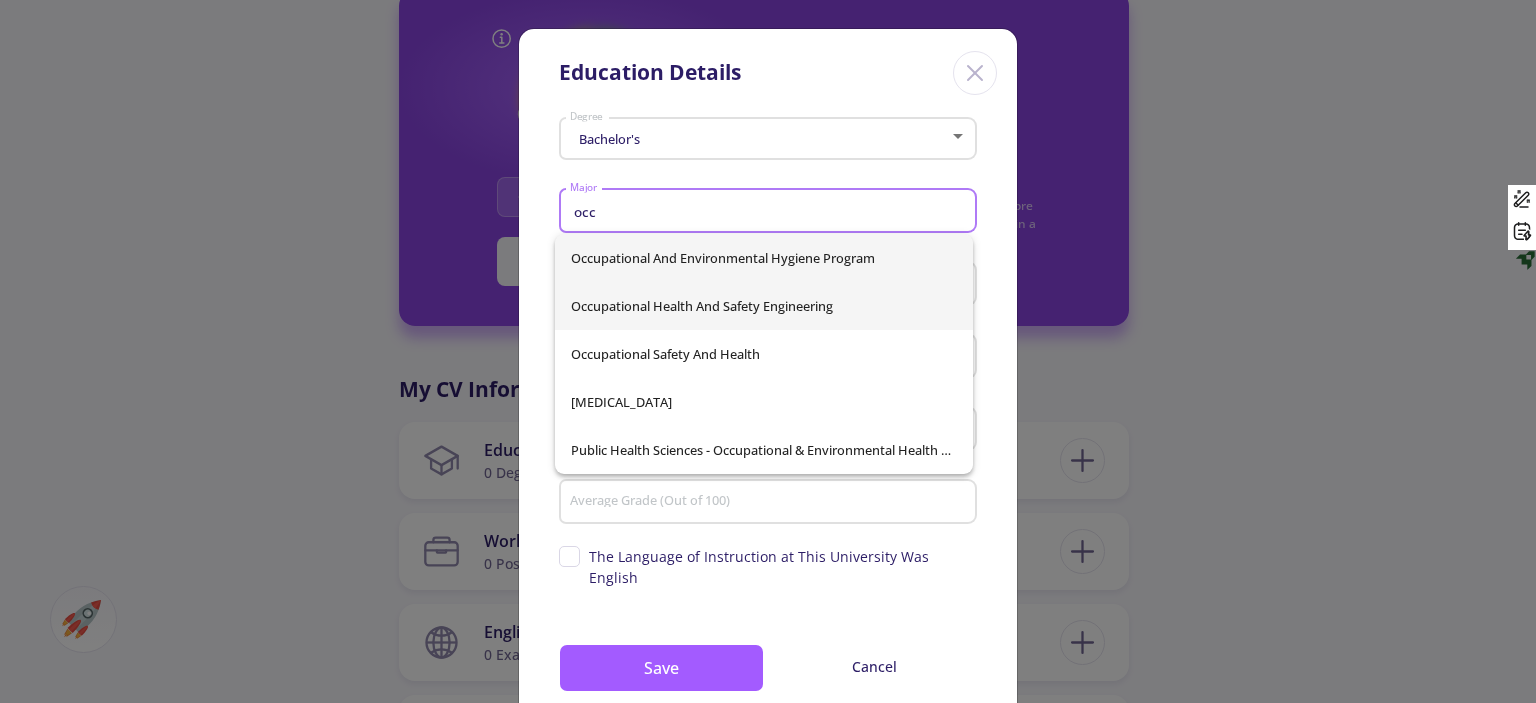 click on "Occupational Health And Safety Engineering" at bounding box center (764, 306) 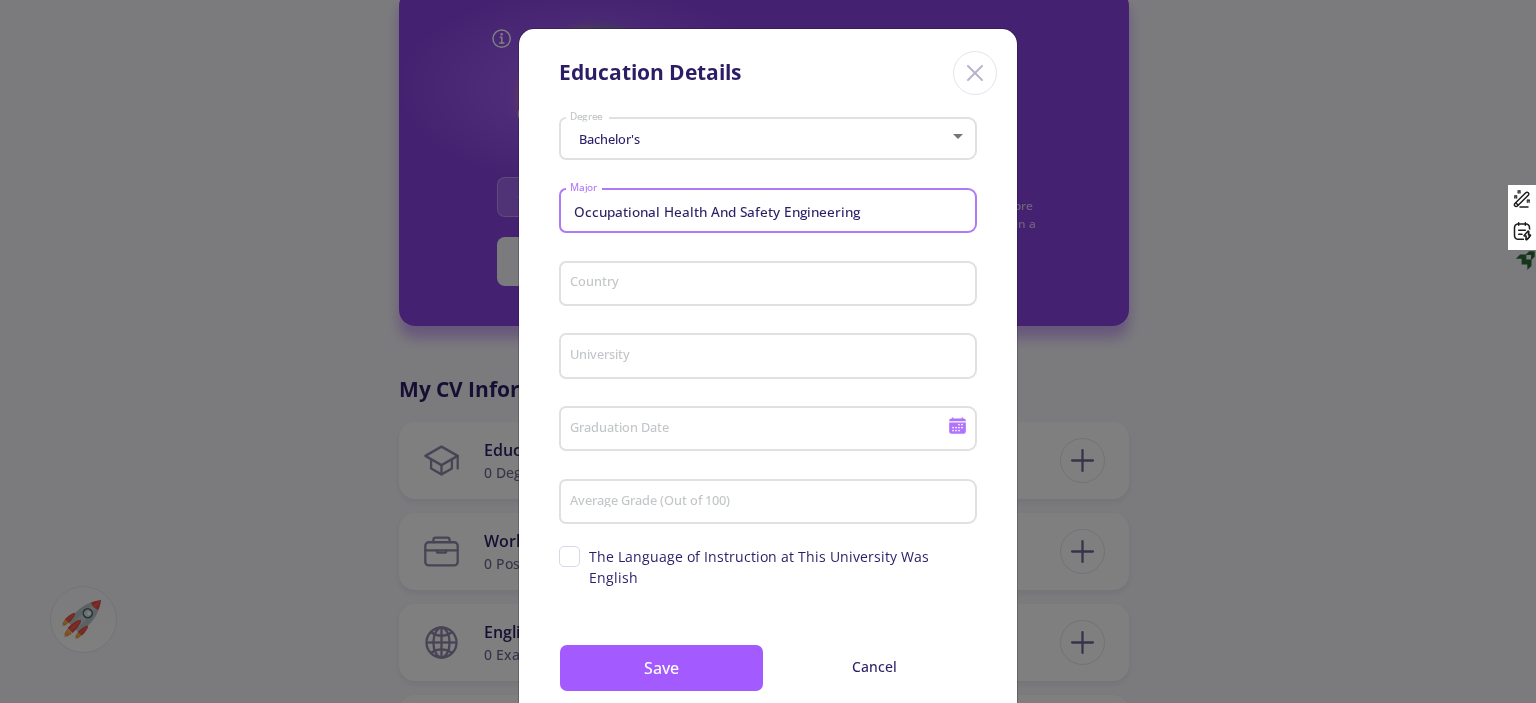 click on "Country" at bounding box center (771, 285) 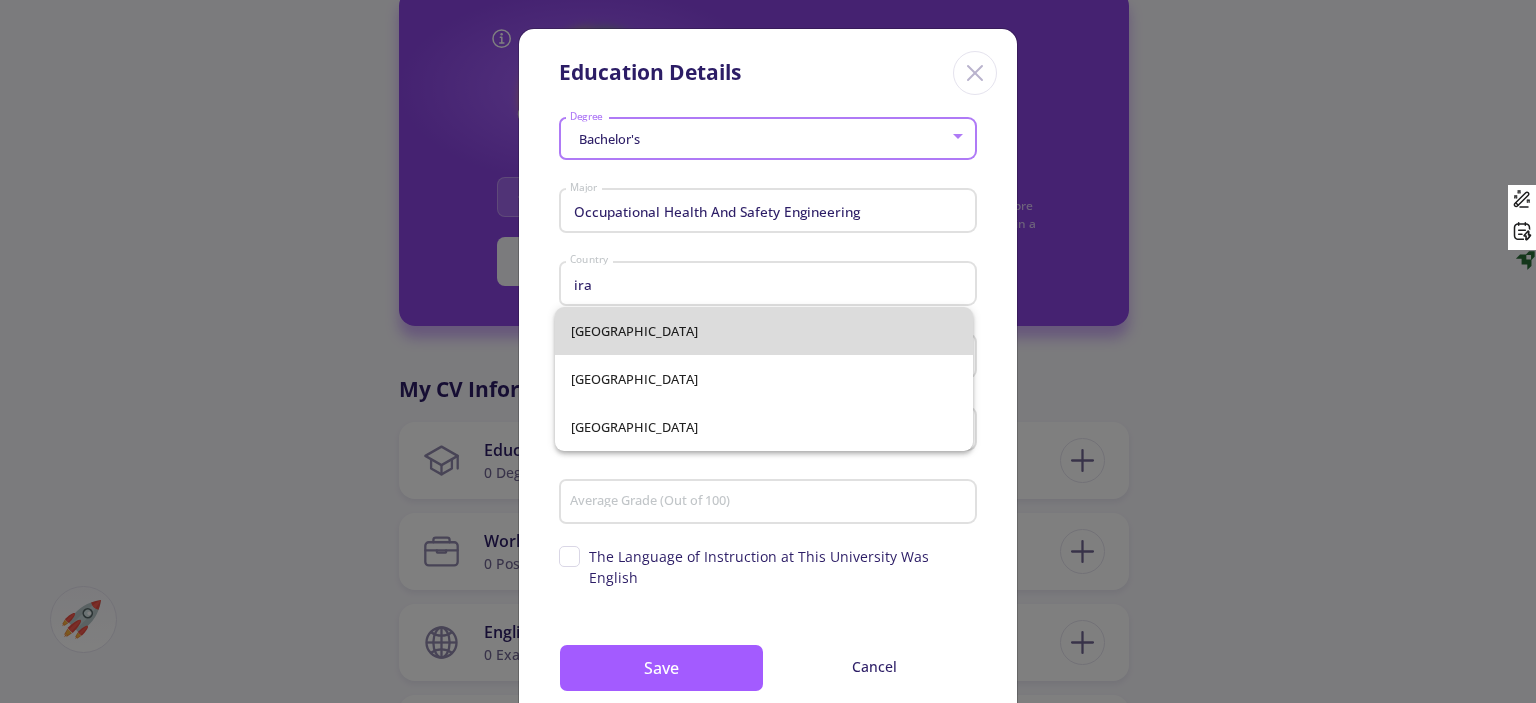 drag, startPoint x: 781, startPoint y: 315, endPoint x: 757, endPoint y: 323, distance: 25.298222 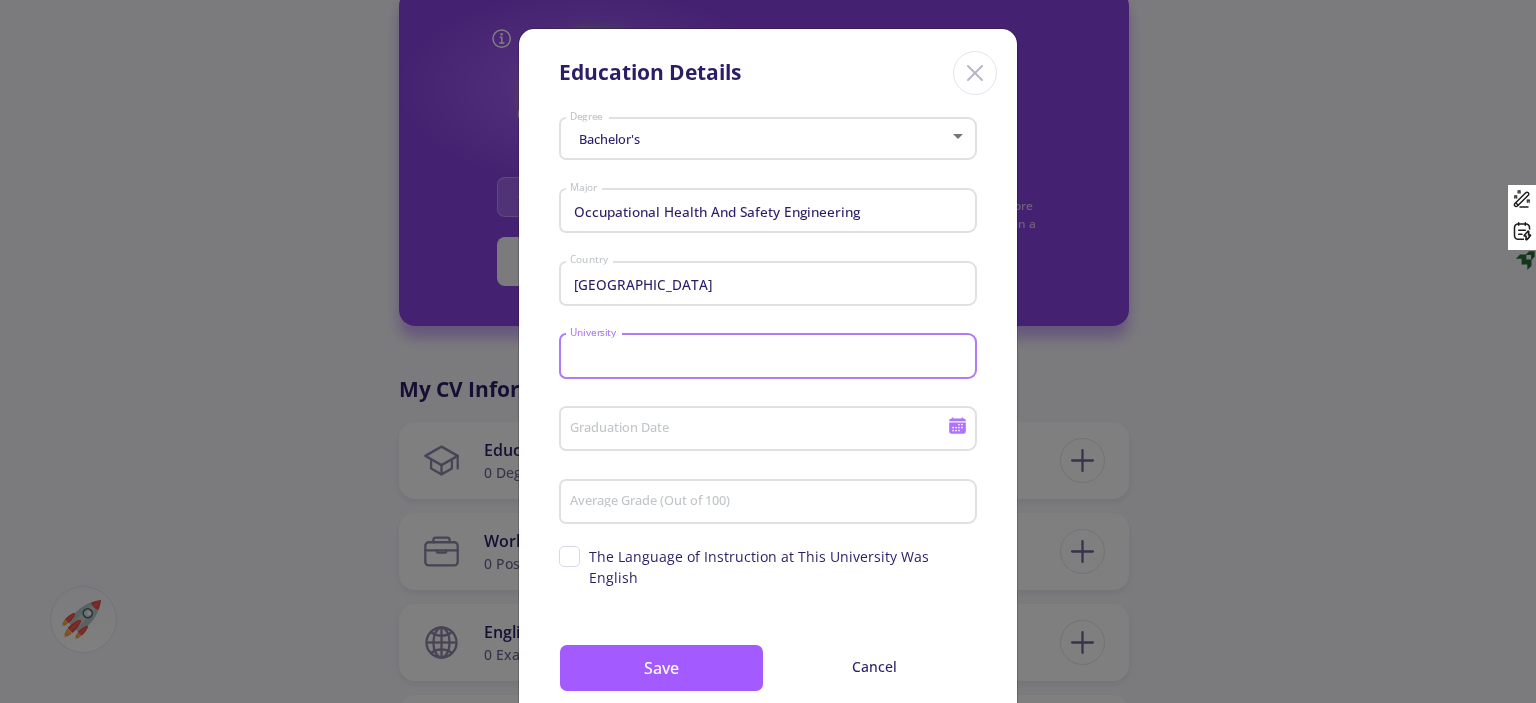 click on "University" at bounding box center [771, 357] 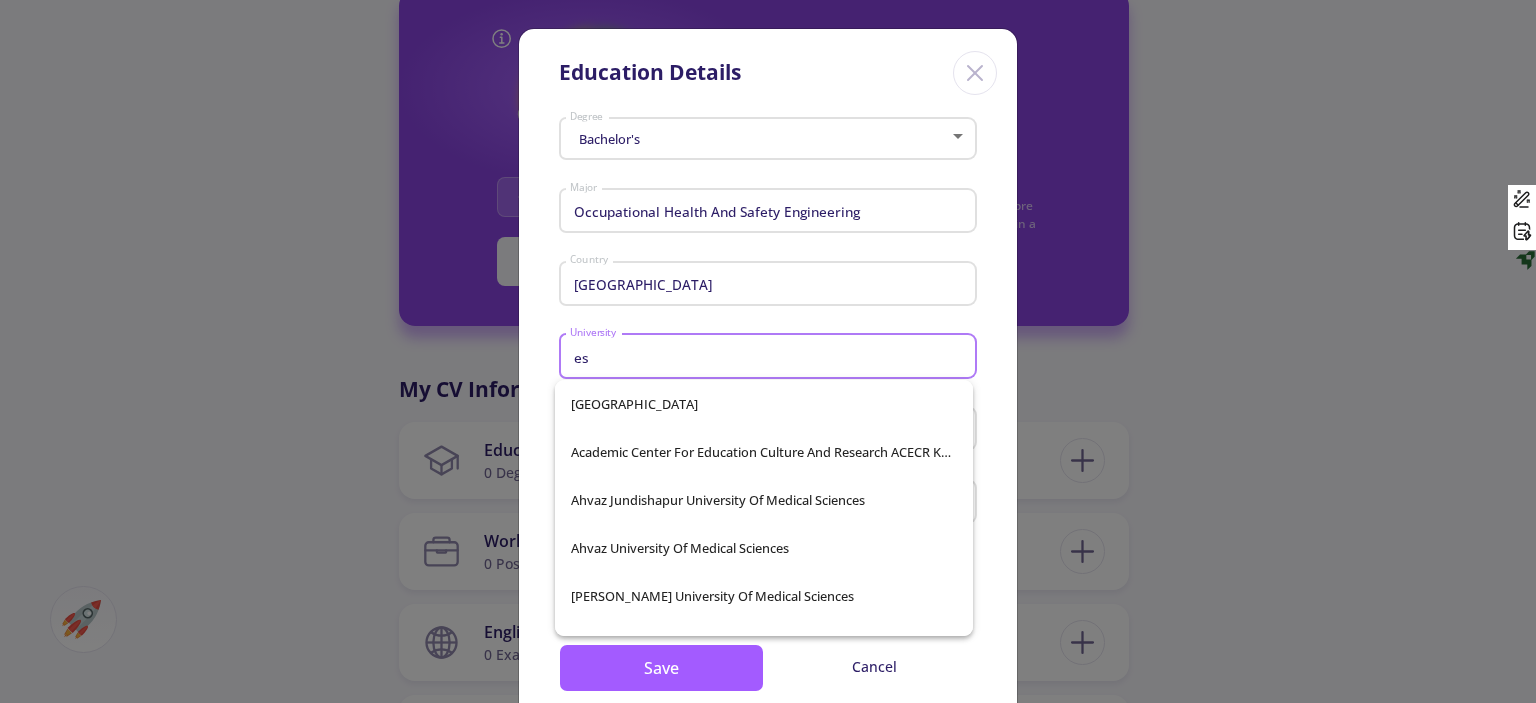type on "e" 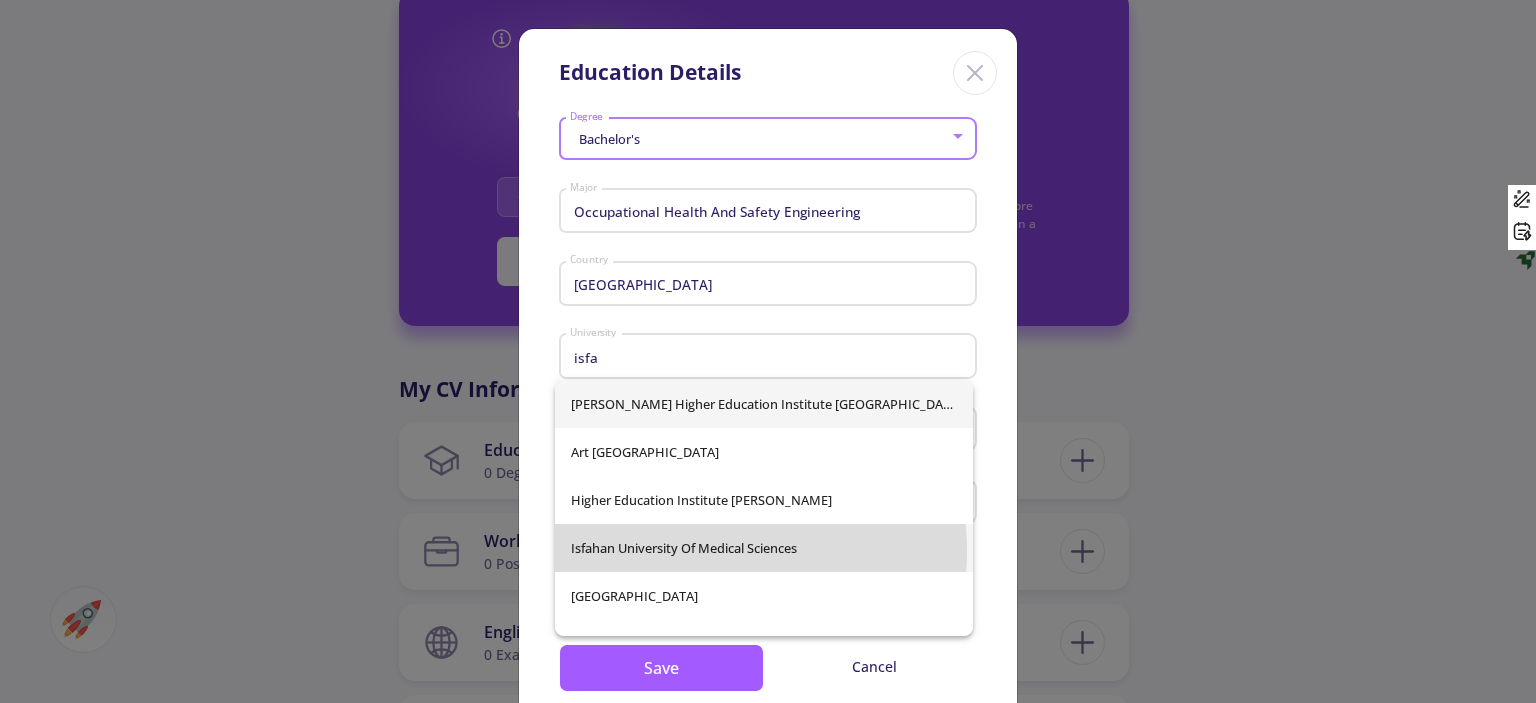 click on "Isfahan University of Medical Sciences" at bounding box center (764, 548) 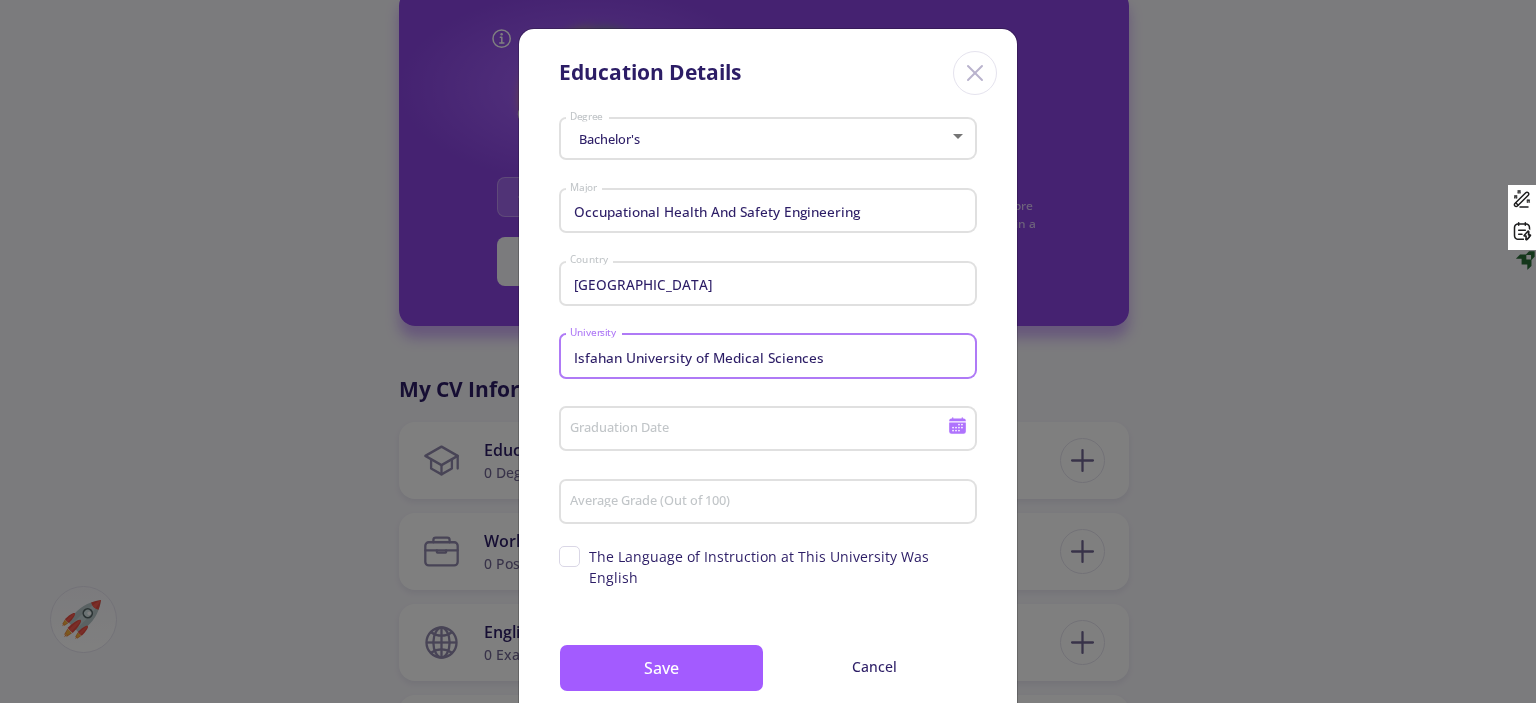click on "Graduation Date" 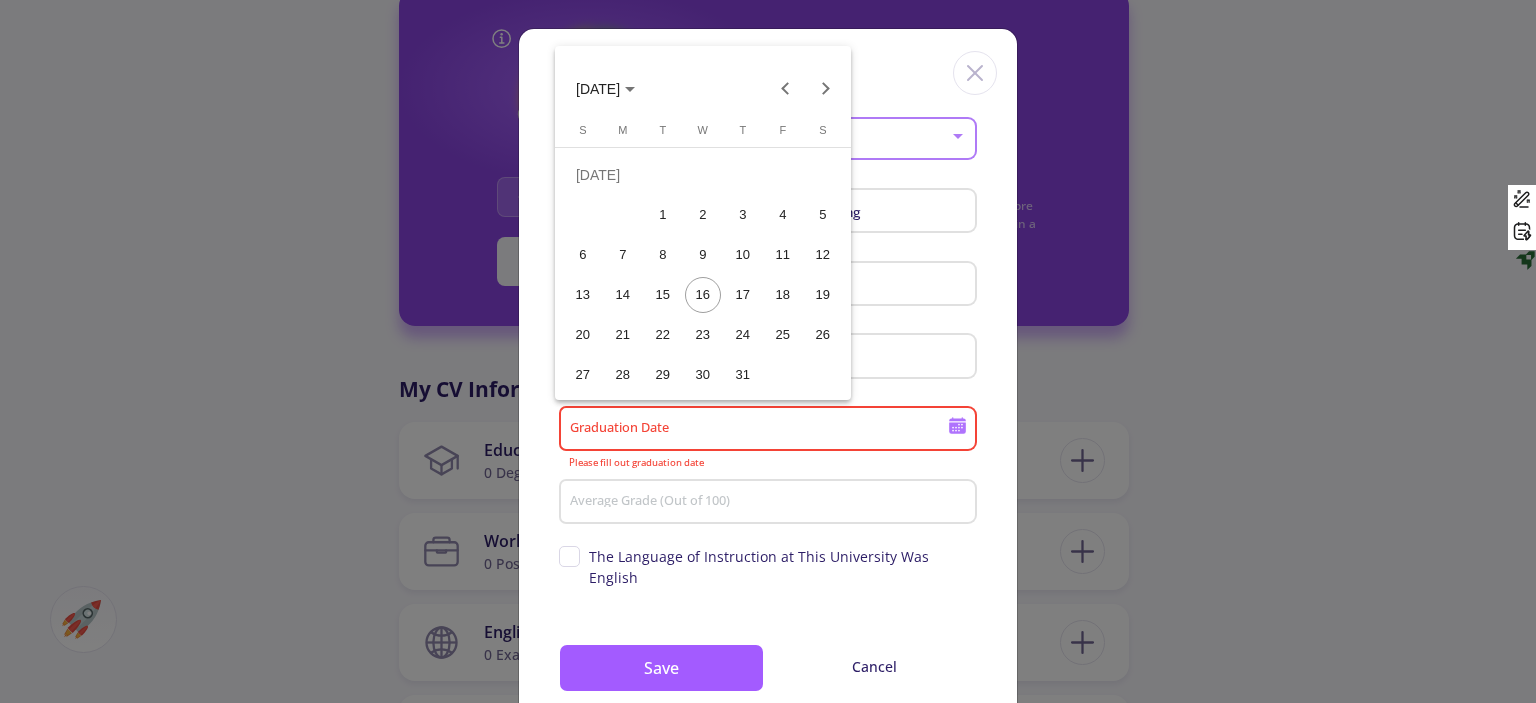click on "JUL 2025" at bounding box center (598, 89) 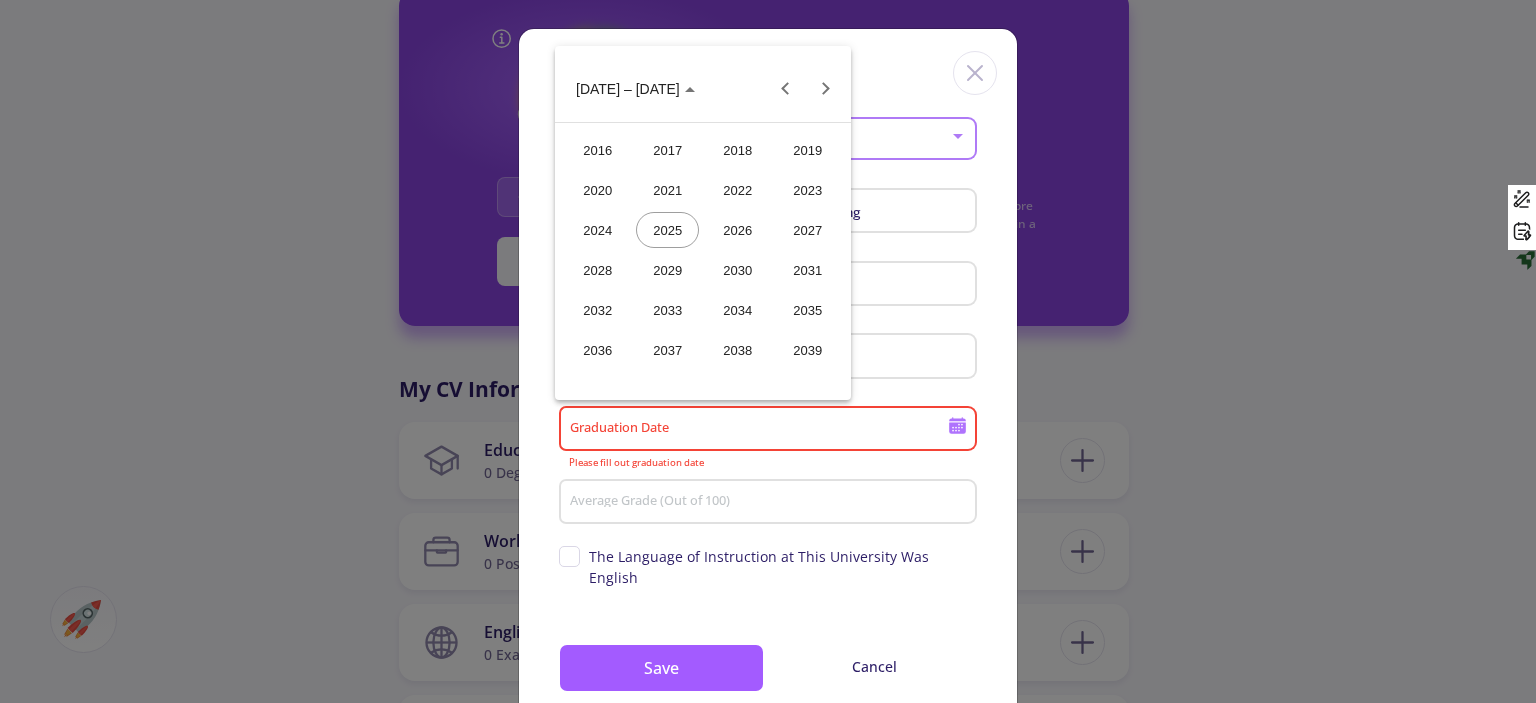 click on "2026" at bounding box center [737, 230] 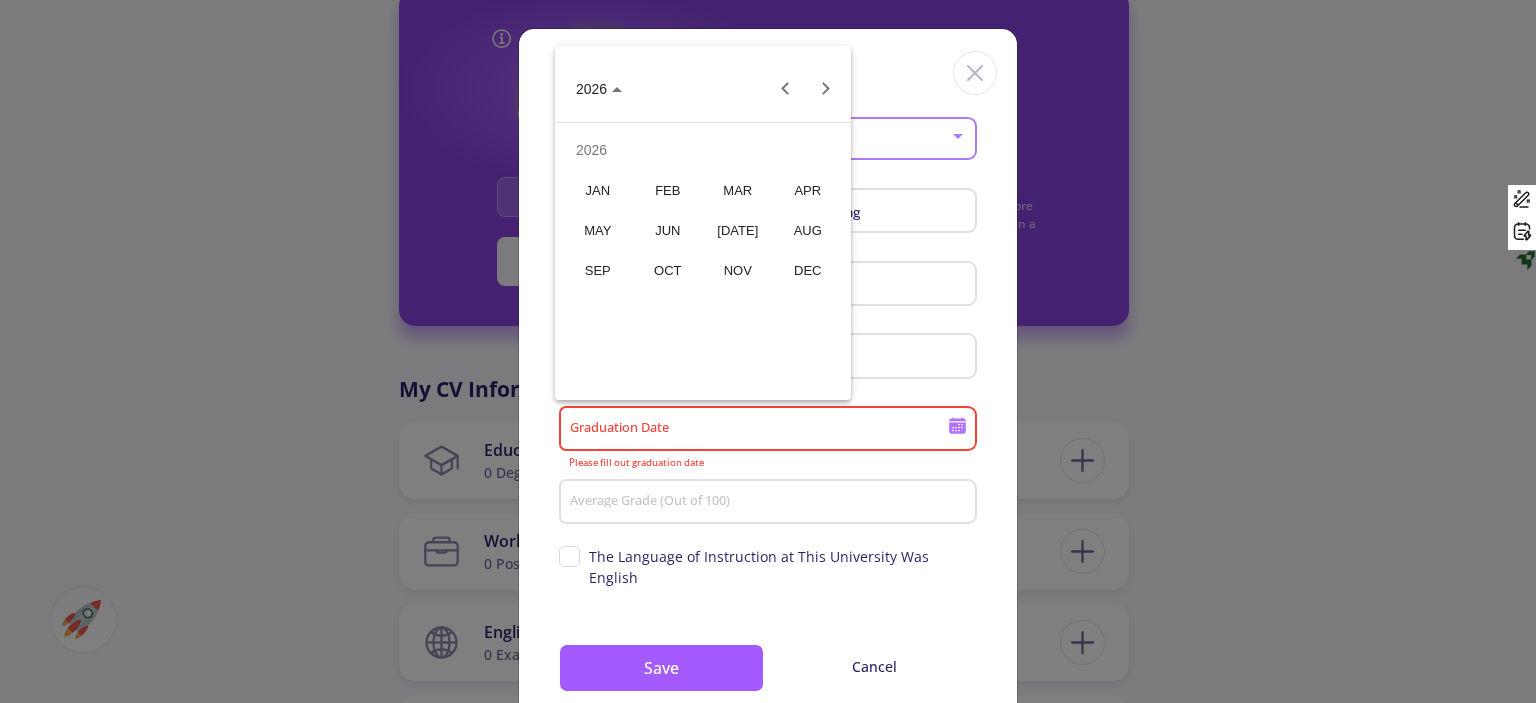 click on "JUL" at bounding box center (737, 230) 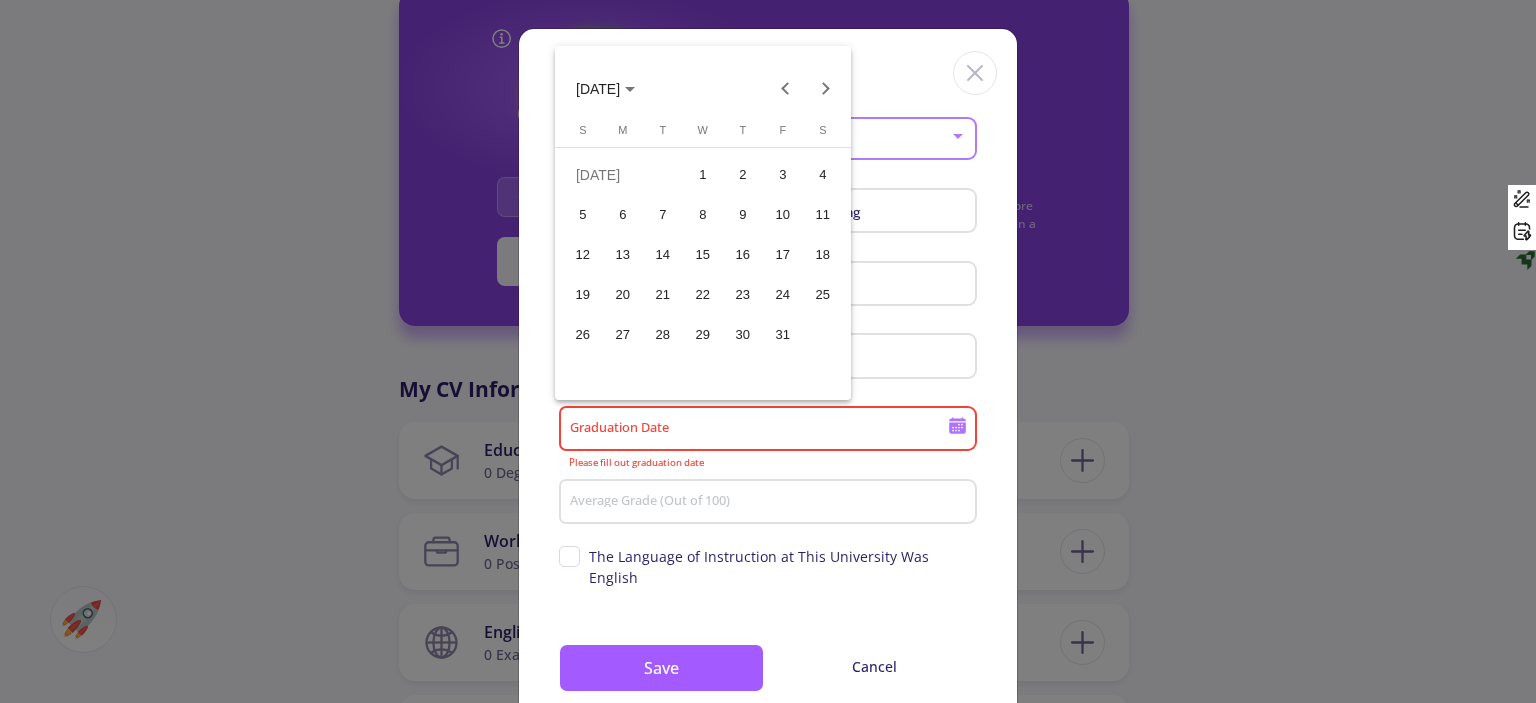 click on "1" at bounding box center [703, 175] 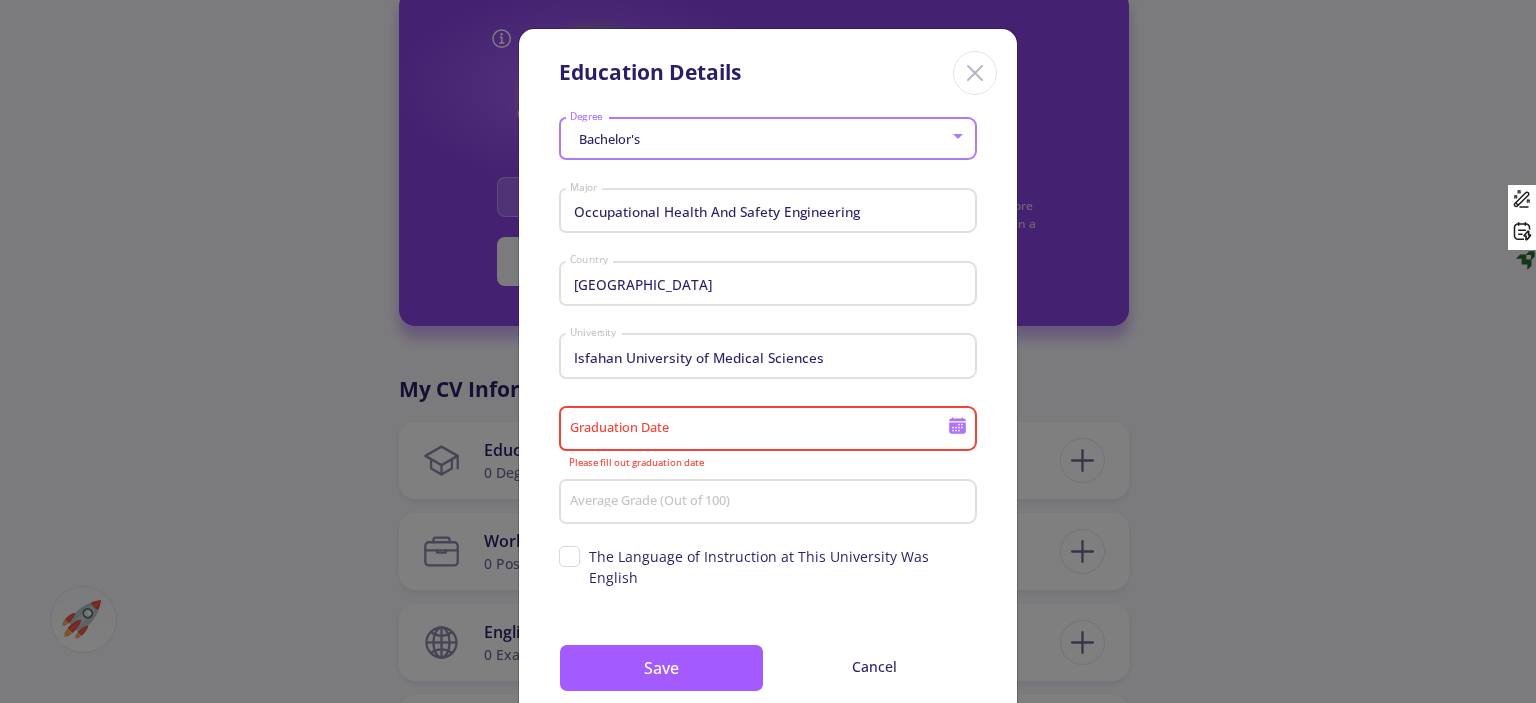 type on "7/1/2026" 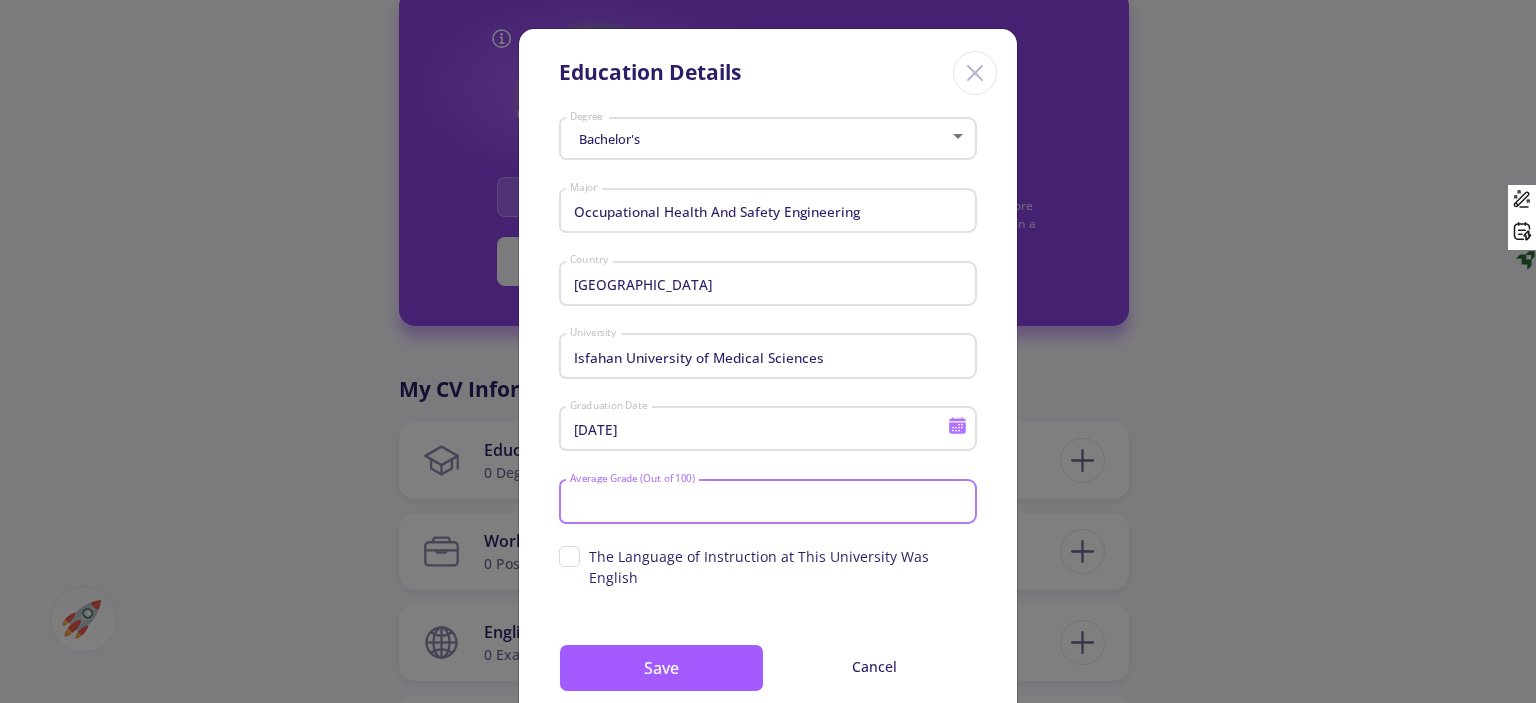 click on "Average Grade (Out of 100)" at bounding box center [771, 503] 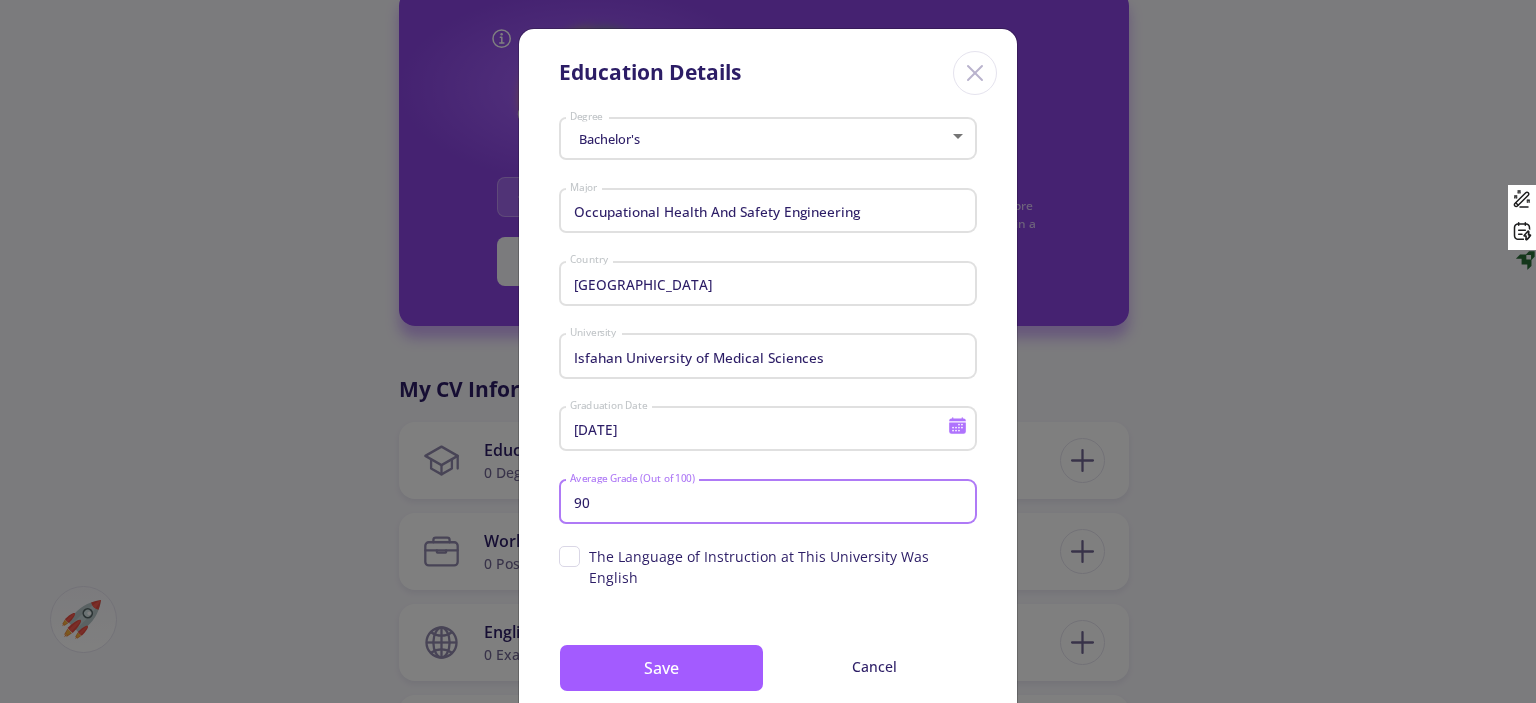 type on "90" 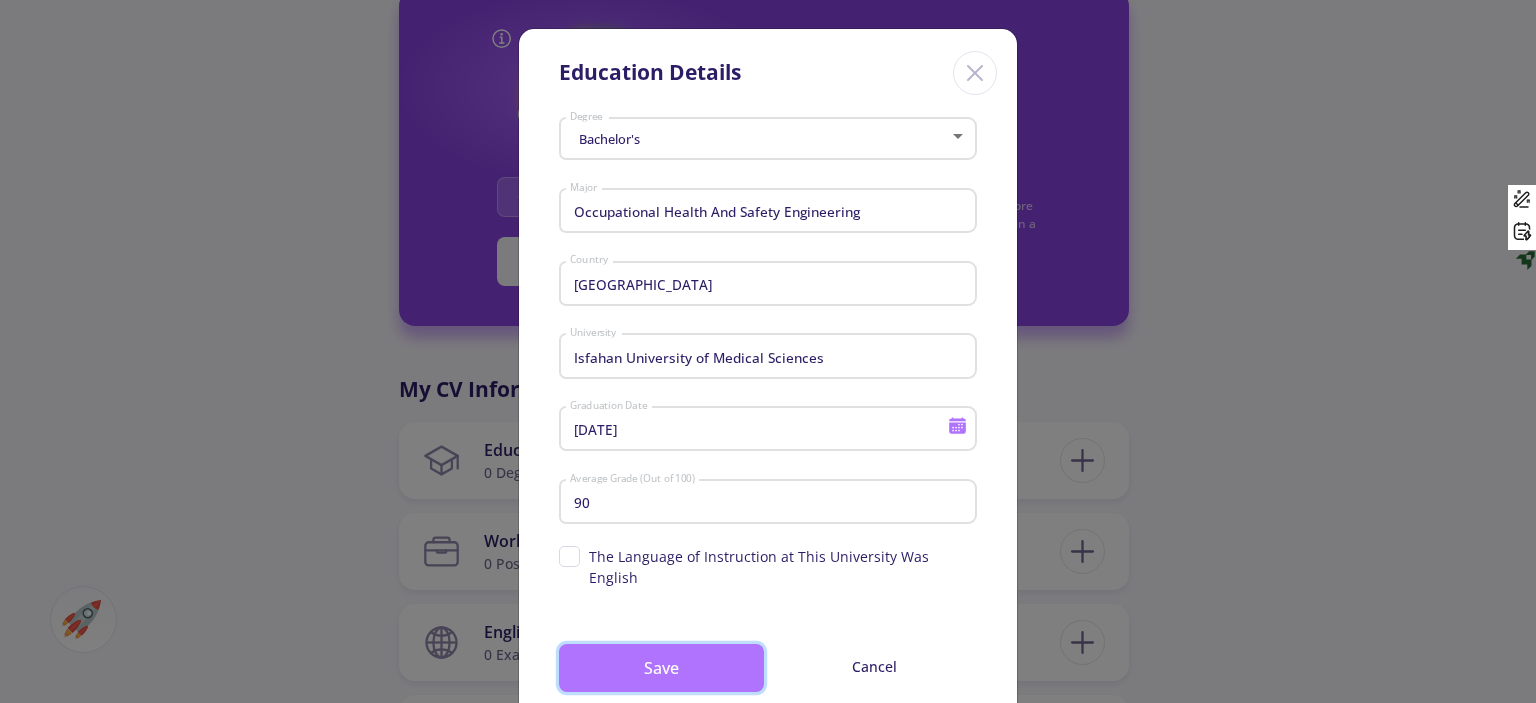 click on "Save" at bounding box center [661, 668] 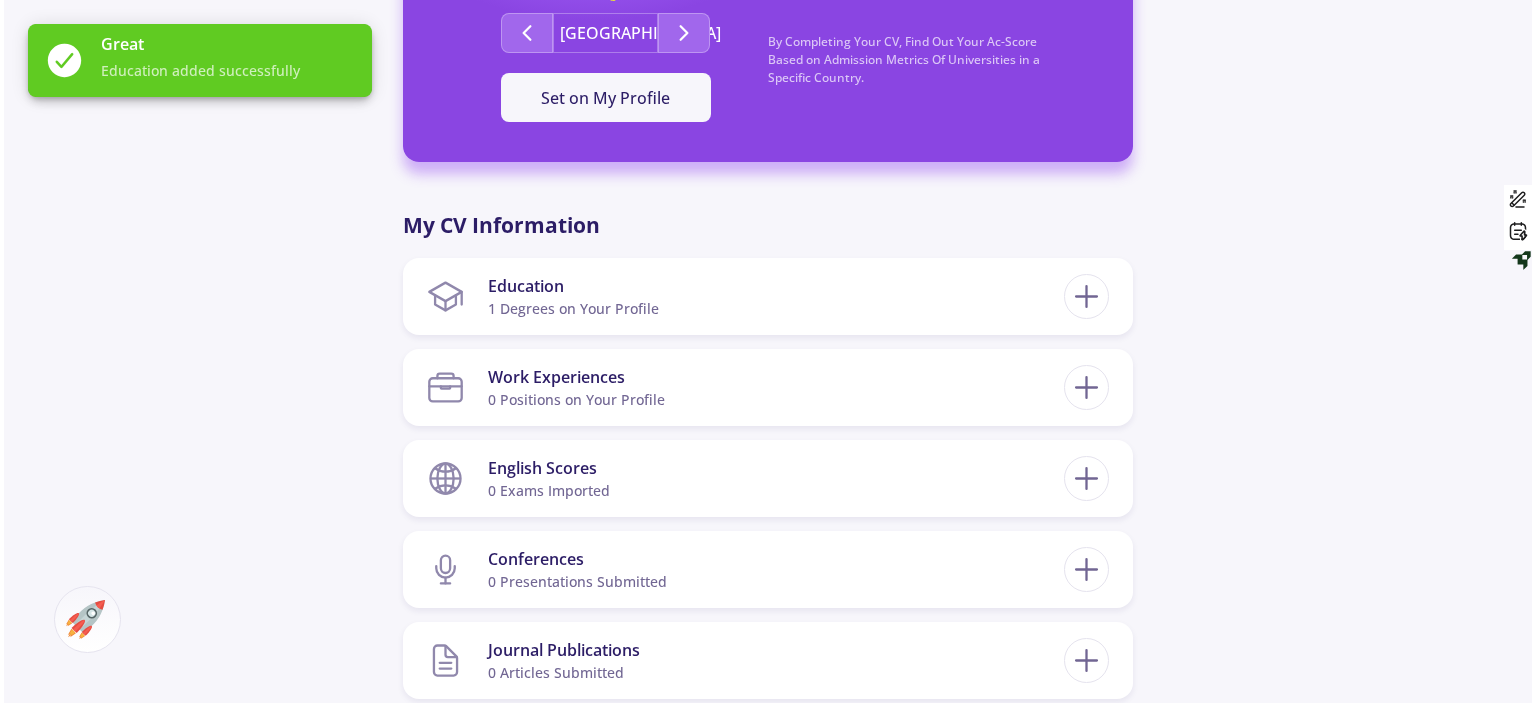 scroll, scrollTop: 871, scrollLeft: 0, axis: vertical 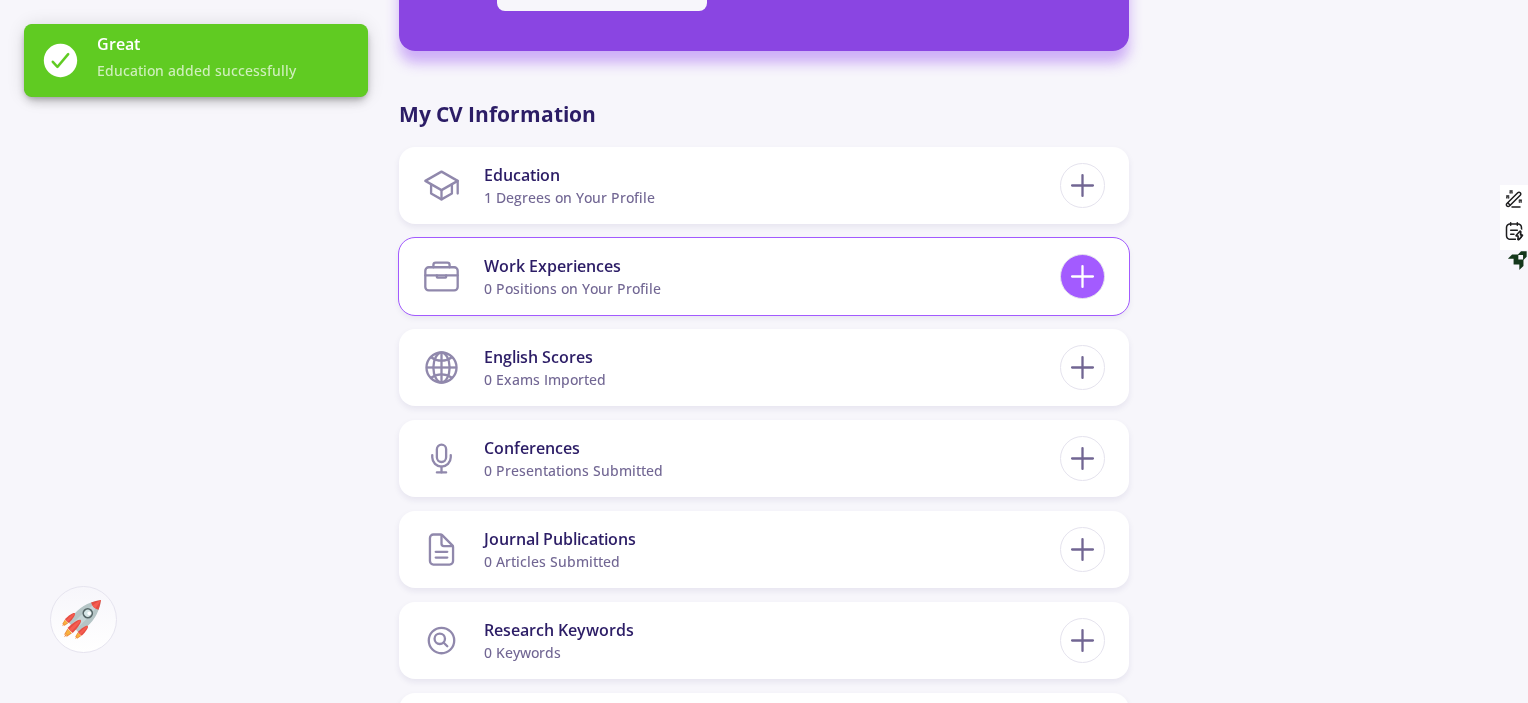 click 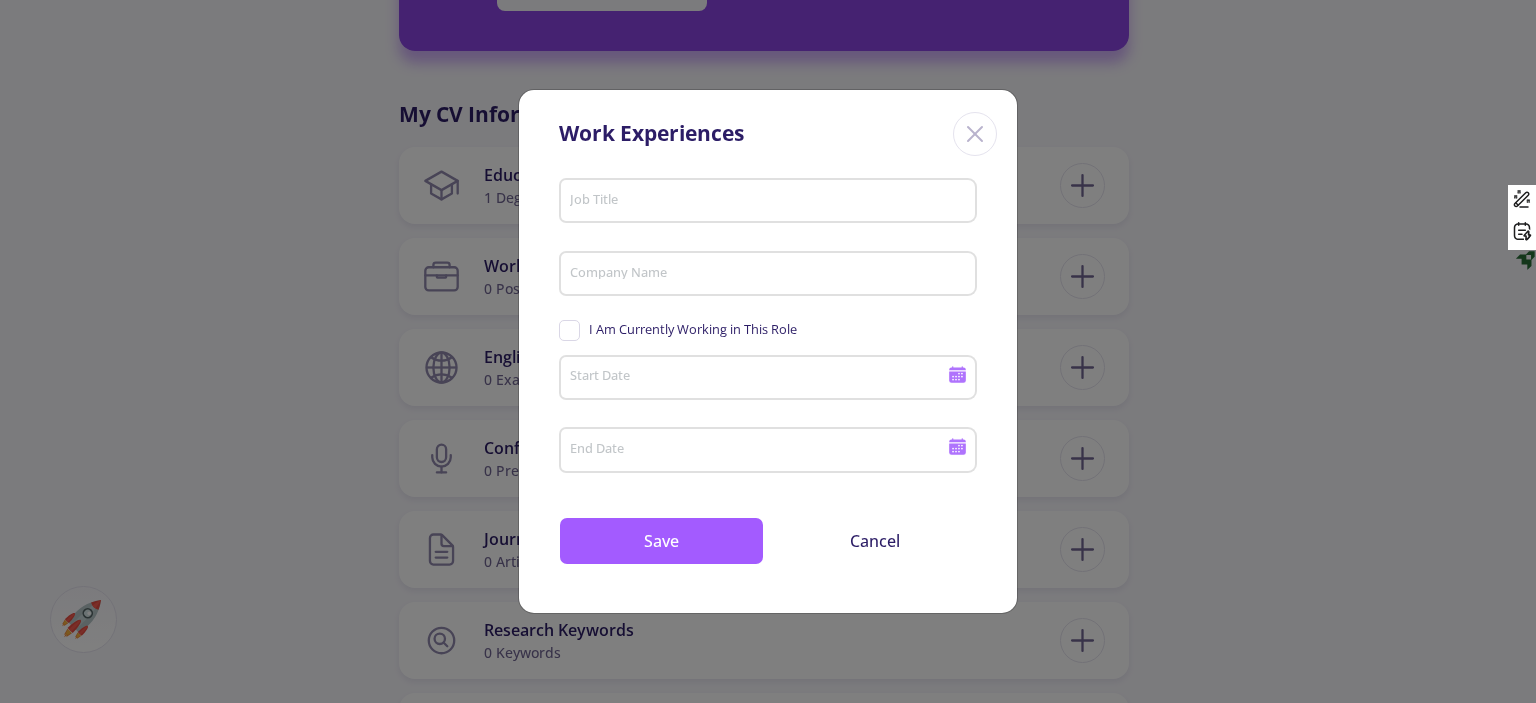 click at bounding box center [975, 134] 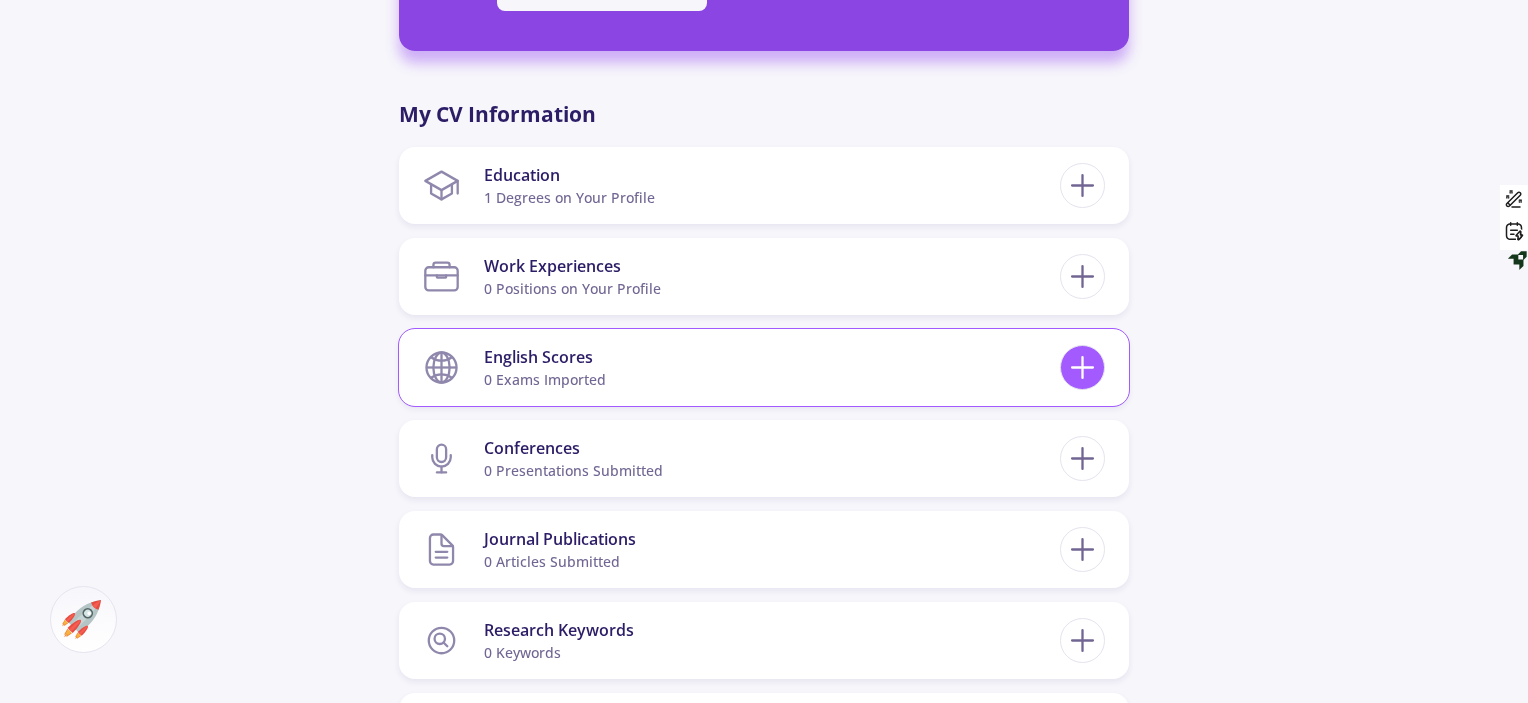 click 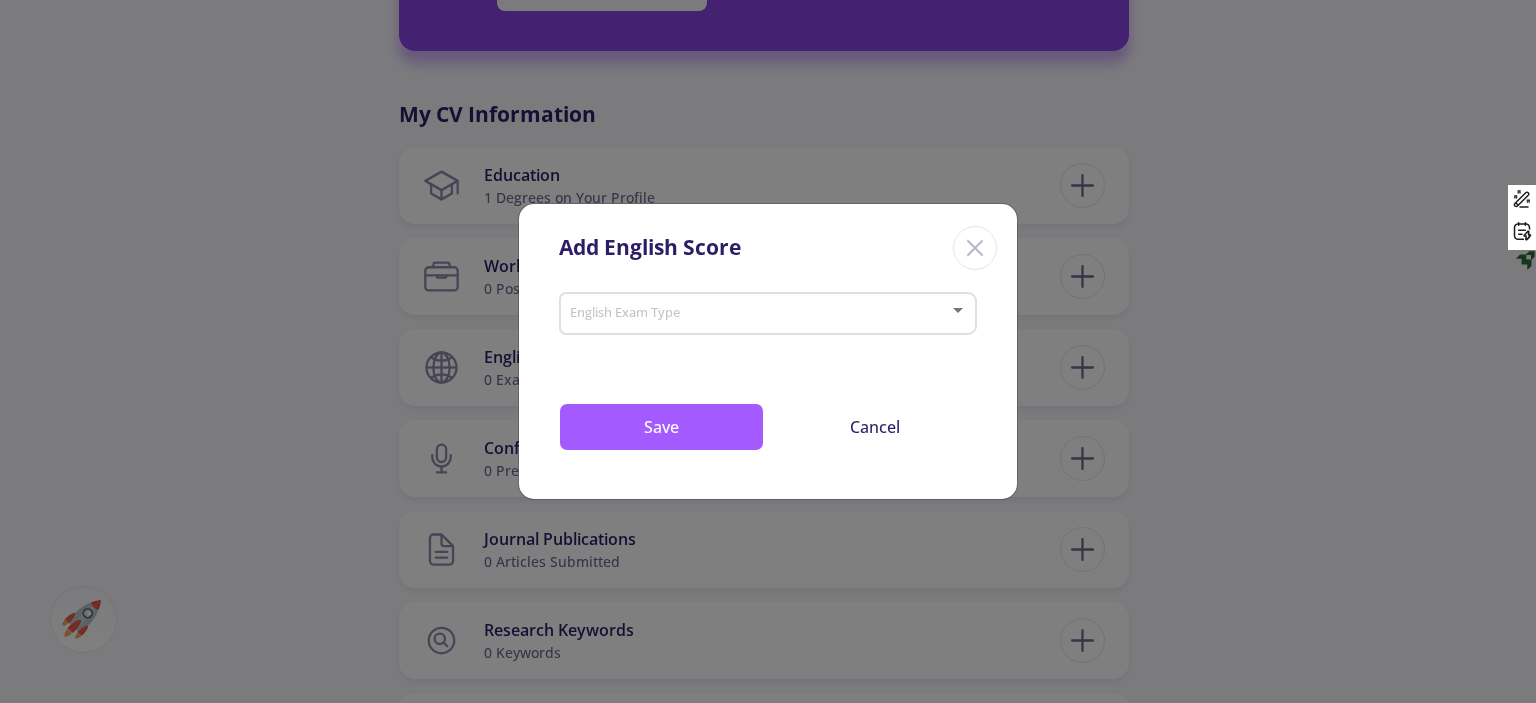 click on "English Exam Type" at bounding box center [768, 310] 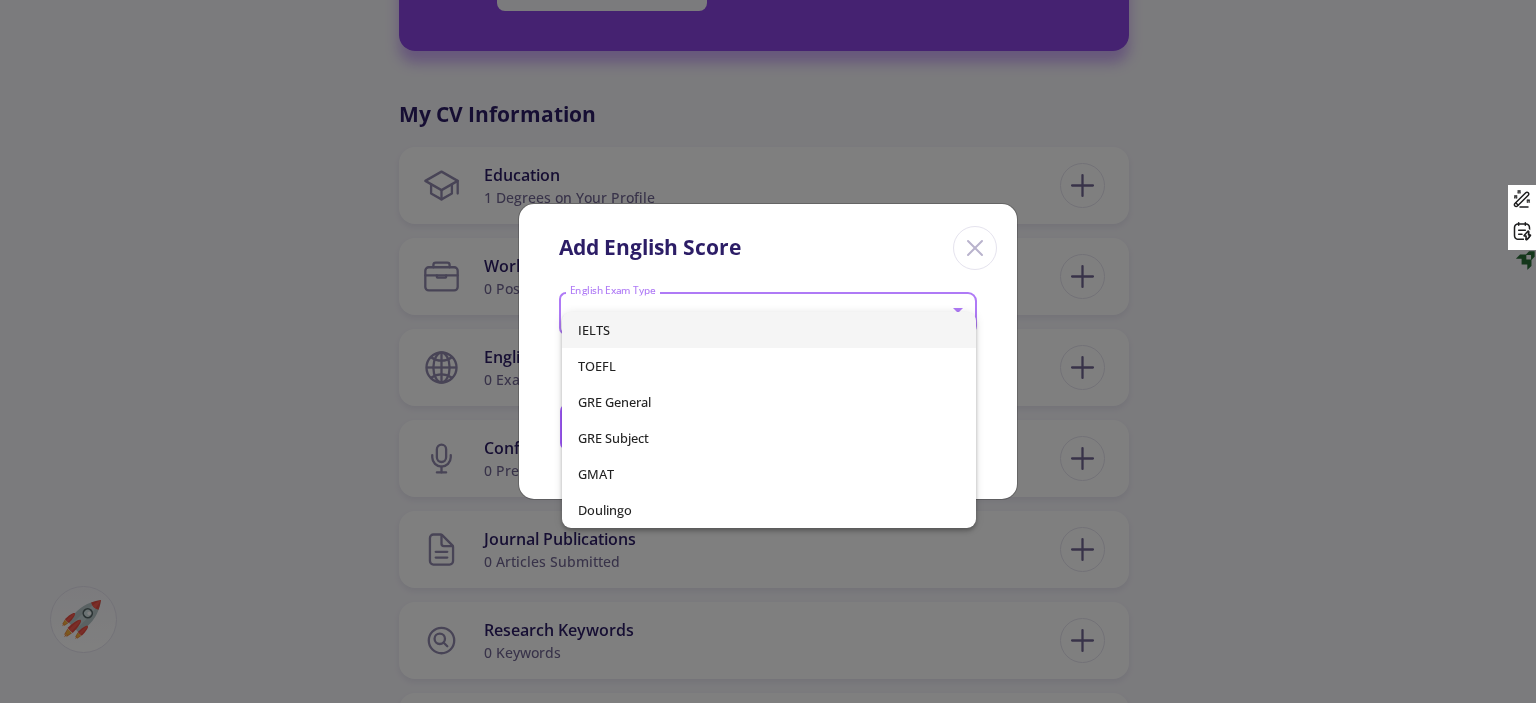 click on "IELTS" at bounding box center [768, 330] 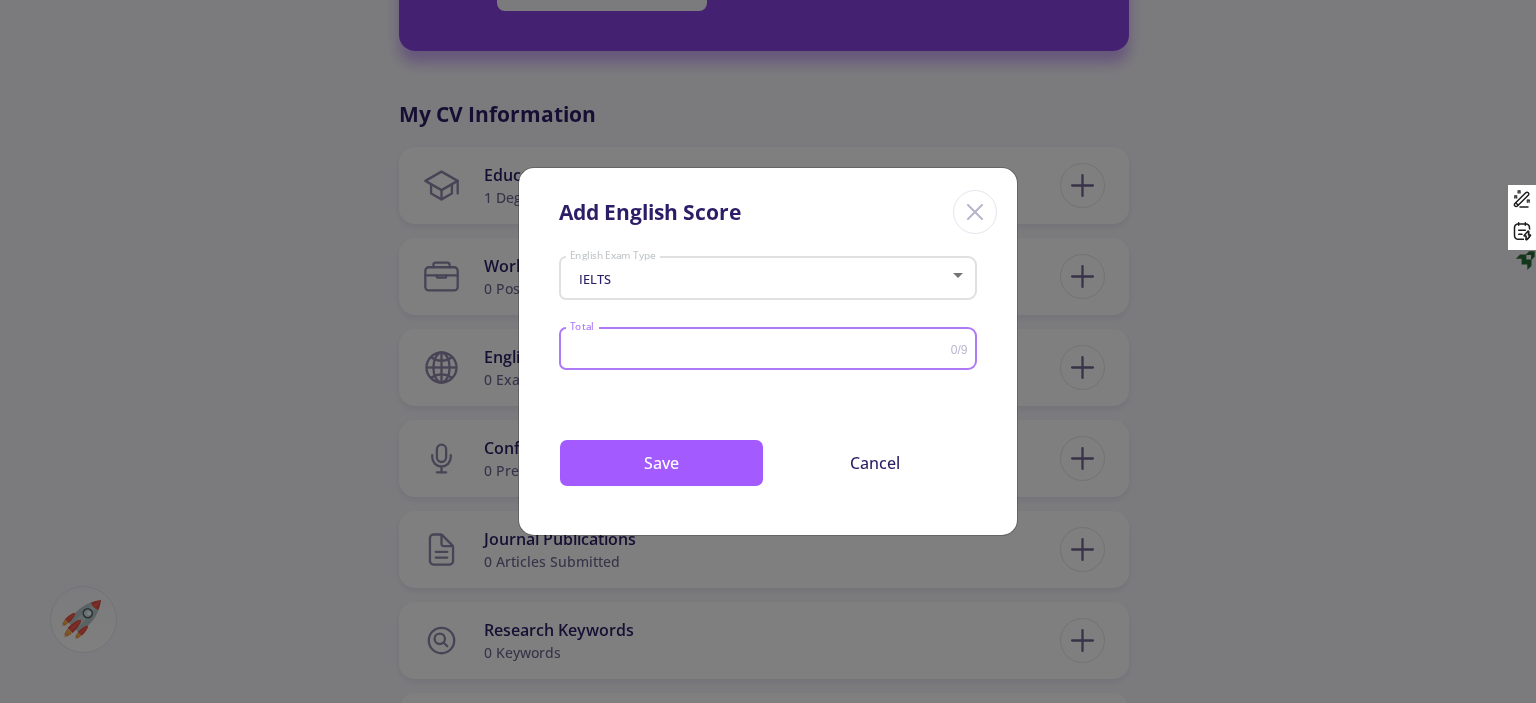 click on "Total" at bounding box center (760, 349) 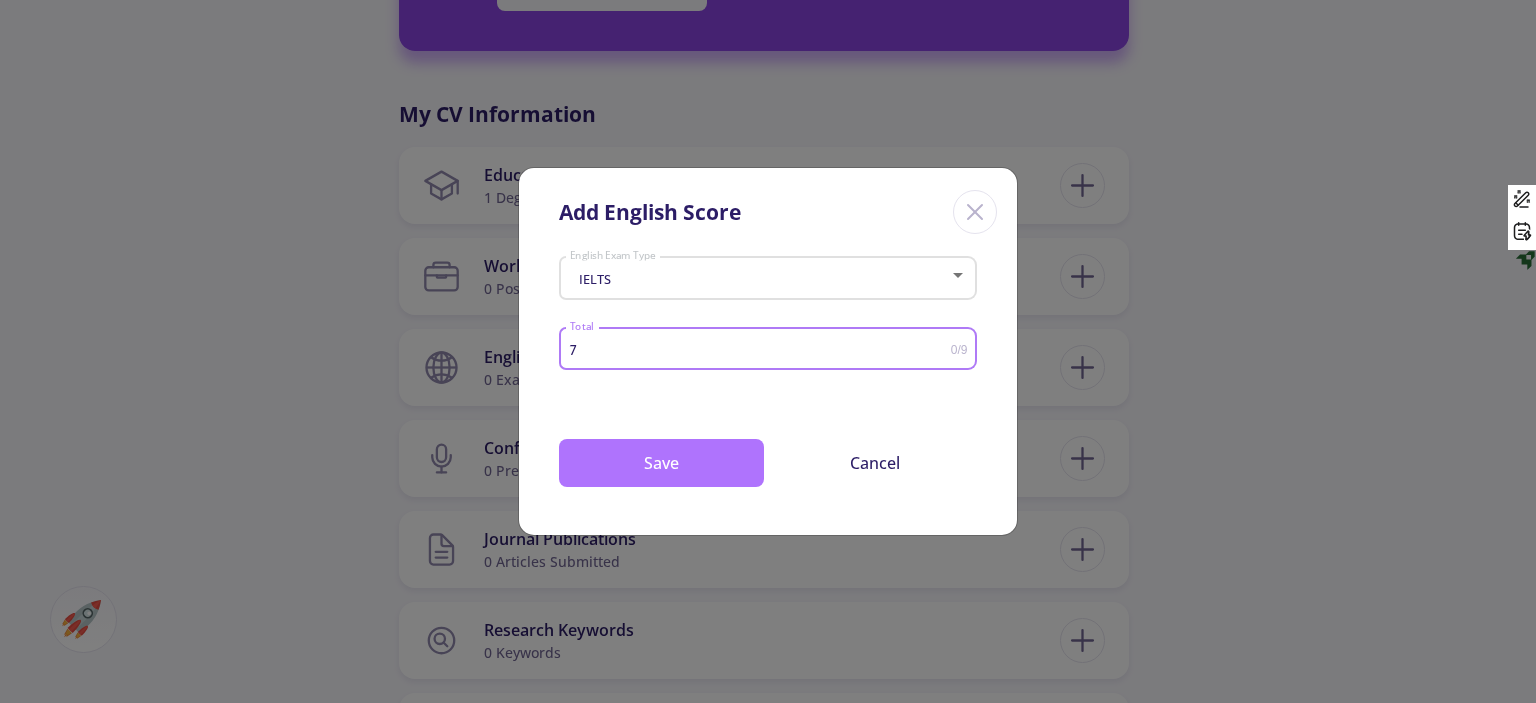 type on "7" 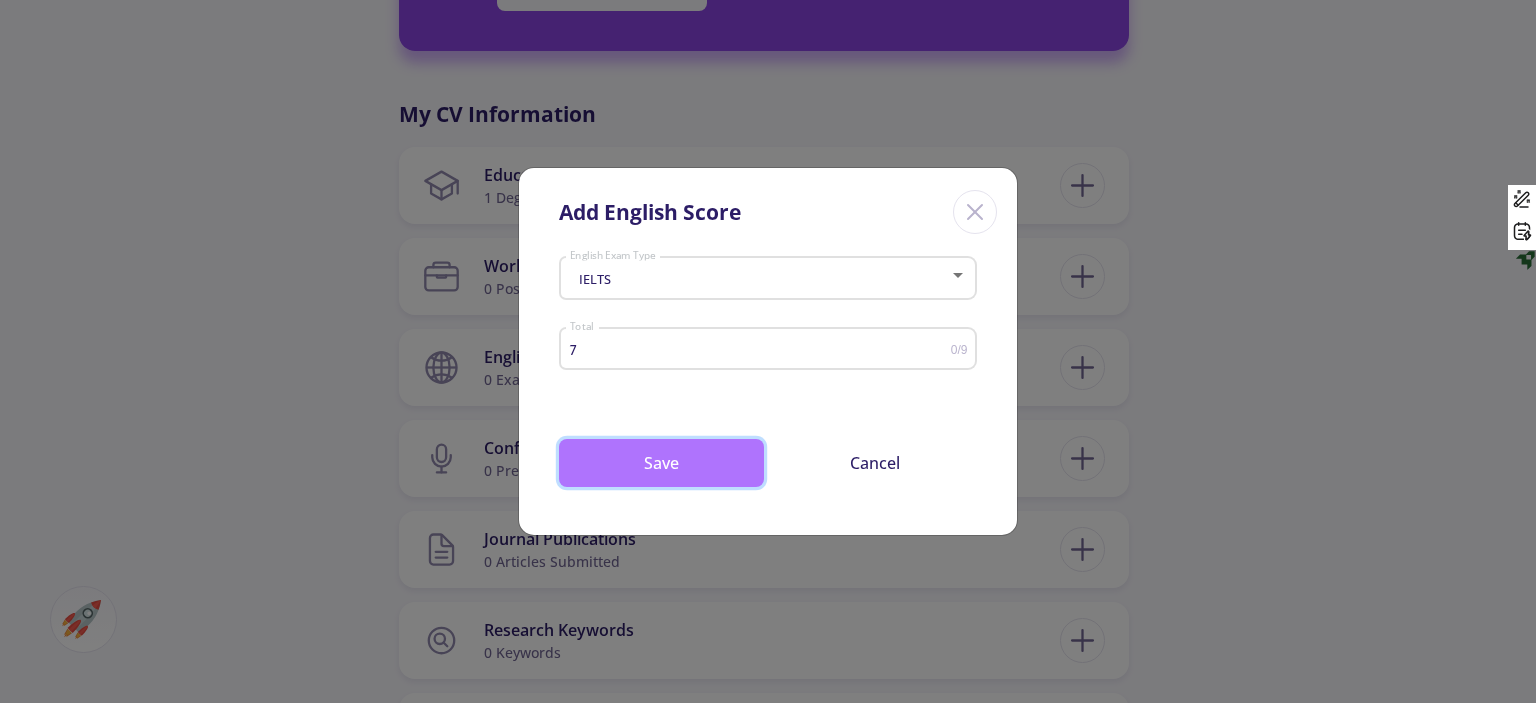 click on "Save" at bounding box center [661, 463] 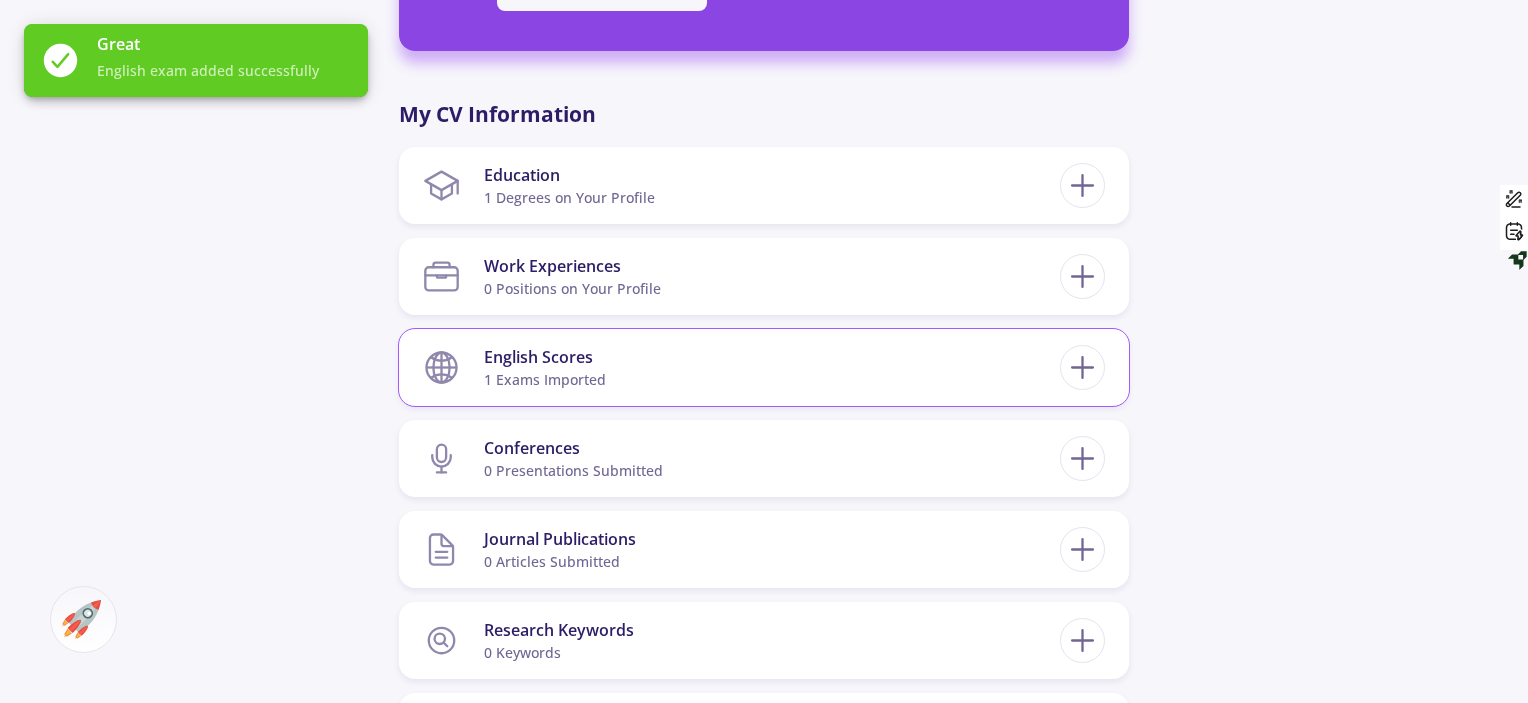 click on "English Scores 1 exams imported" at bounding box center (741, 367) 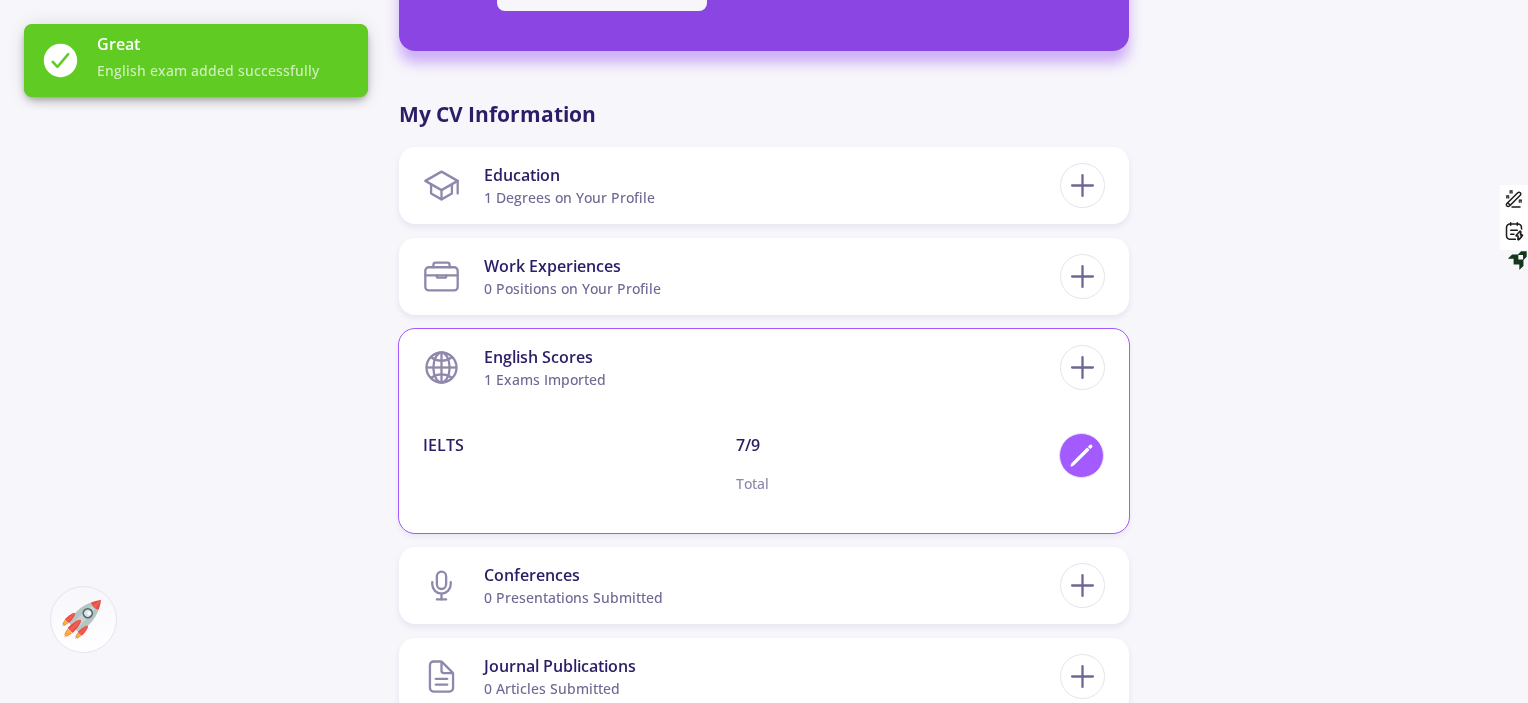 click 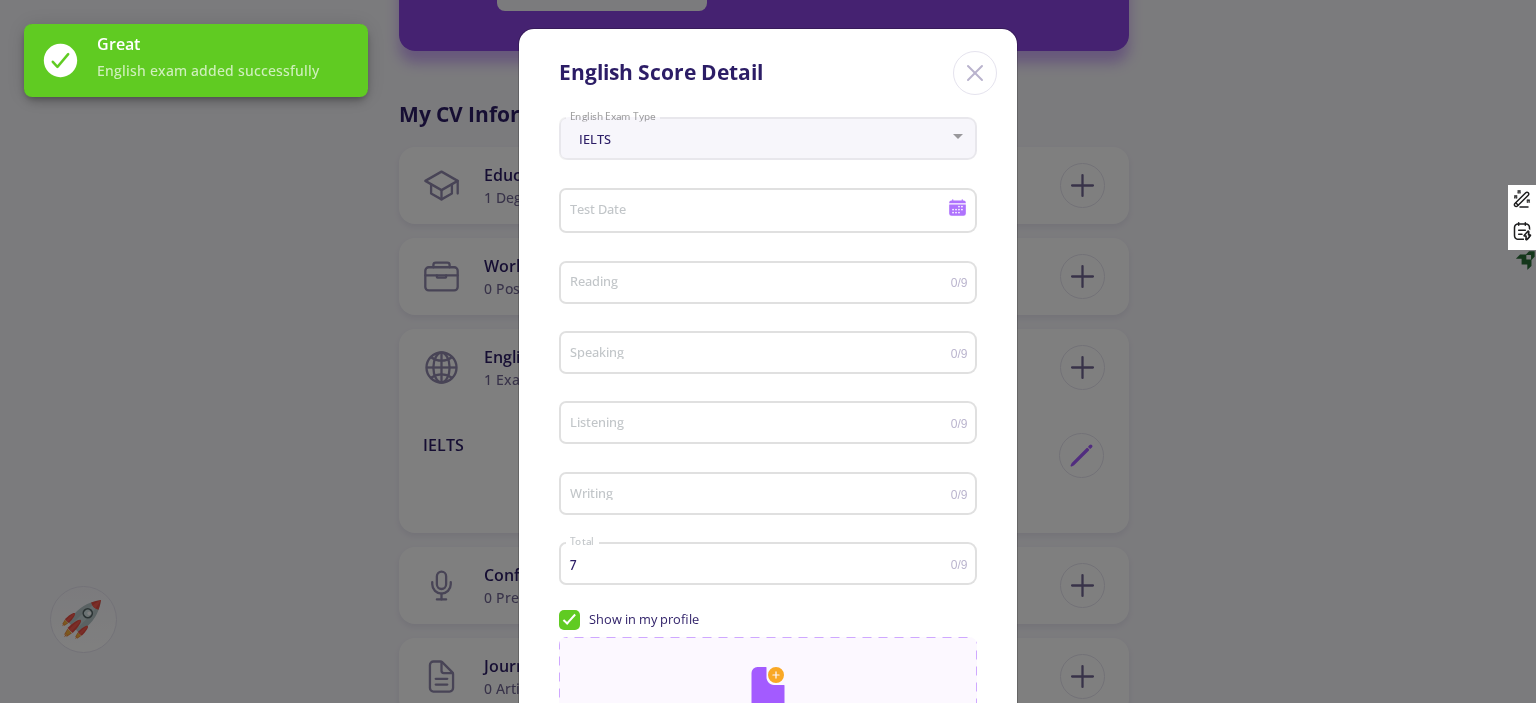 click on "7 Total" at bounding box center (760, 560) 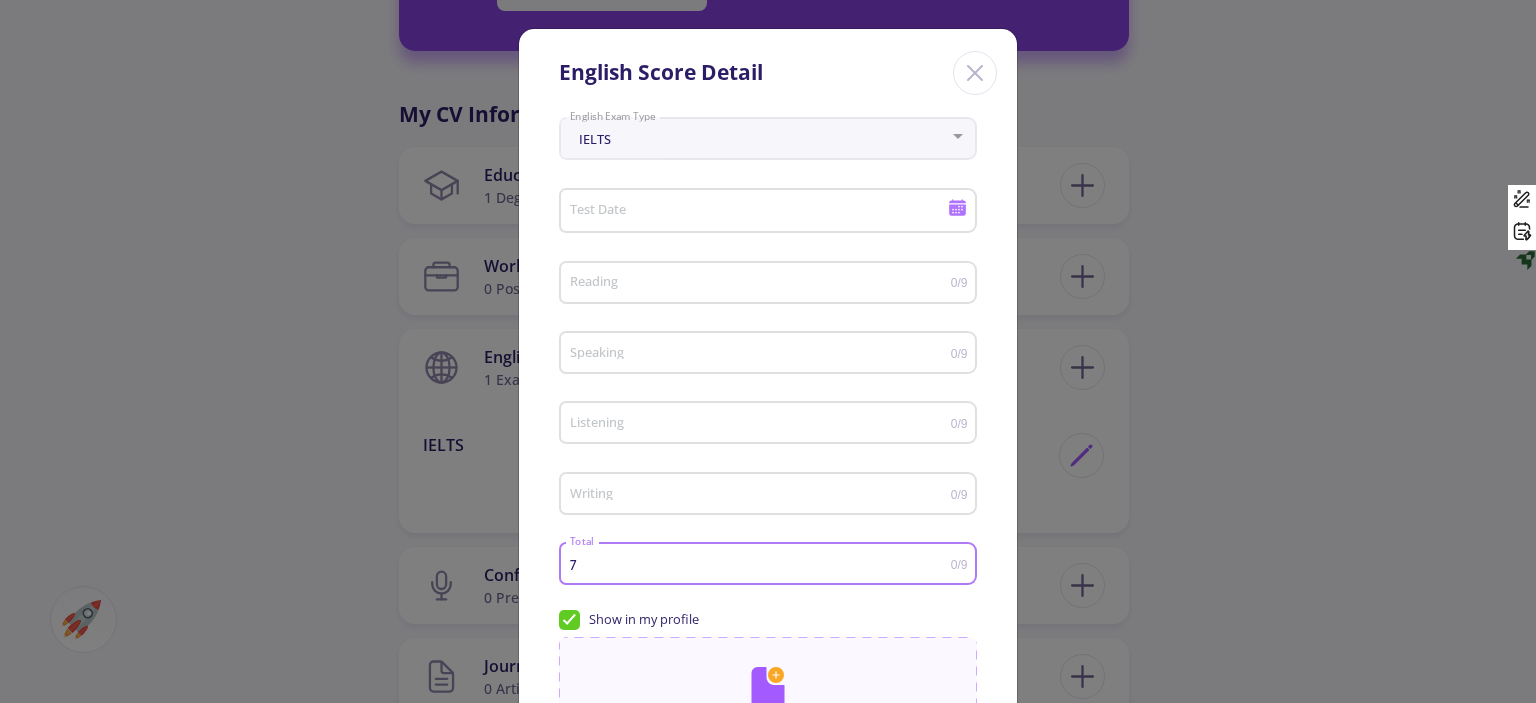 drag, startPoint x: 574, startPoint y: 571, endPoint x: 553, endPoint y: 570, distance: 21.023796 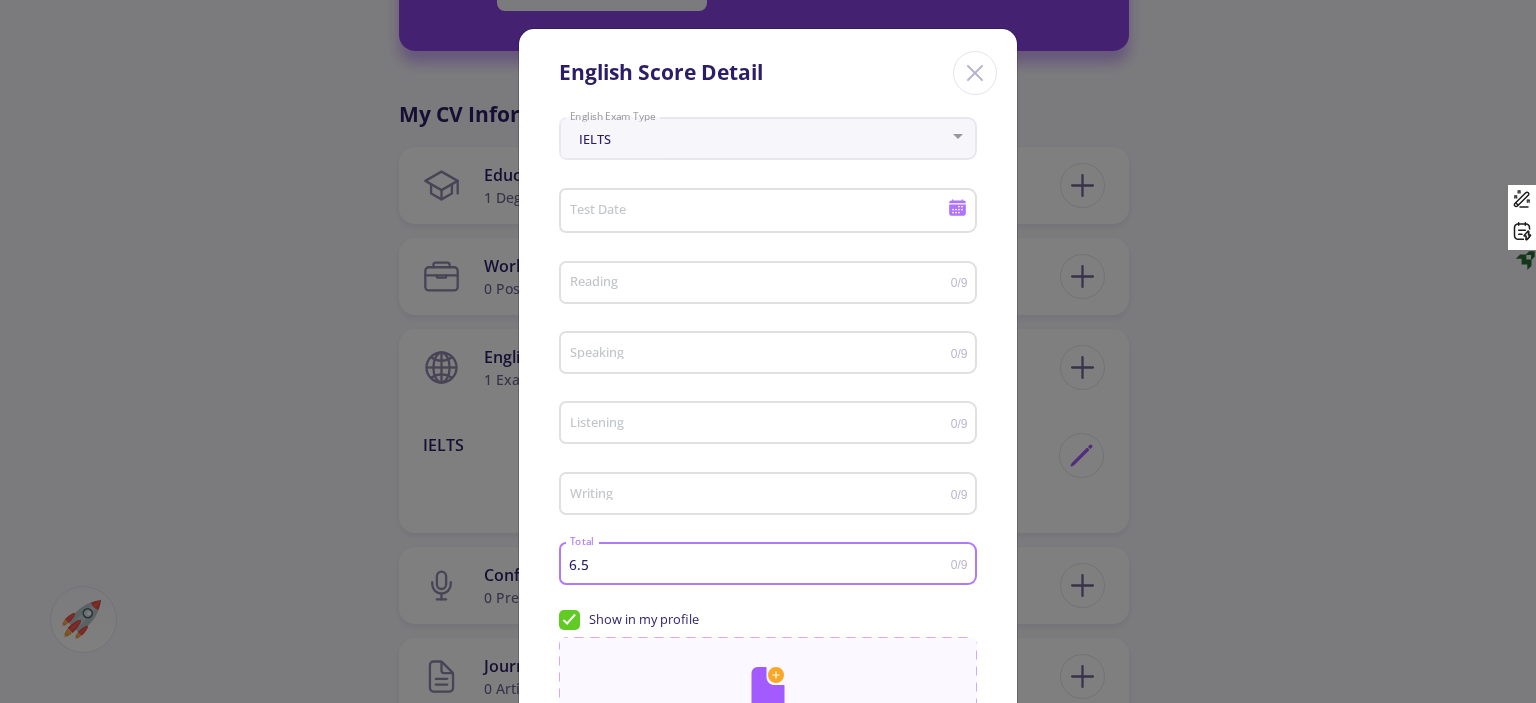 type on "6.5" 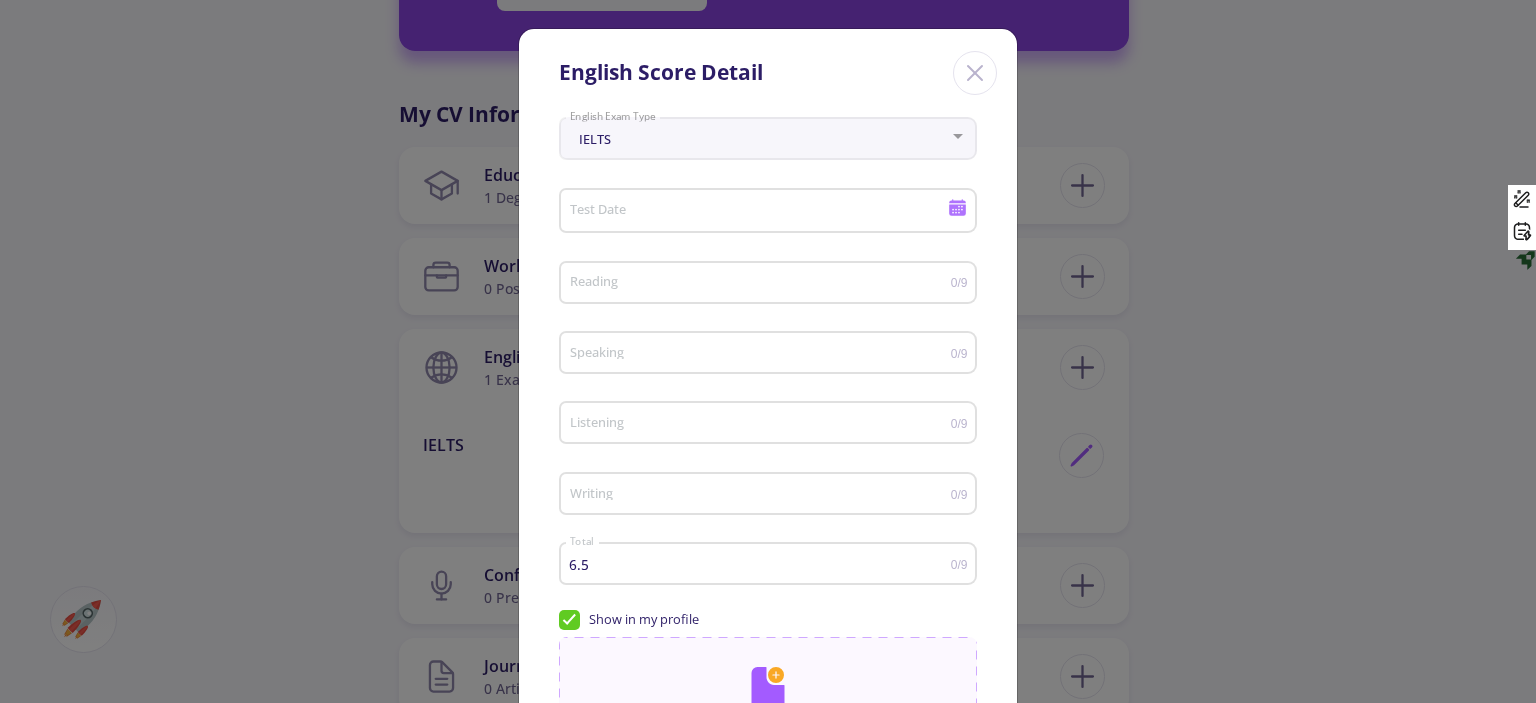 click on "IELTS English Exam Type Test Date Reading 0/9 Speaking 0/9 Listening 0/9 Writing 0/9 6.5 Total 0/9  Show in my profile Drop your files here or  Browse  (Optional) Text and image files only" at bounding box center [768, 463] 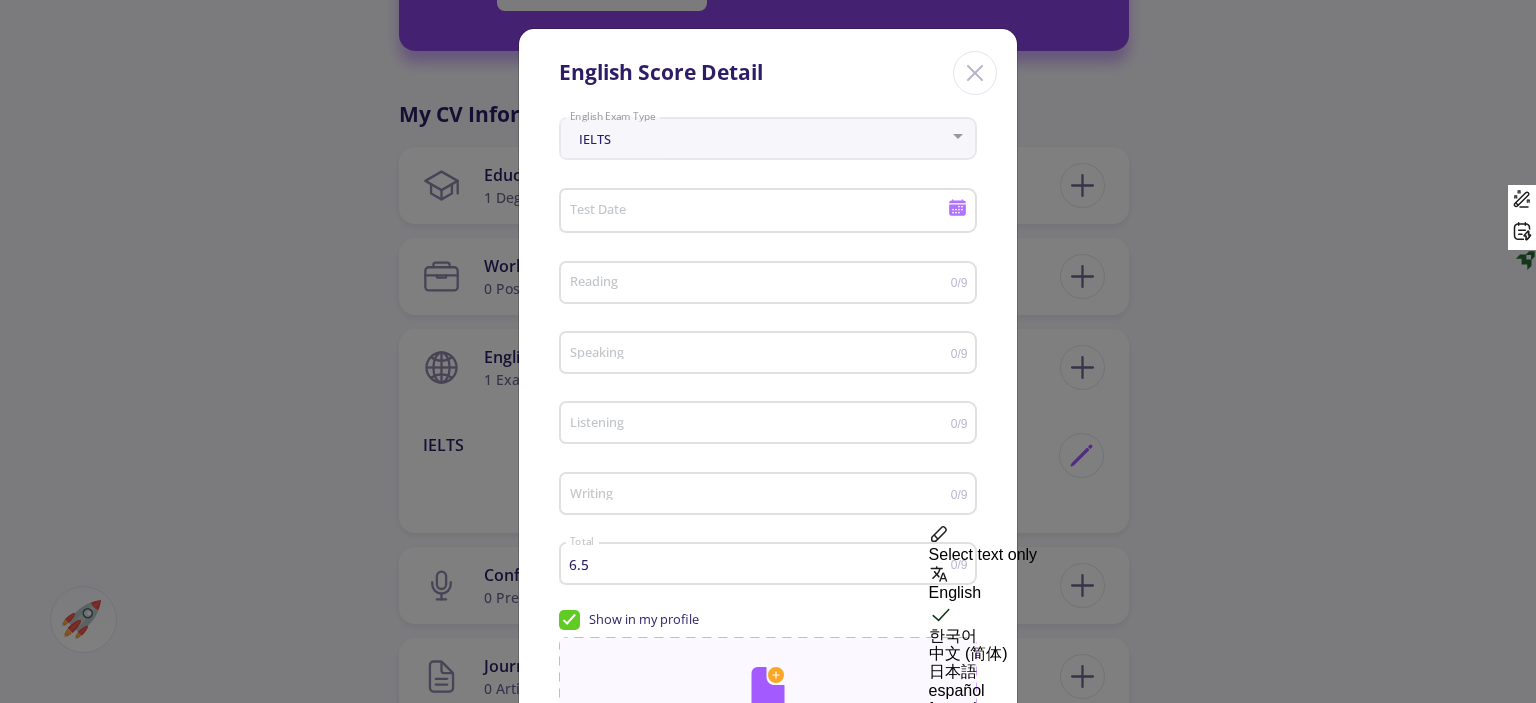 click on "IELTS English Exam Type Test Date Reading 0/9 Speaking 0/9 Listening 0/9 Writing 0/9 6.5 Total 0/9  Show in my profile Drop your files here or  Browse  (Optional) Text and image files only  Save  Delete" at bounding box center (768, 535) 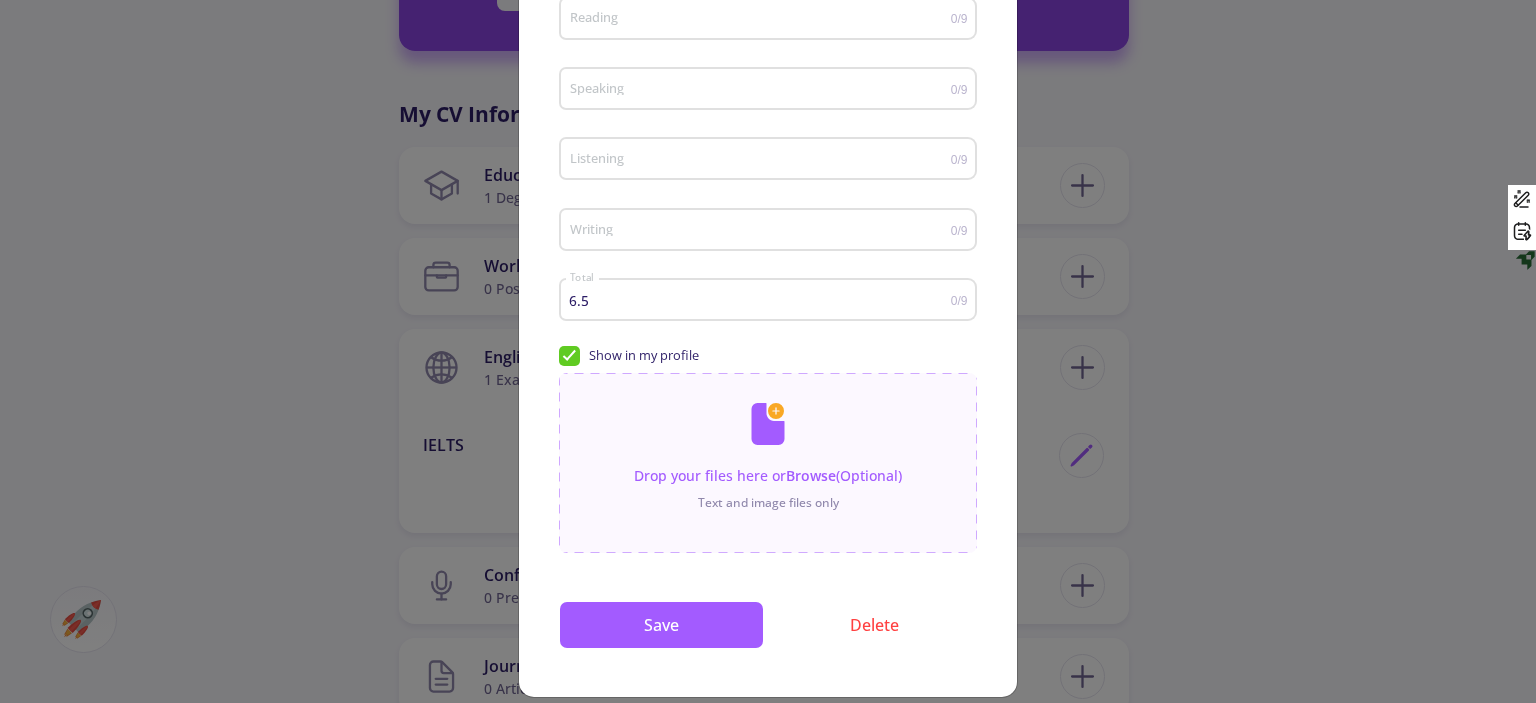 scroll, scrollTop: 288, scrollLeft: 0, axis: vertical 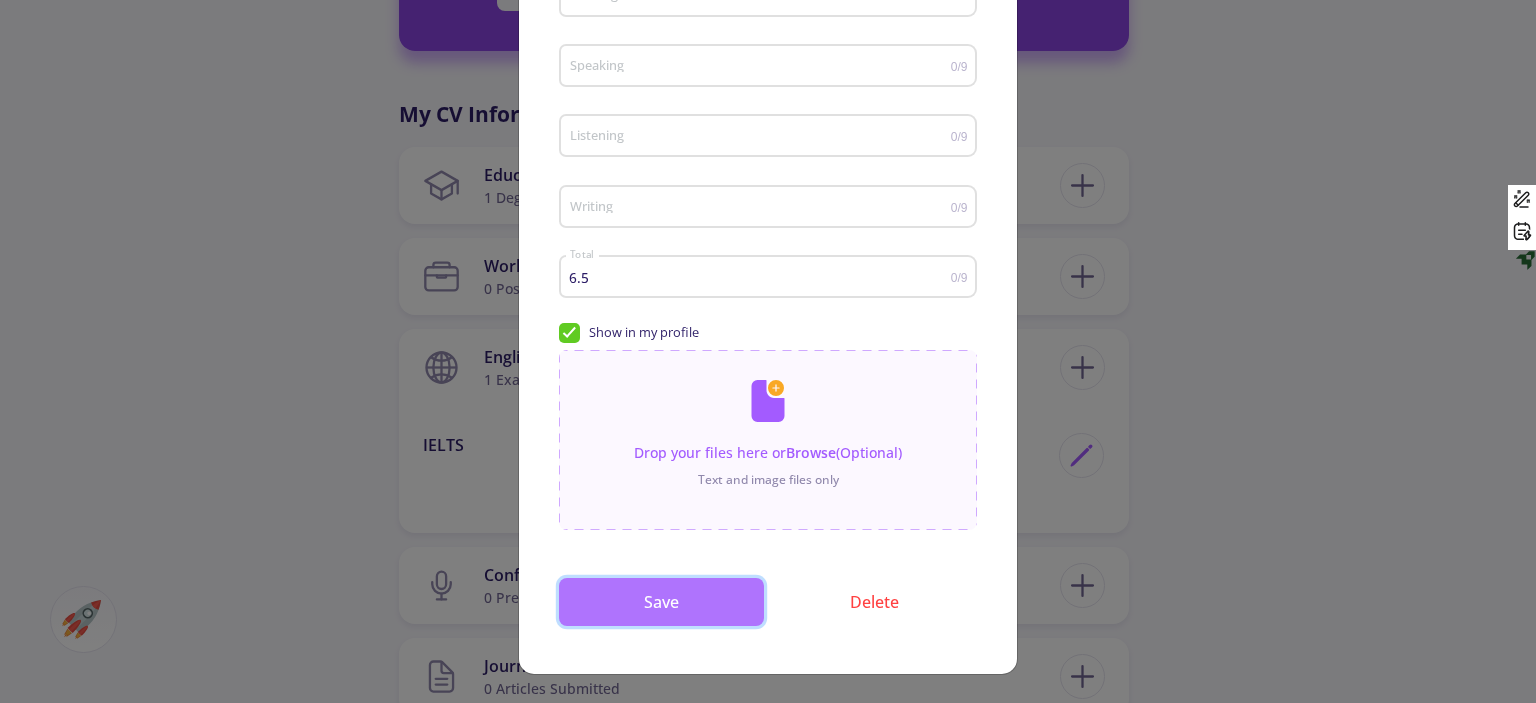 click on "Save" at bounding box center (661, 602) 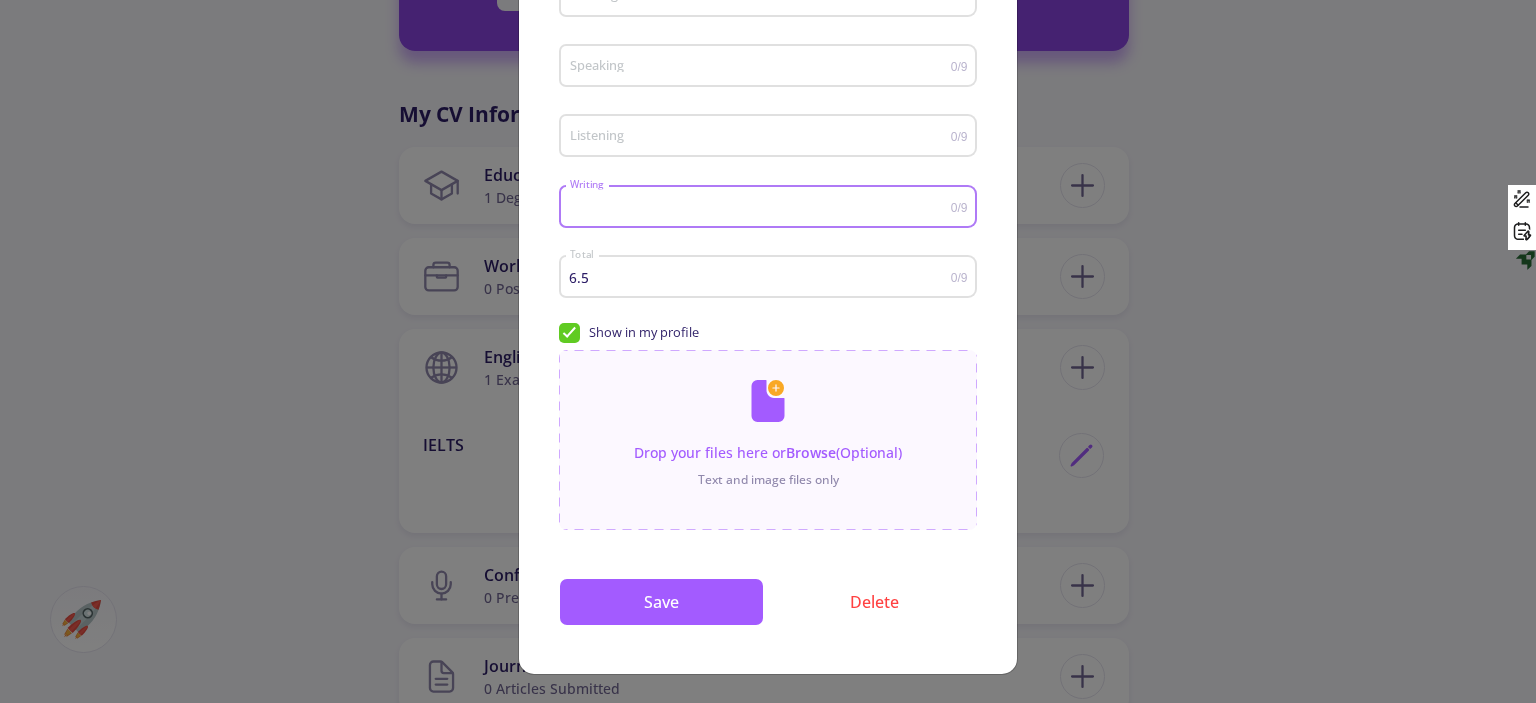 click on "Writing" at bounding box center [760, 207] 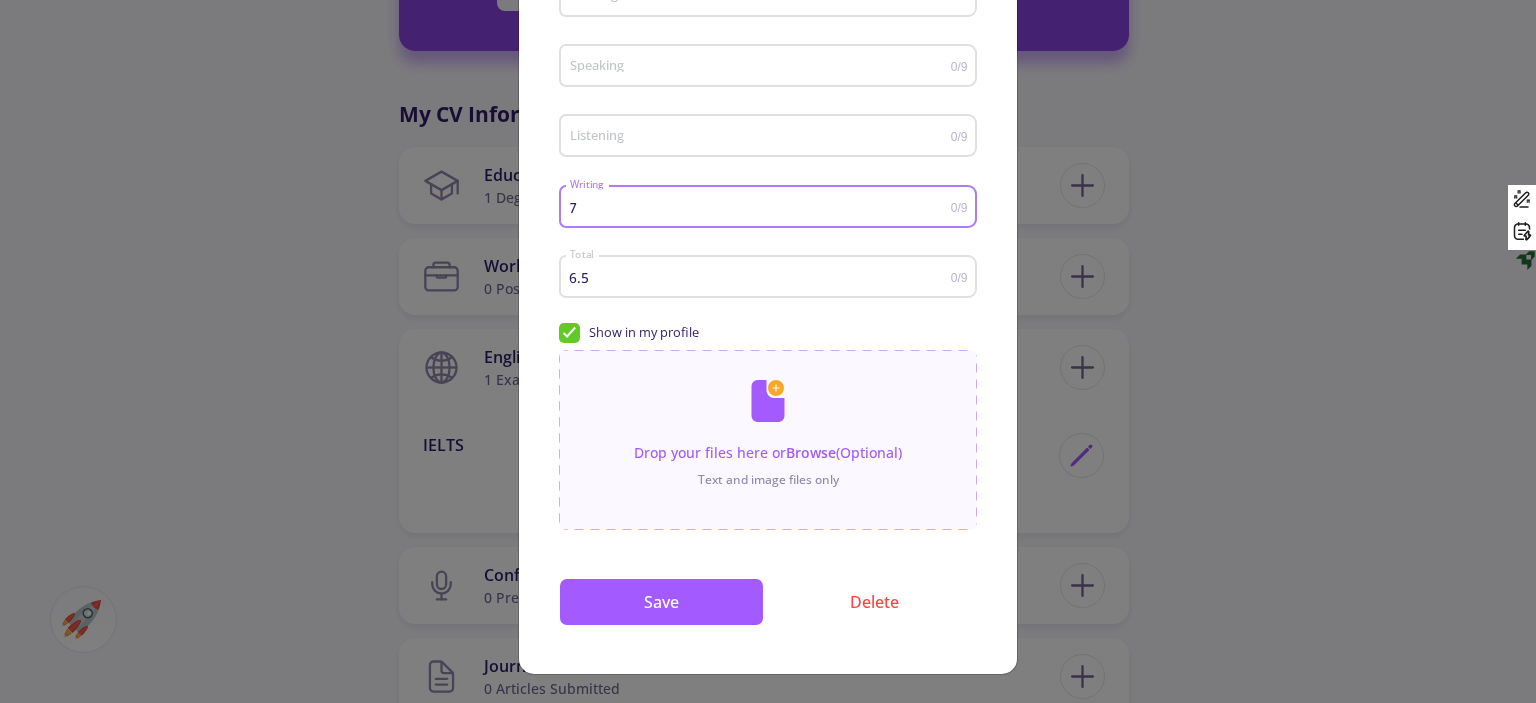 type on "7" 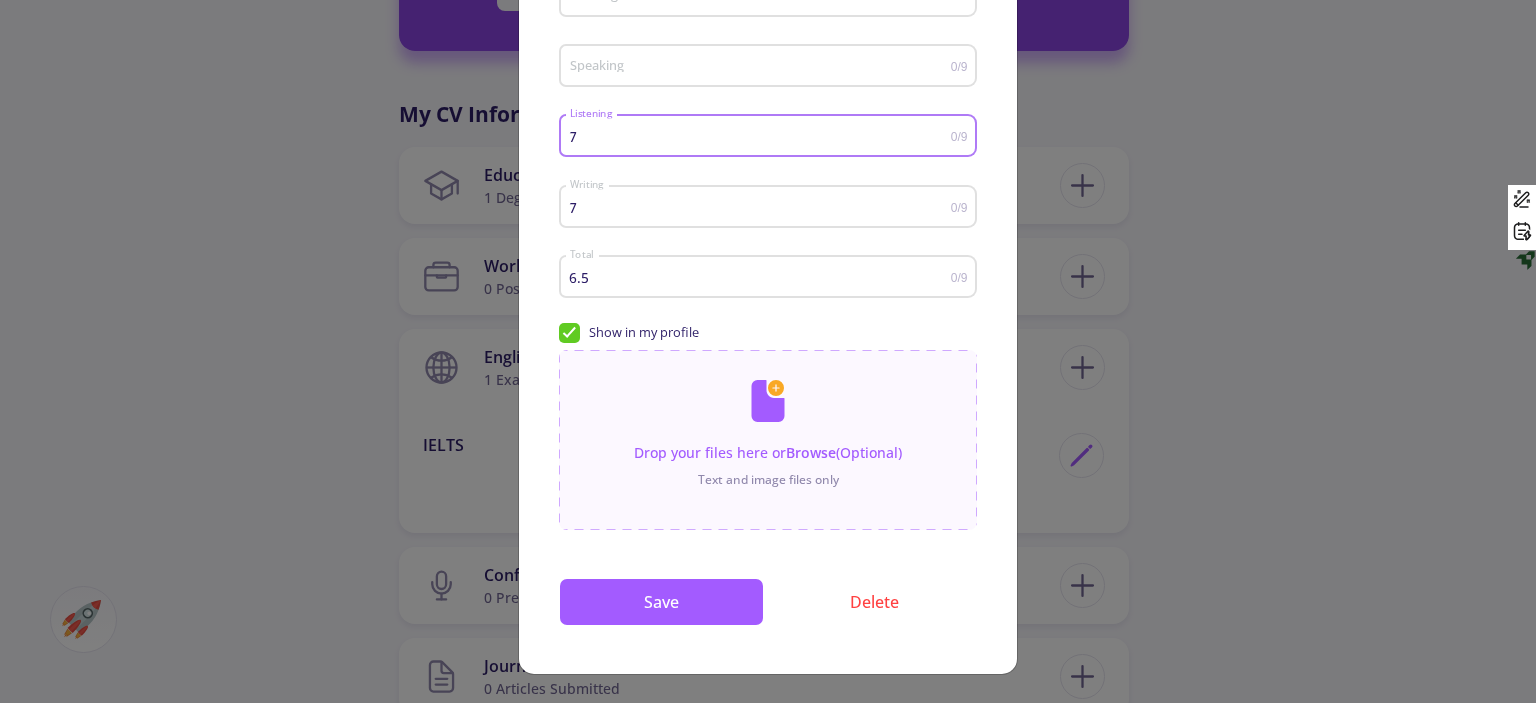 type on "7" 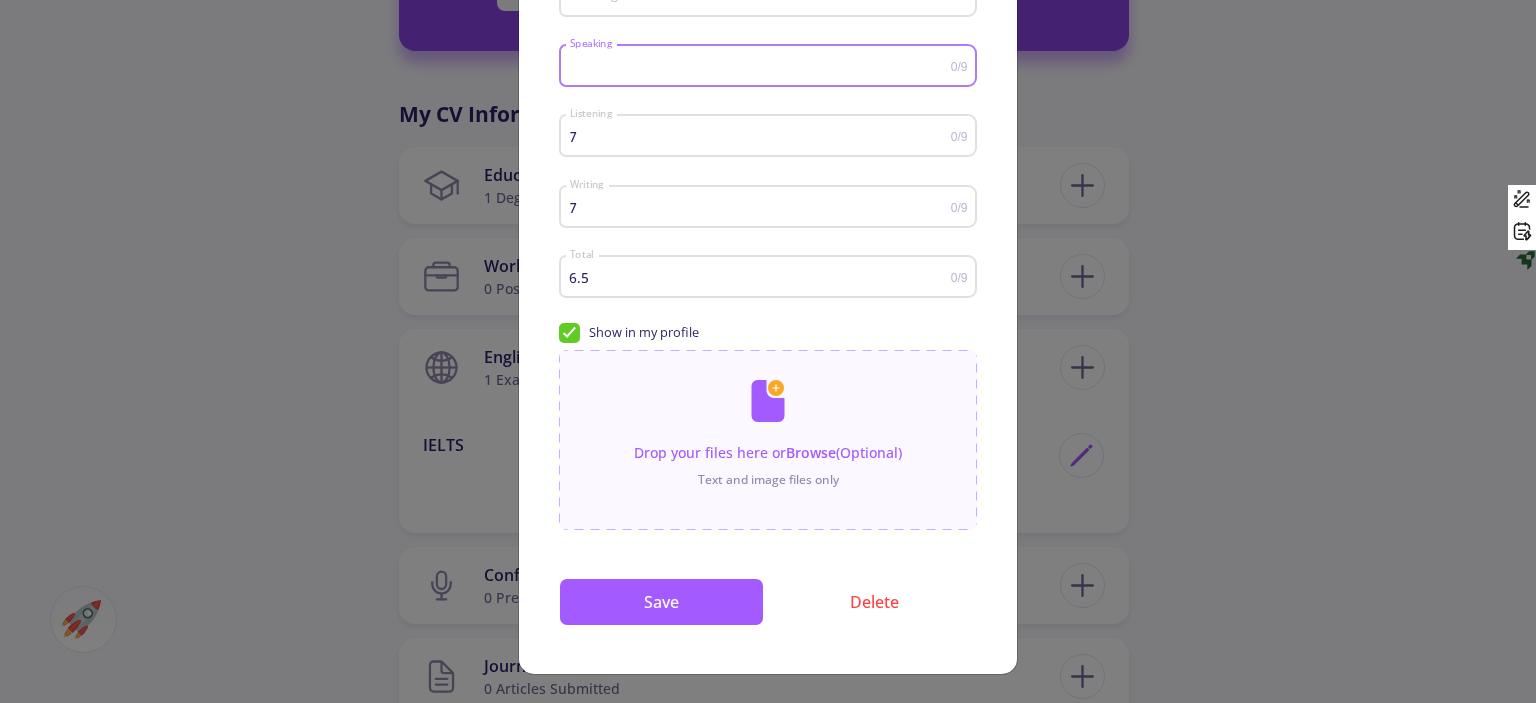 click on "Speaking" at bounding box center (760, 66) 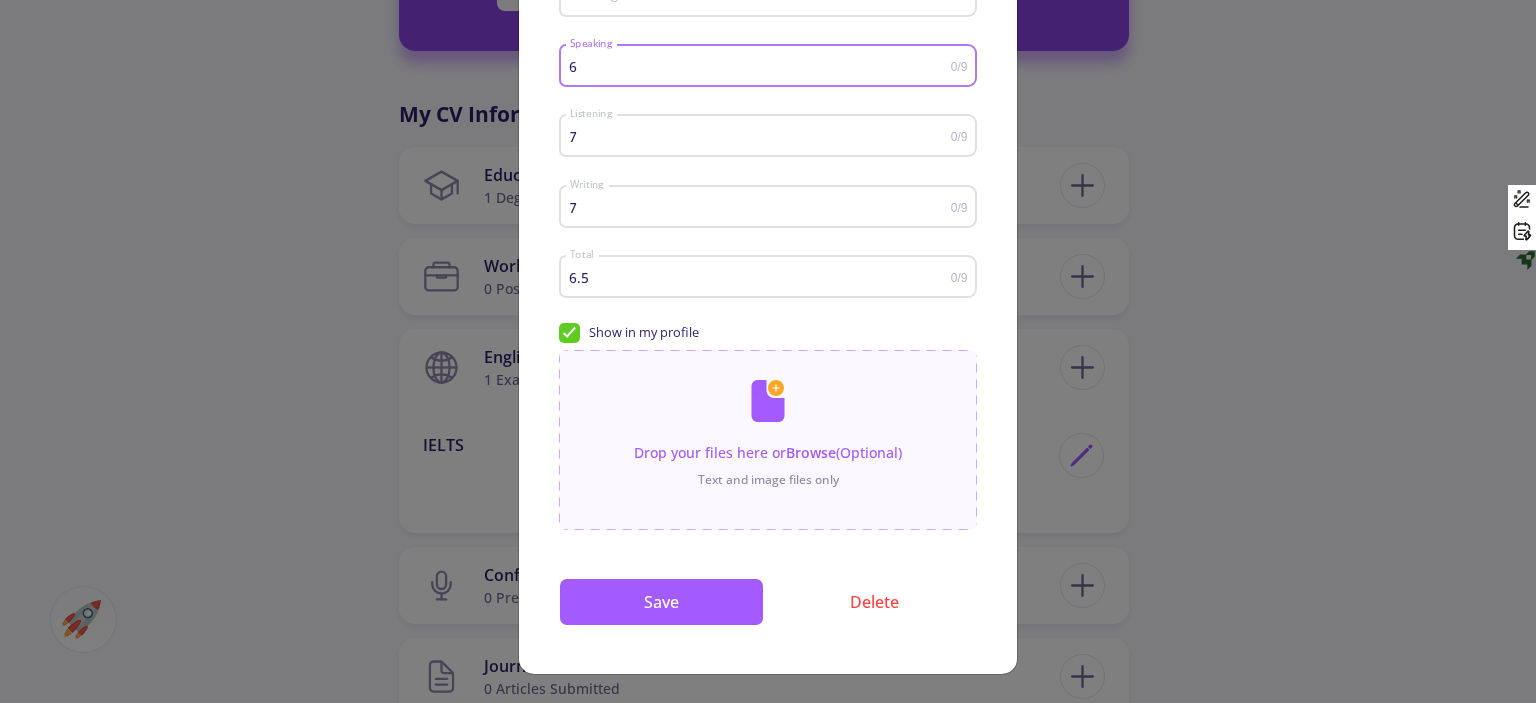 type on "6" 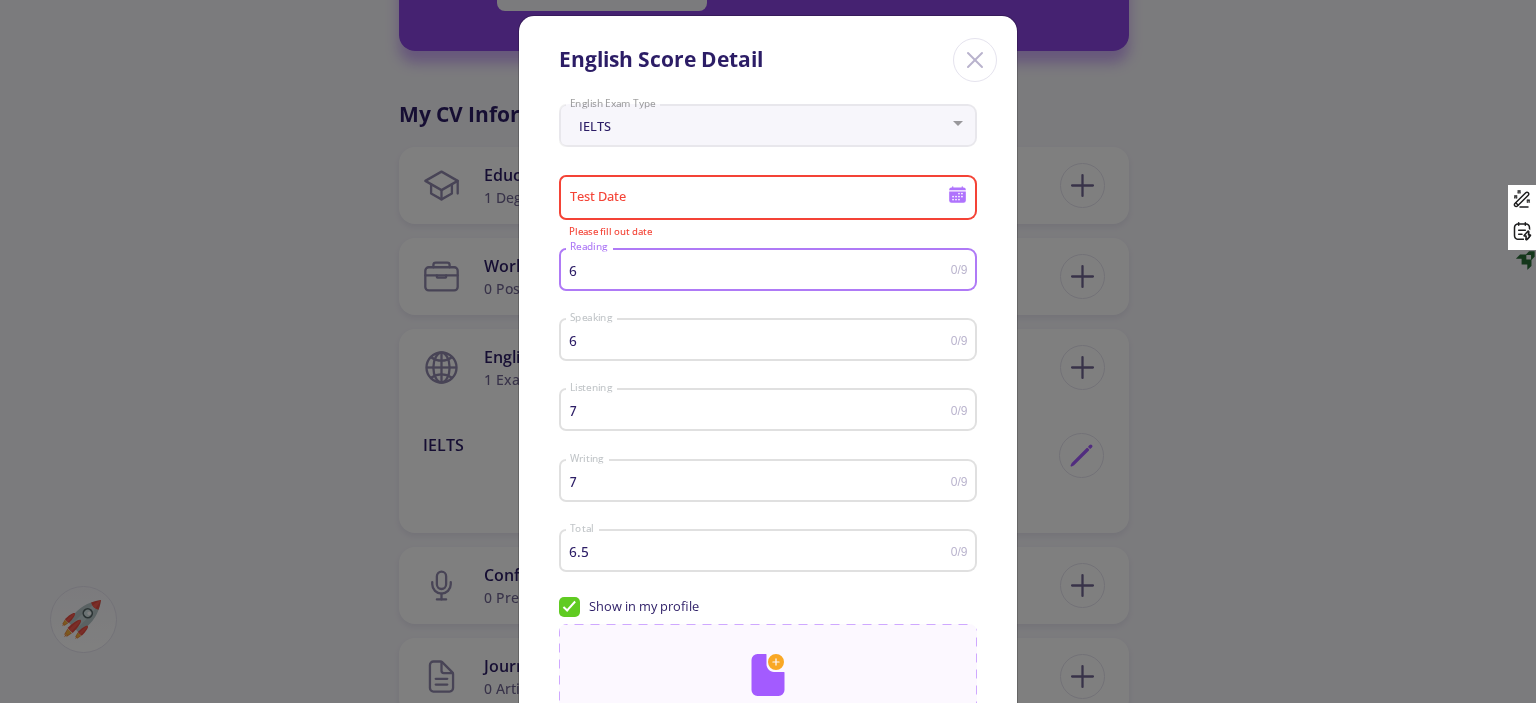 scroll, scrollTop: 0, scrollLeft: 0, axis: both 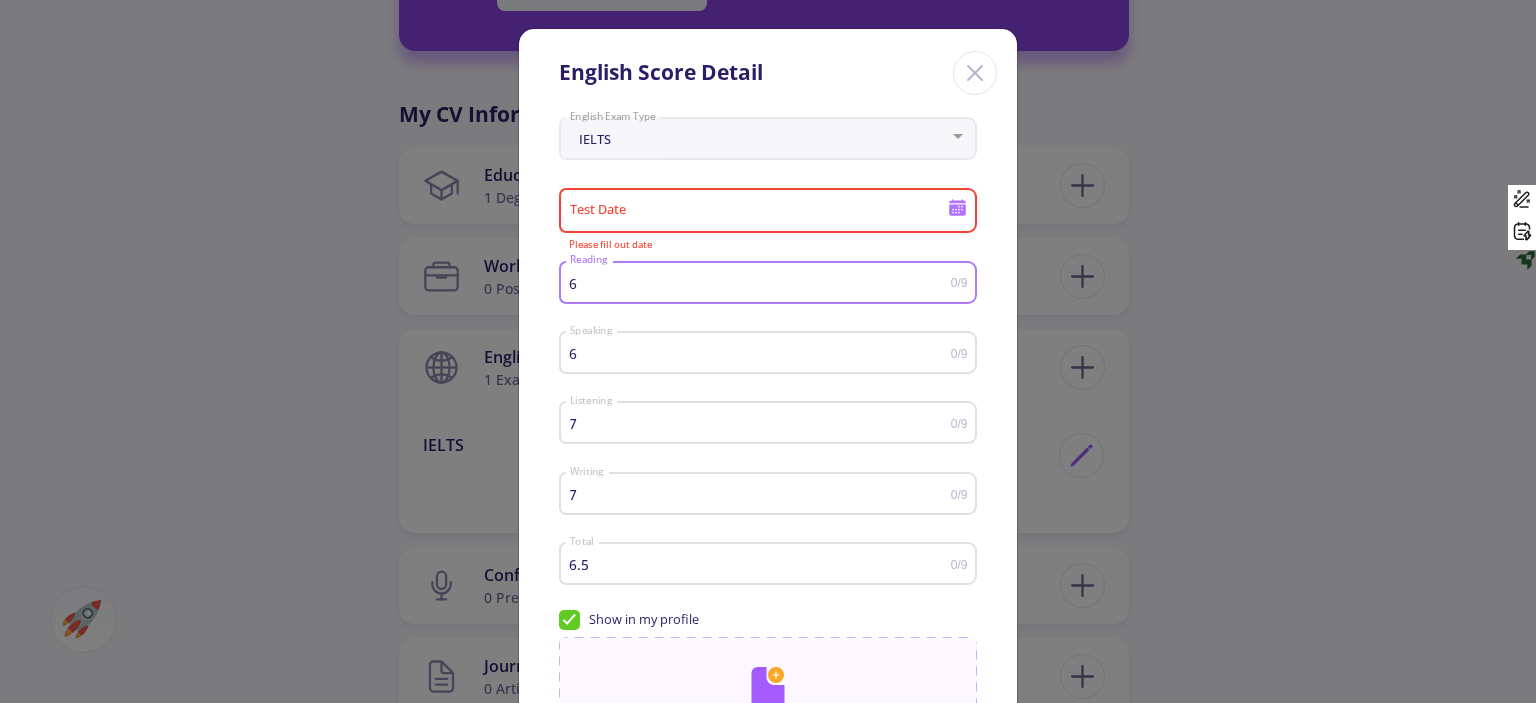 type on "6" 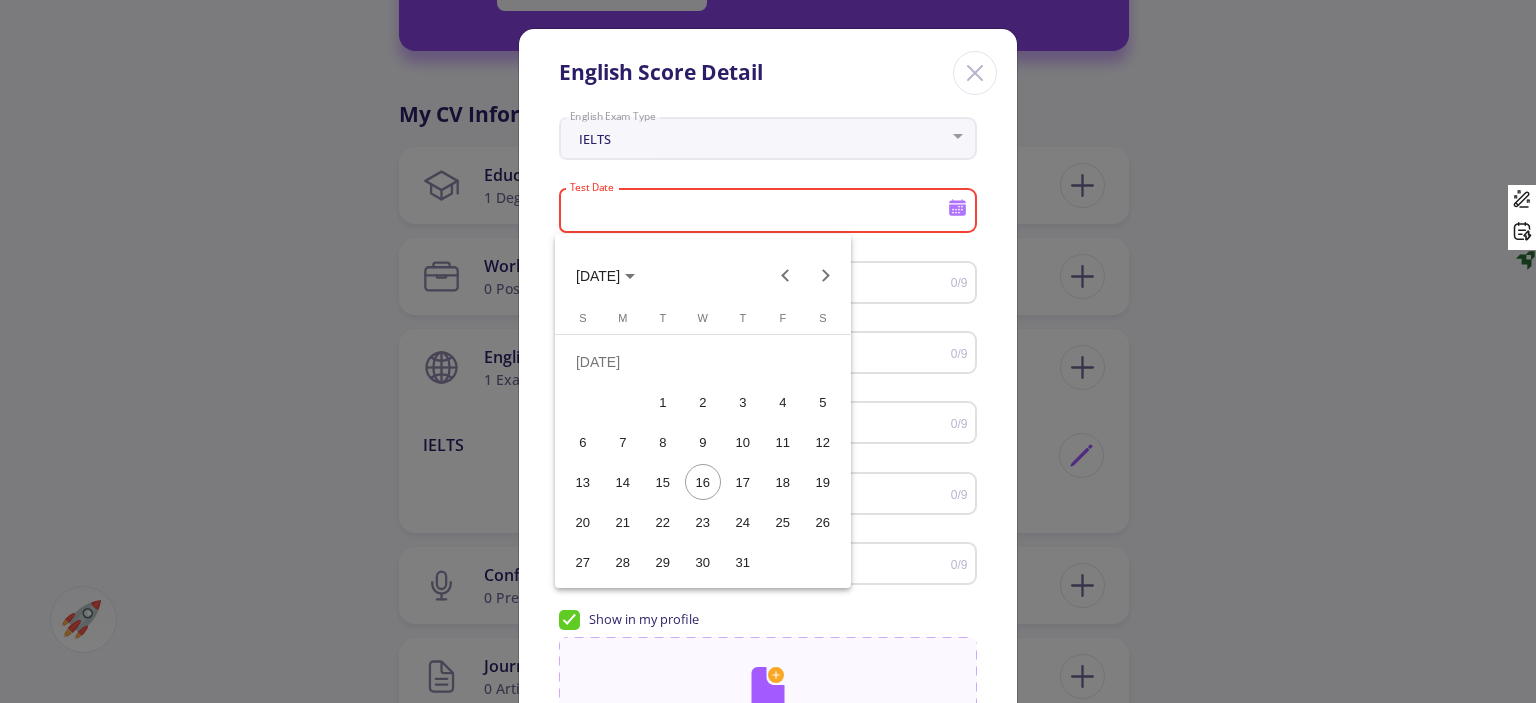 click on "1" at bounding box center [663, 402] 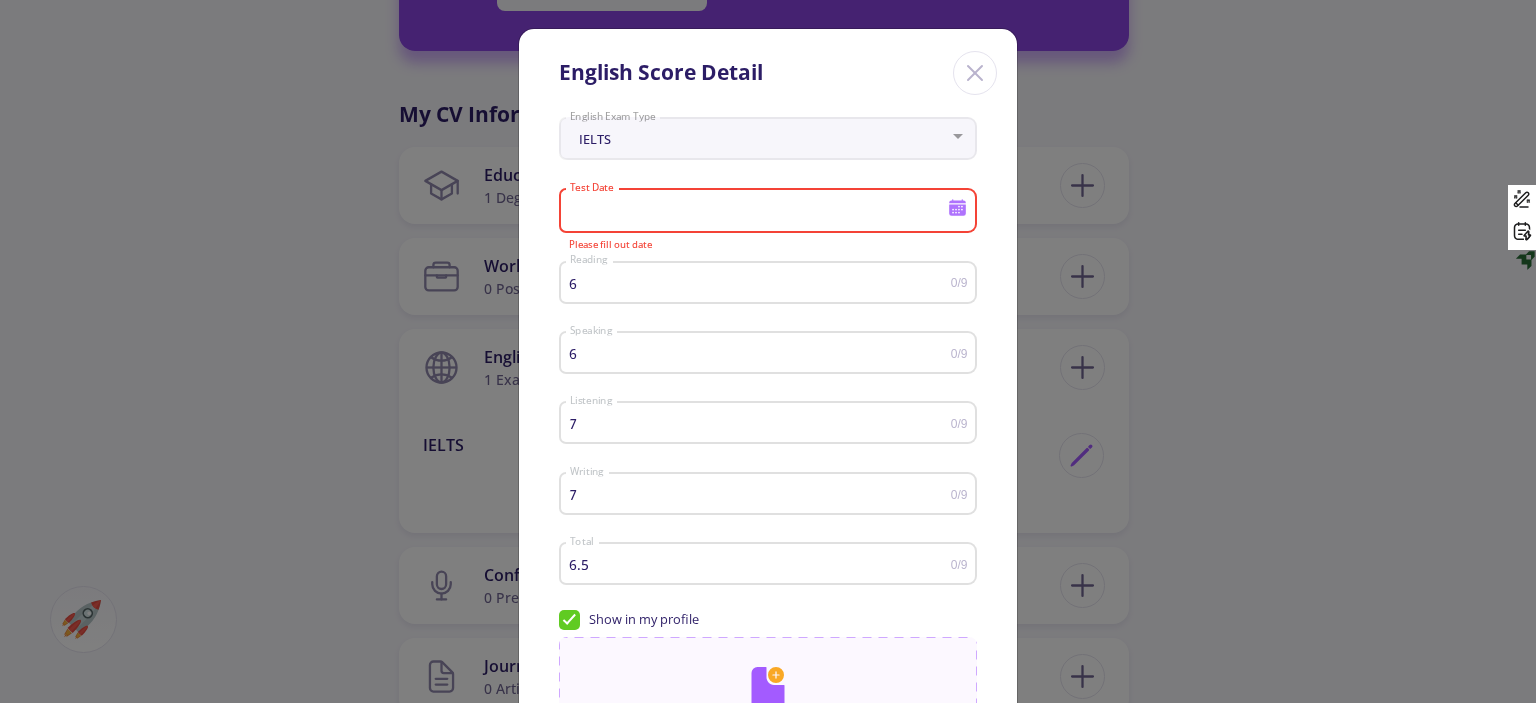 type on "7/1/2025" 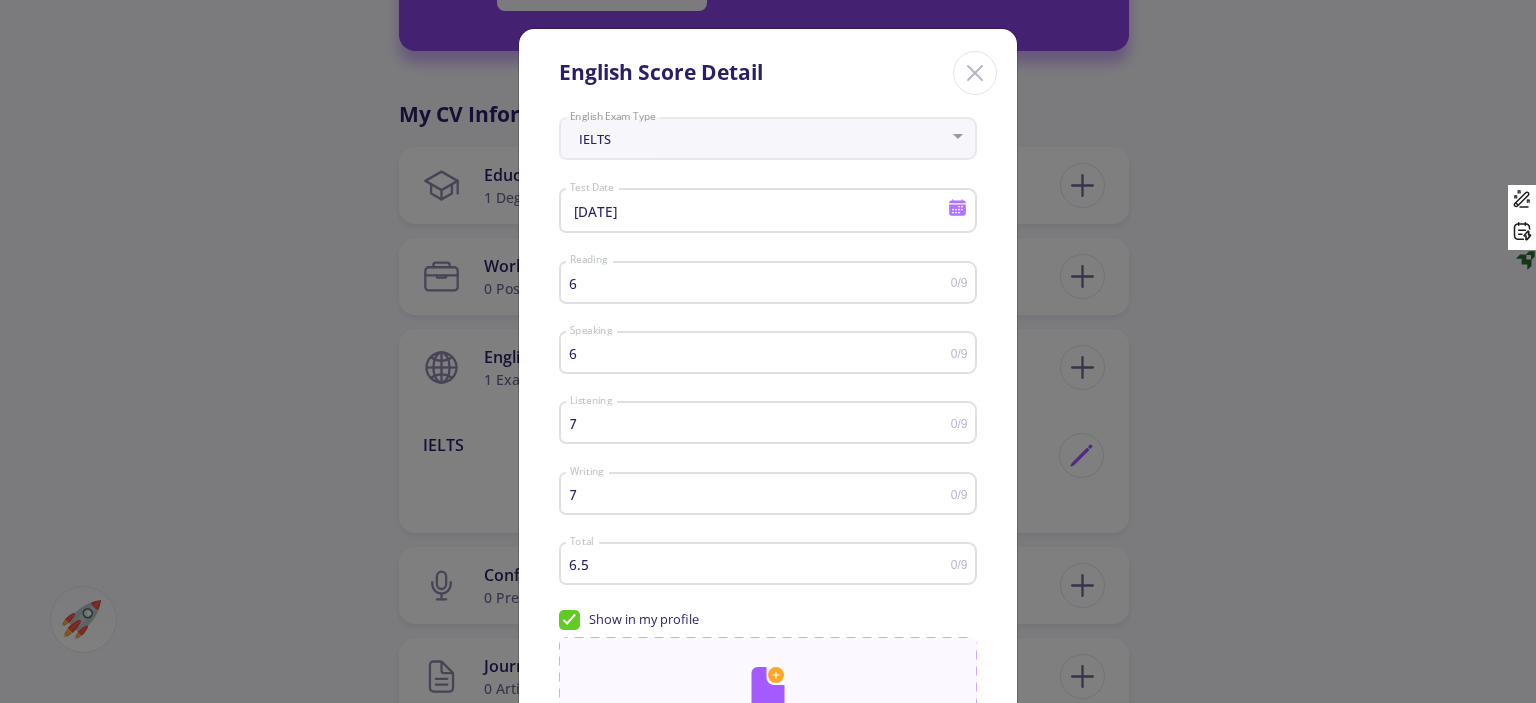 click on "IELTS English Exam Type 7/1/2025 Test Date 6 Reading 0/9 6 Speaking 0/9 7 Listening 0/9 7 Writing 0/9 6.5 Total 0/9  Show in my profile Drop your files here or  Browse  (Optional) Text and image files only  Save  Delete" at bounding box center (768, 535) 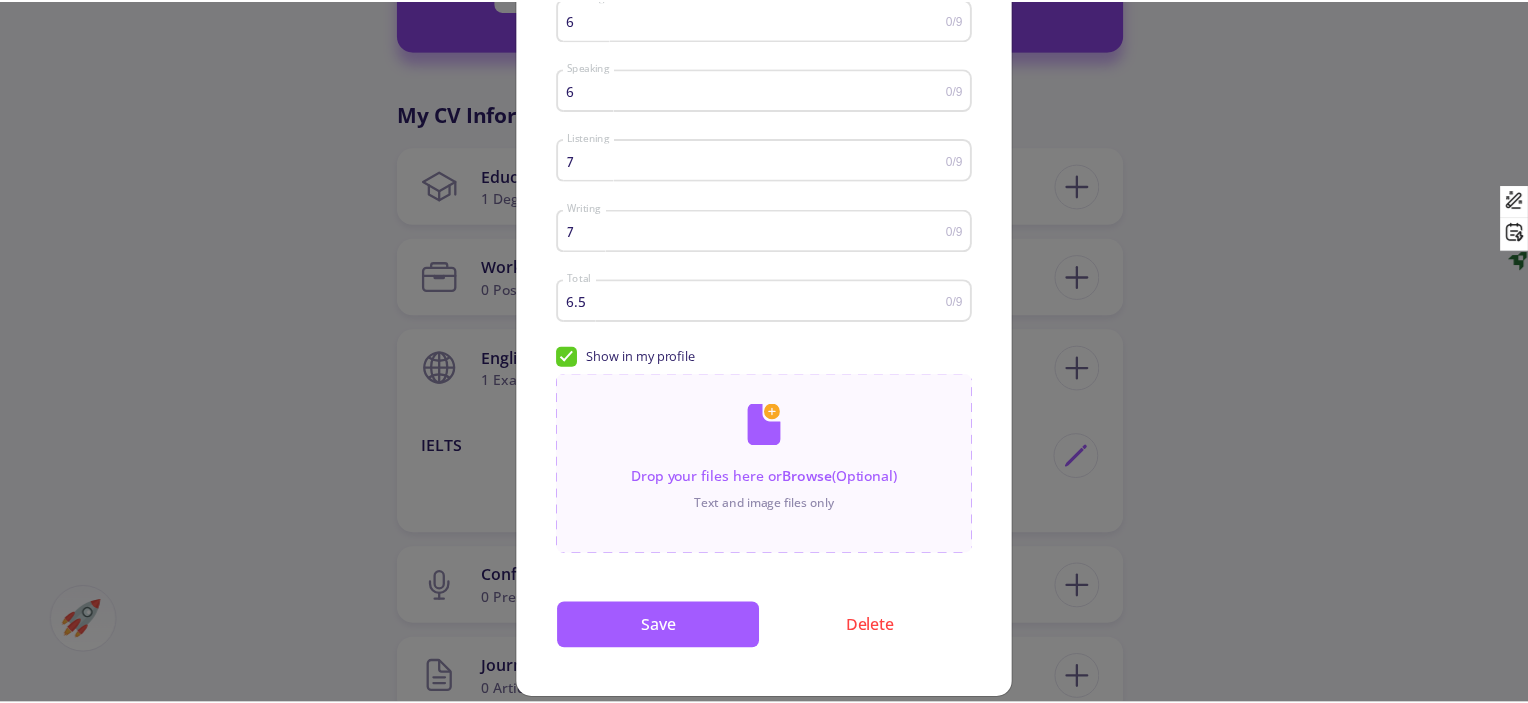 scroll, scrollTop: 288, scrollLeft: 0, axis: vertical 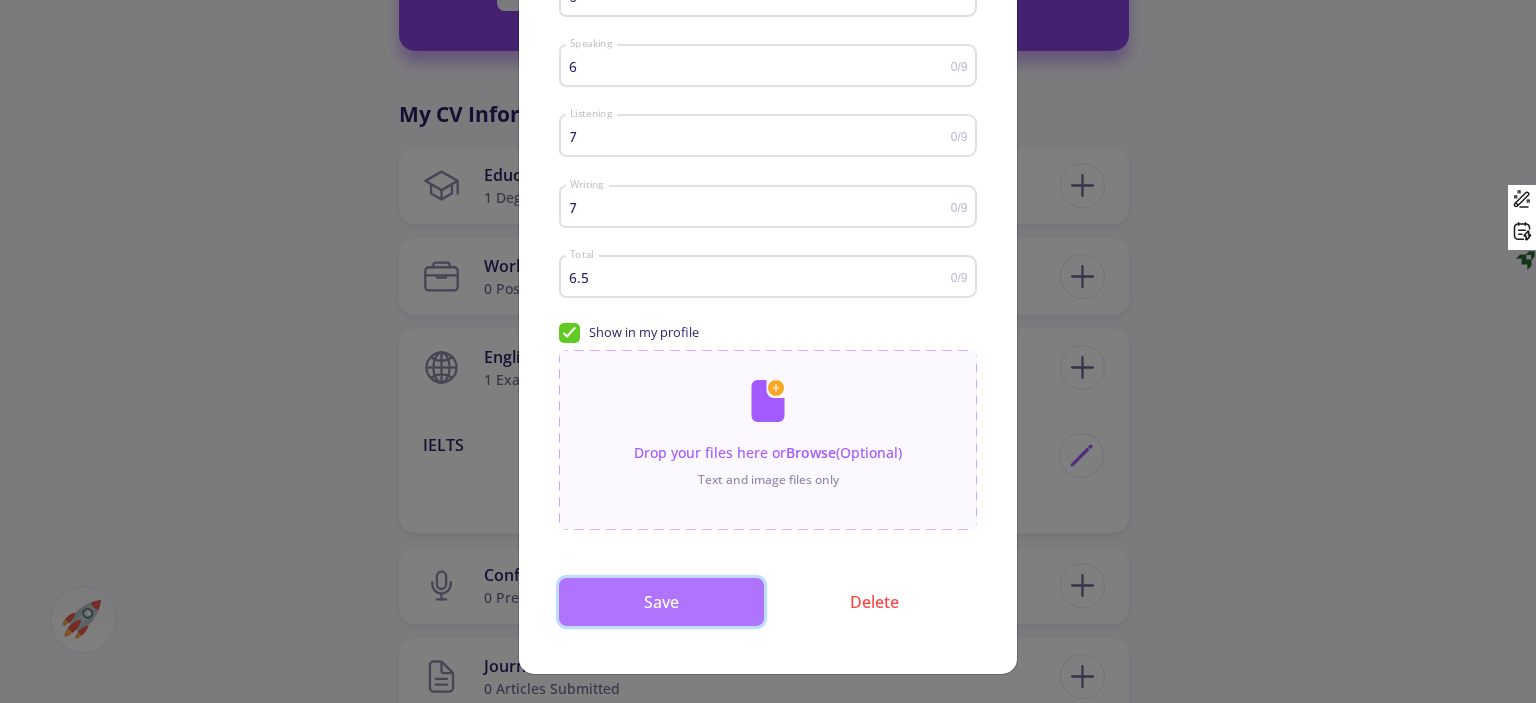 click on "Save" at bounding box center [661, 602] 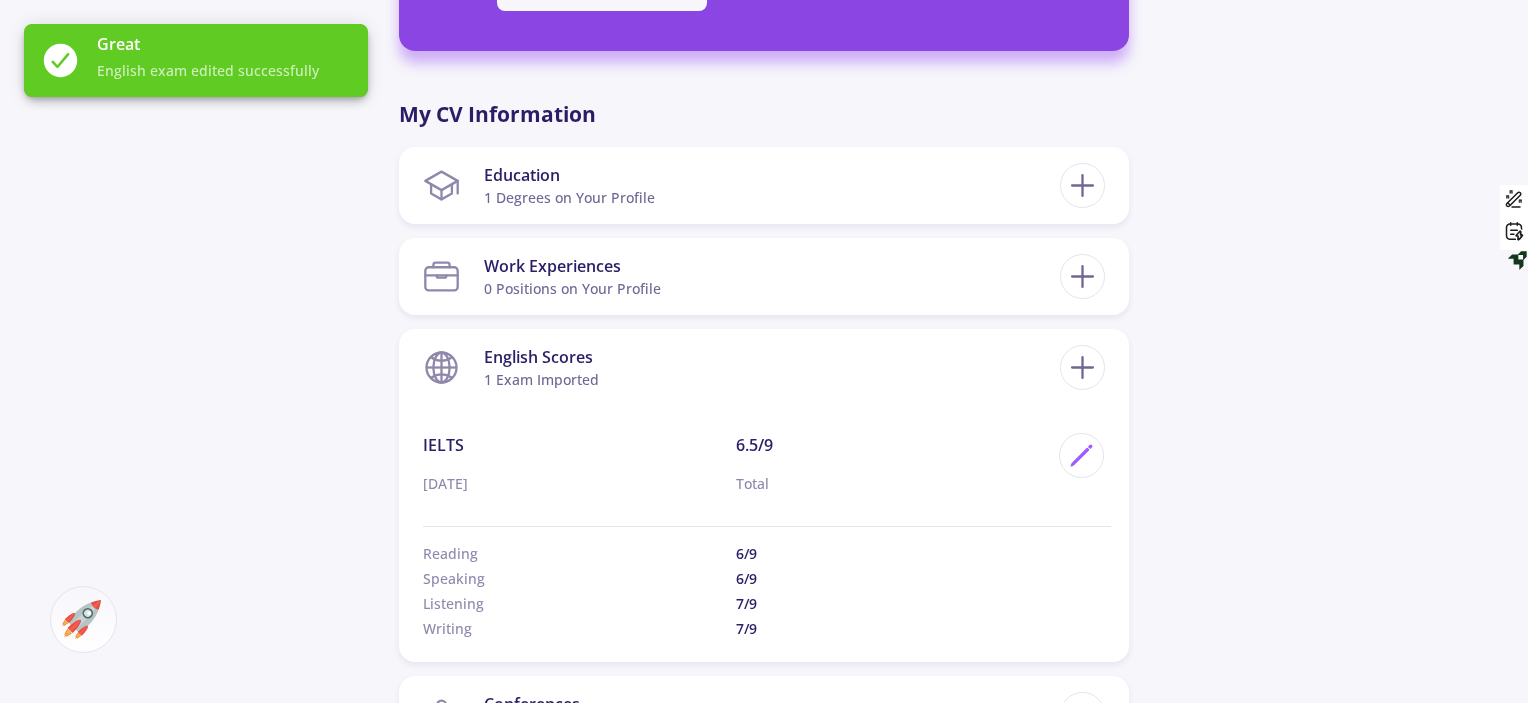 click on "Arian Dehghan 0 Followers 0 Following
480 AC-Score Respectable  By Completing Your CV, Find Out Your Ac-Score Based on Admission Metrics of Universities in a Specific Country.  Canada Set on My Profile For a More Accurate Calculation, Please Update Your CV By Completing Your CV, Find Out Your Ac-Score Based on Admission Metrics Of Universities in a Specific Country. What is AC-Score?  Ac-Score is a Number Between 150-850 Representing Your Entire Academic Activities. This Number Not Only Gives You a Vision of Your Strengths and Weaknesses in Your Academic Background but Also Helps You Compare Yourself with Other Competitors in This Domain.   OK  My CV Information Education 1 Degrees on Your Profile Occupational Health And Safety Engineering Iran 6" 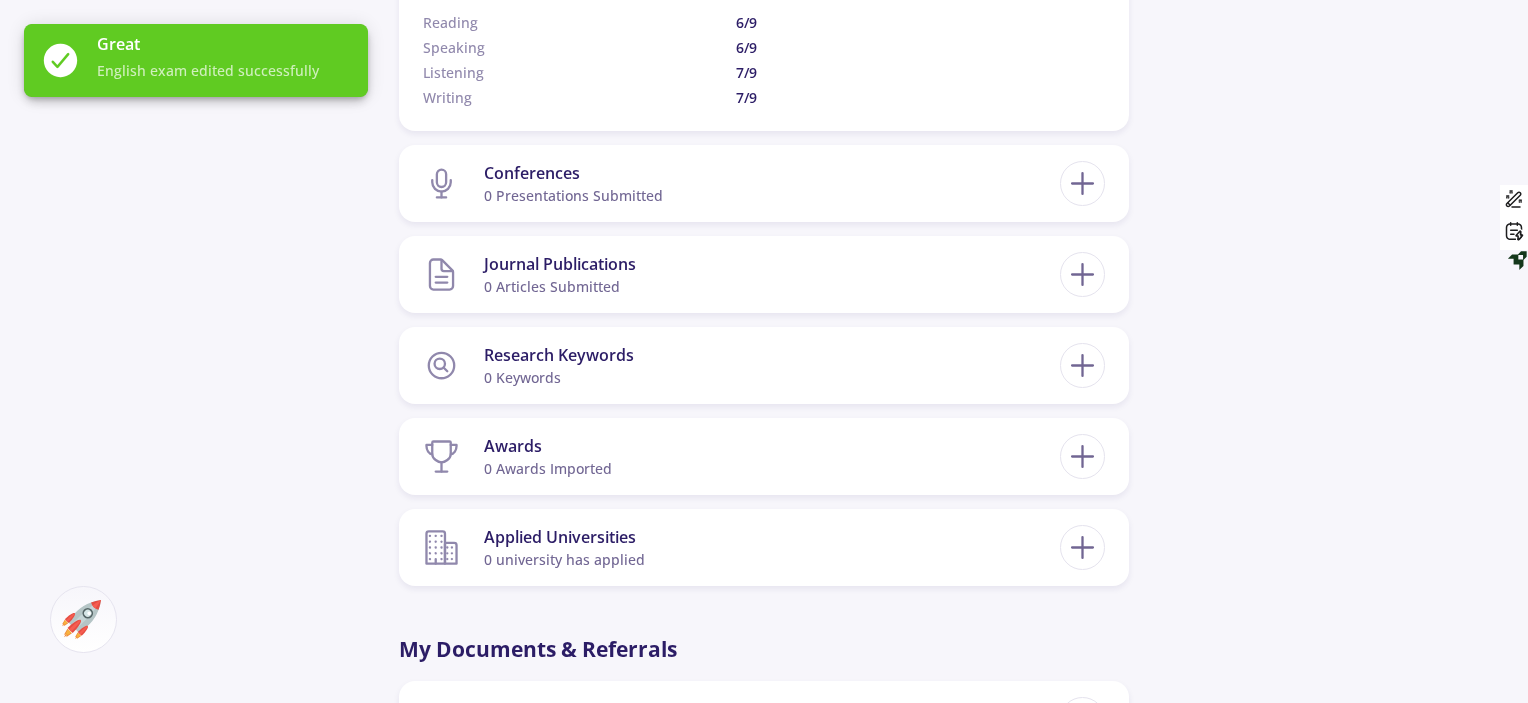 scroll, scrollTop: 1366, scrollLeft: 0, axis: vertical 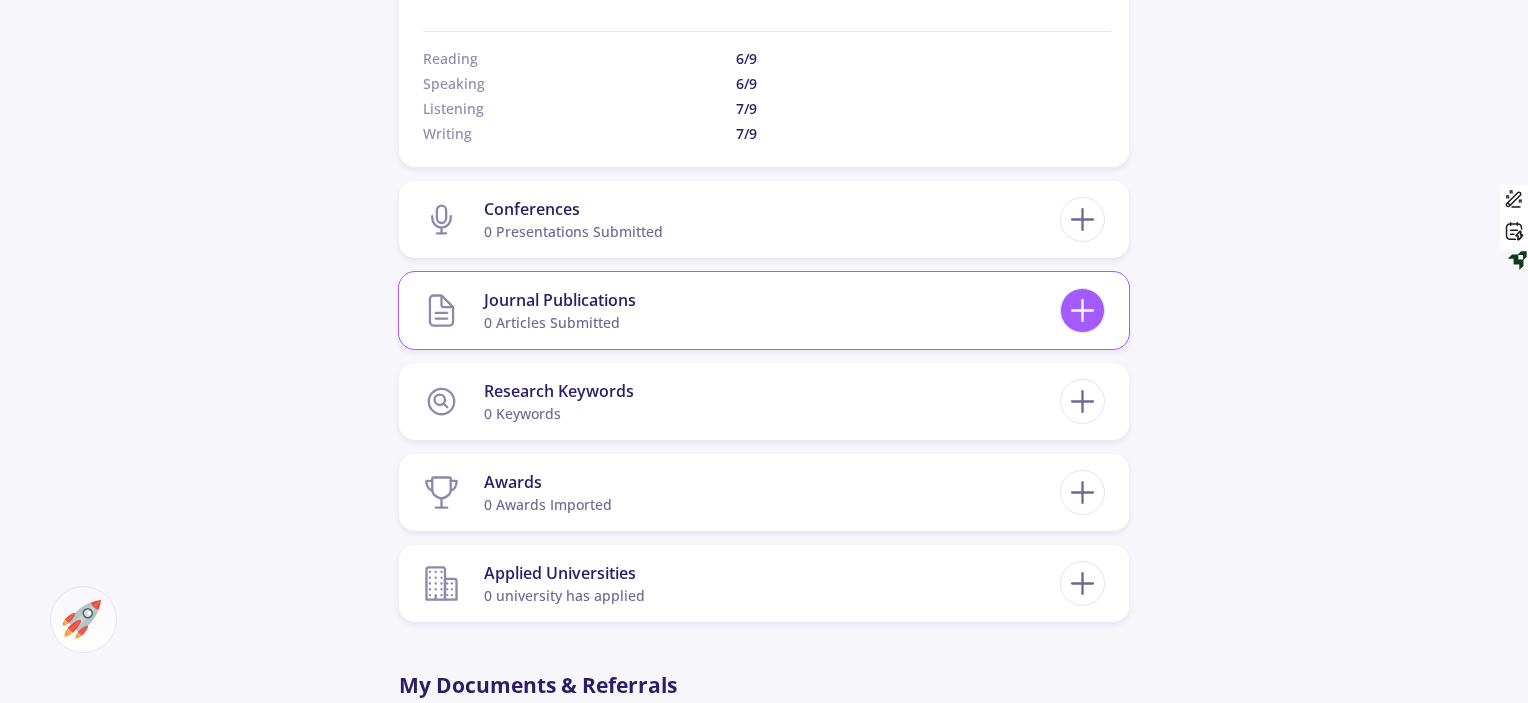 click 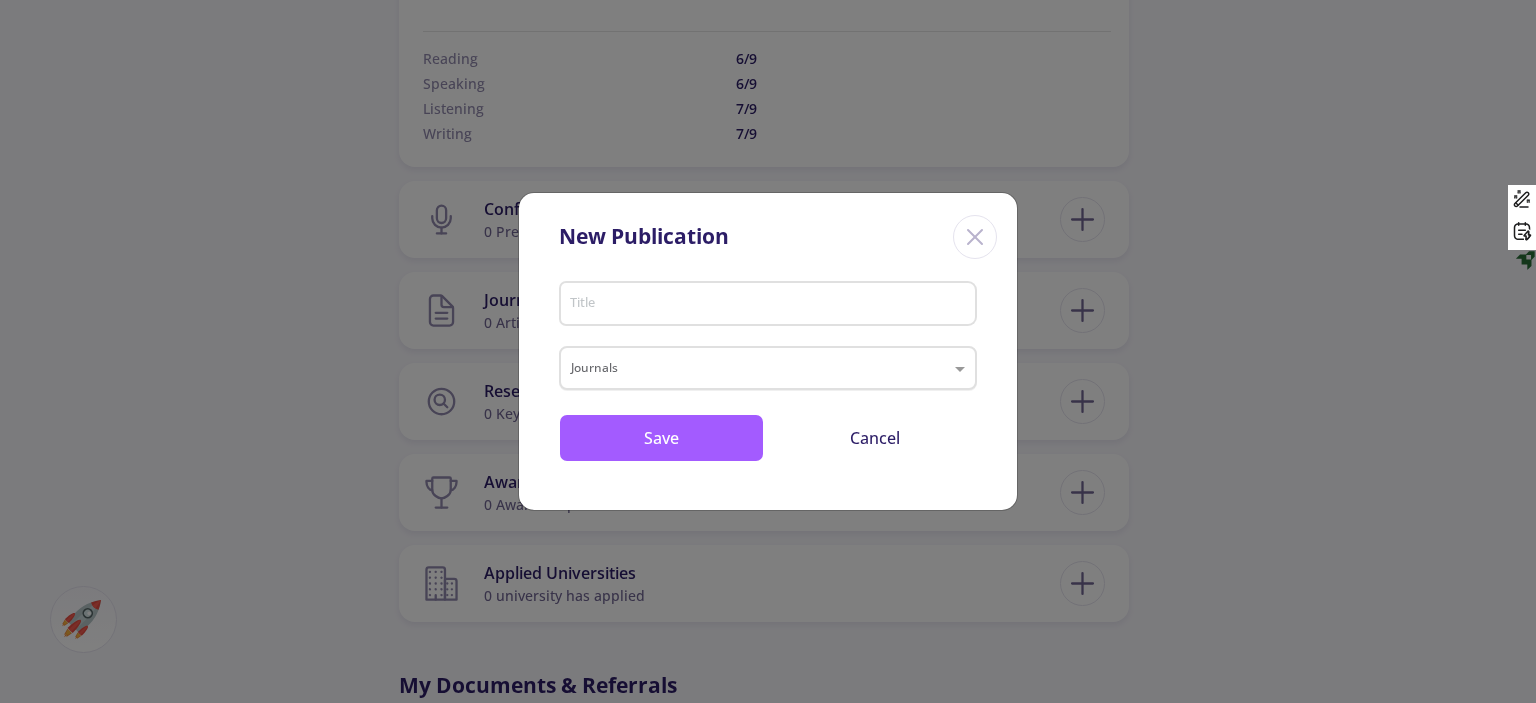 click 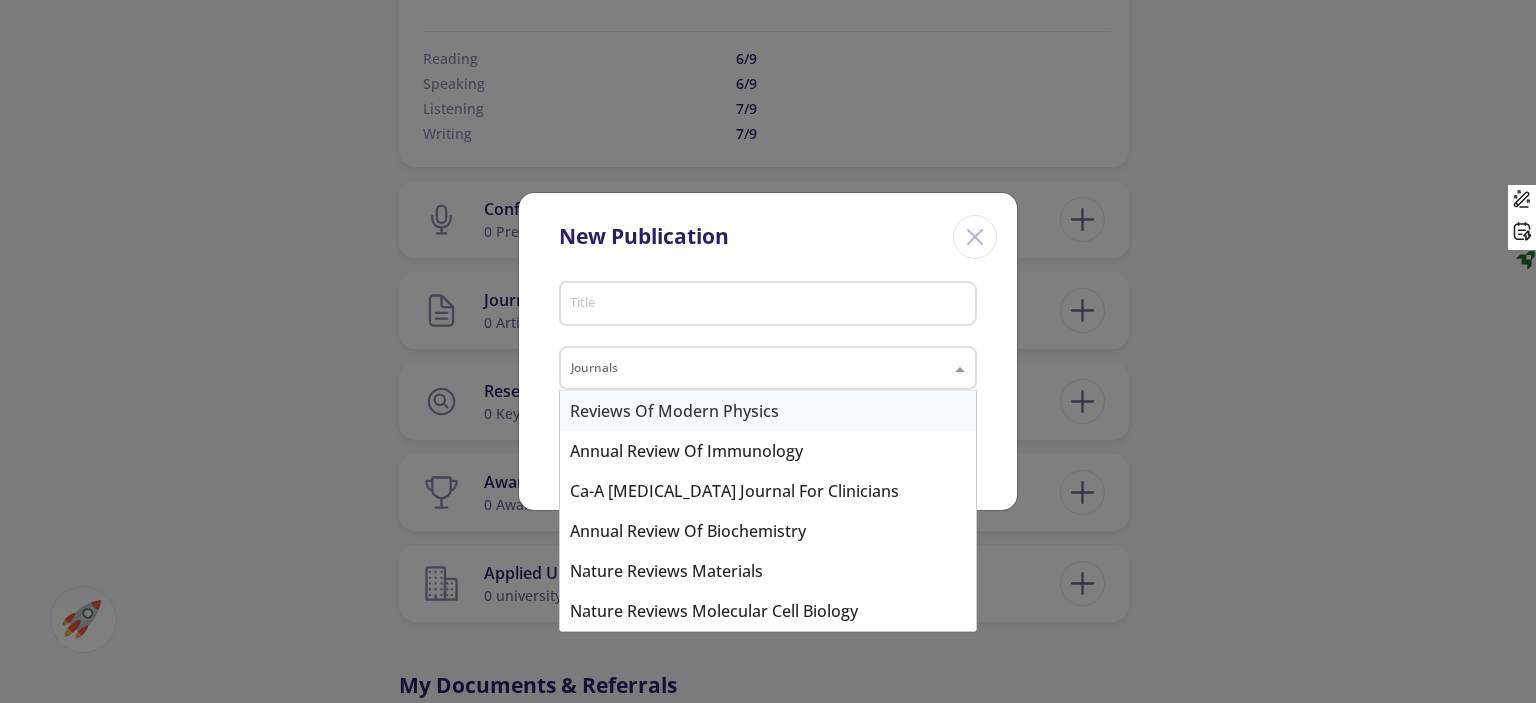 click 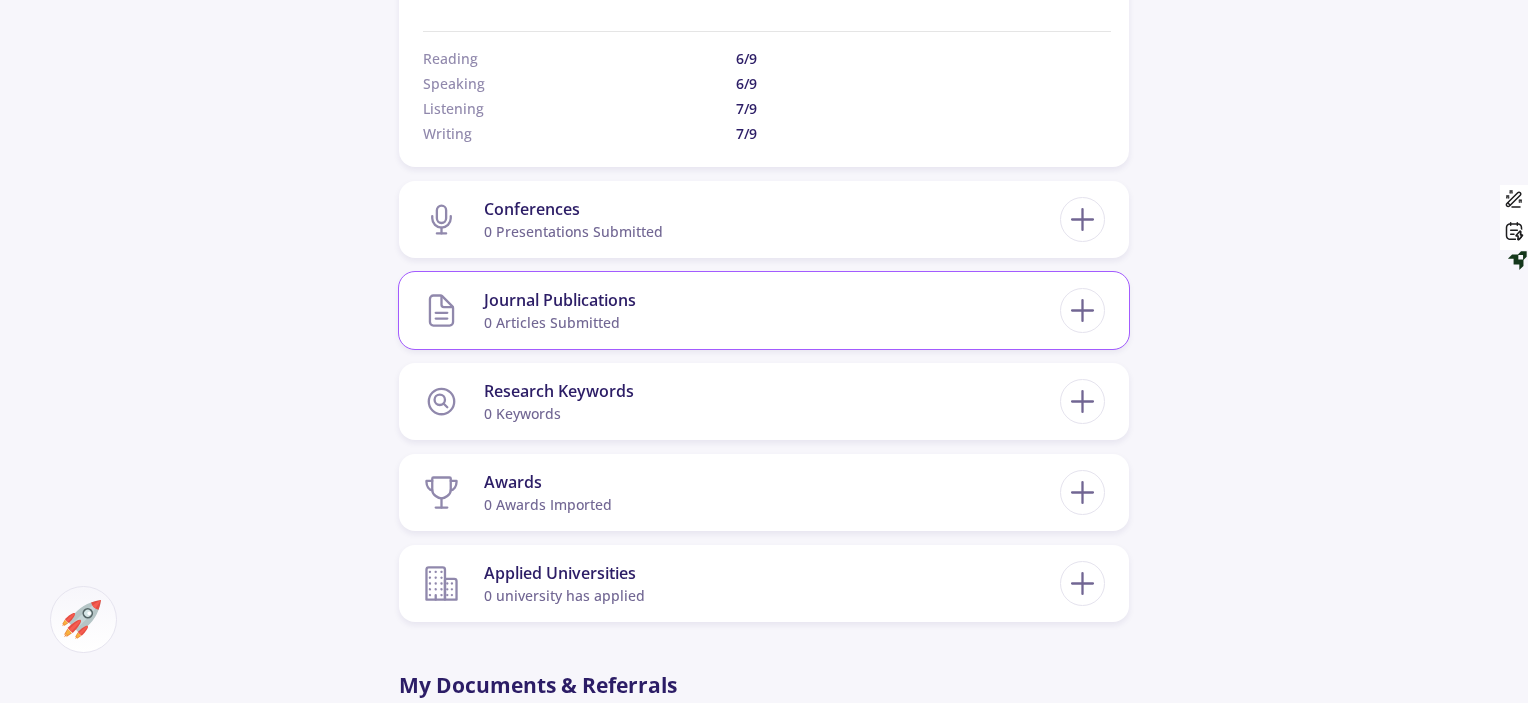 click on "Journal Publications 0 articles submitted" at bounding box center (741, 310) 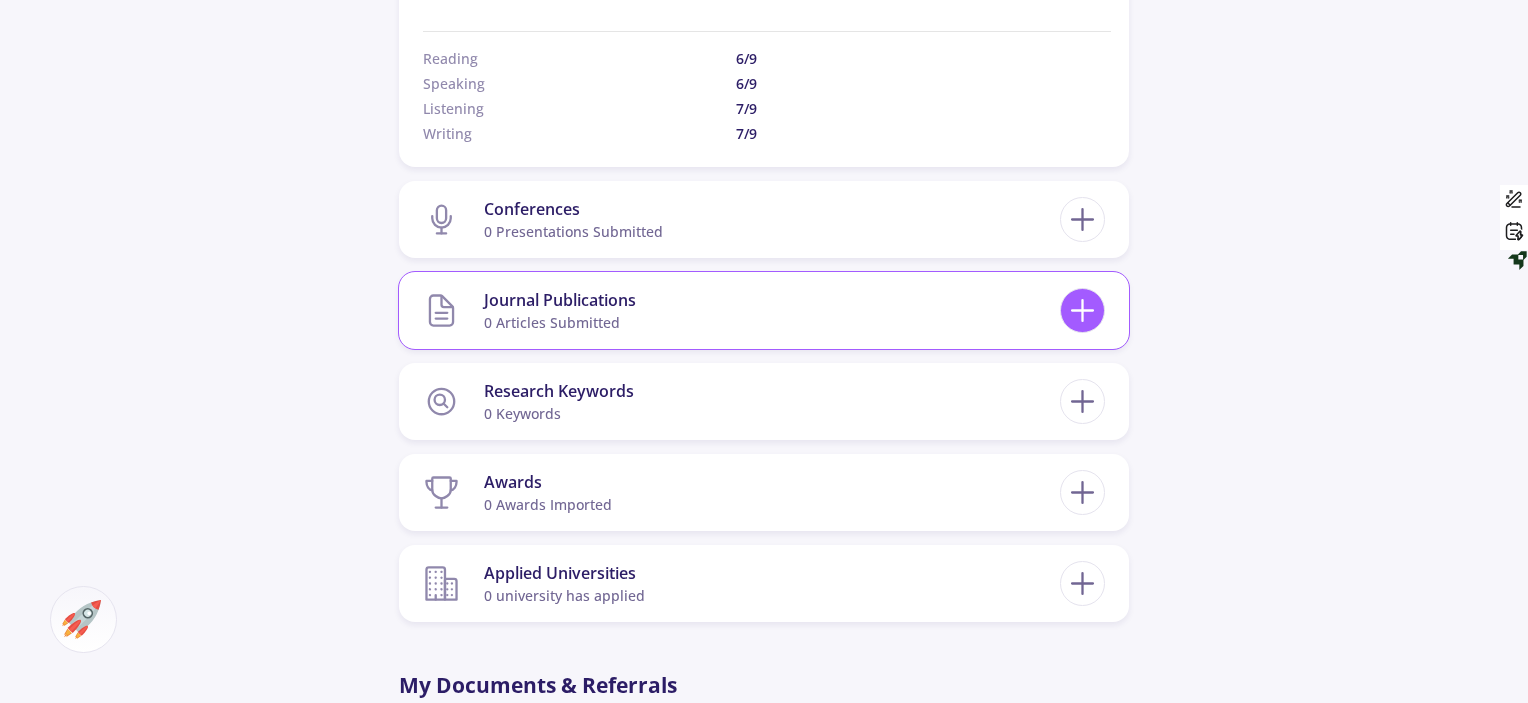 click 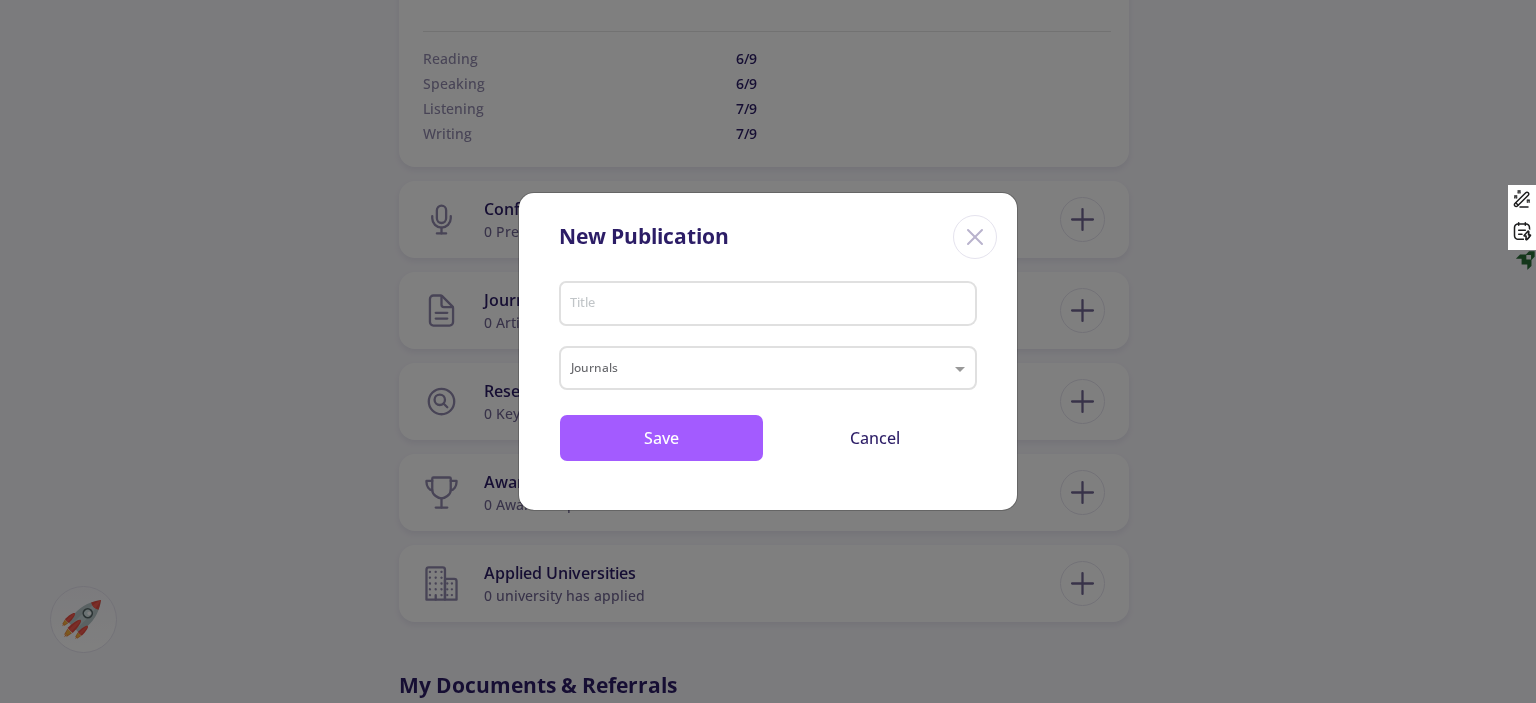 click on "Title" at bounding box center [771, 305] 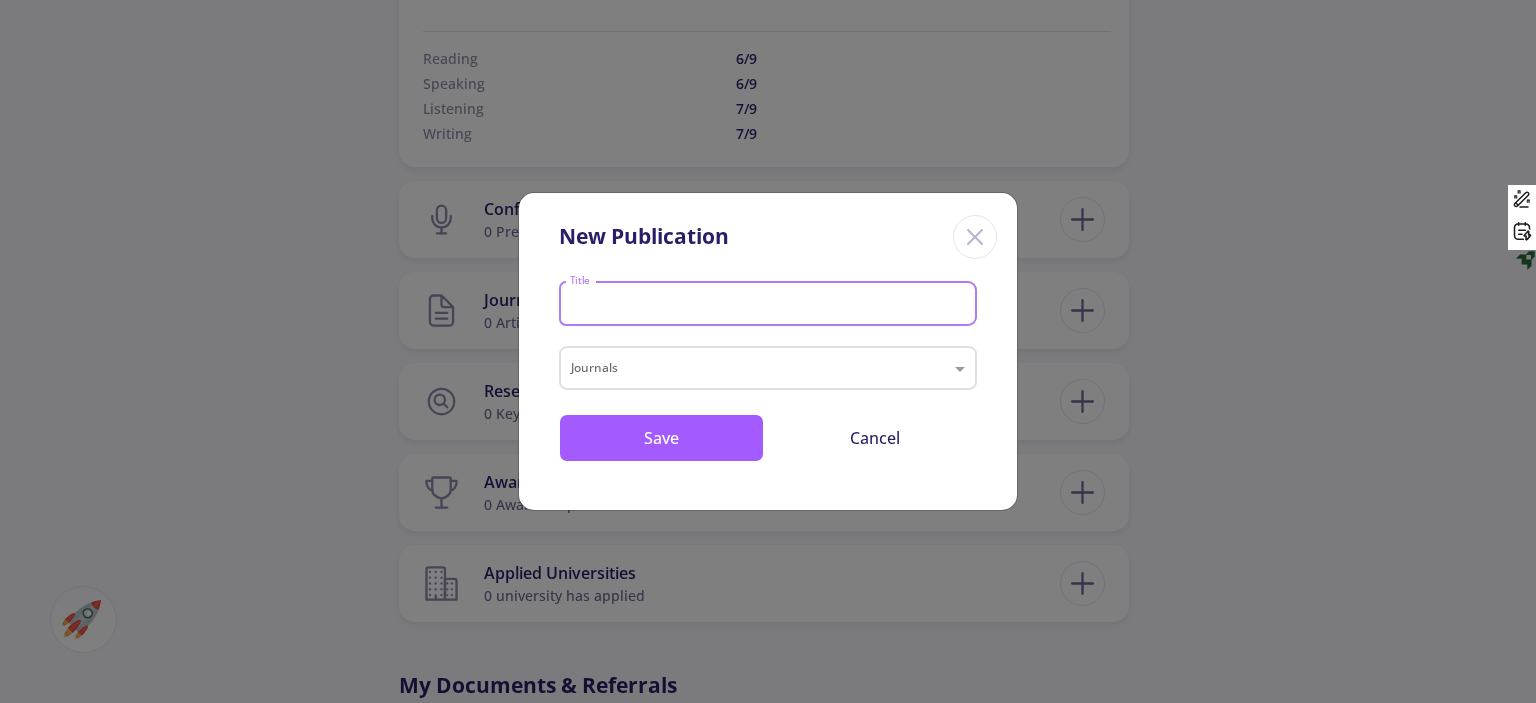 click 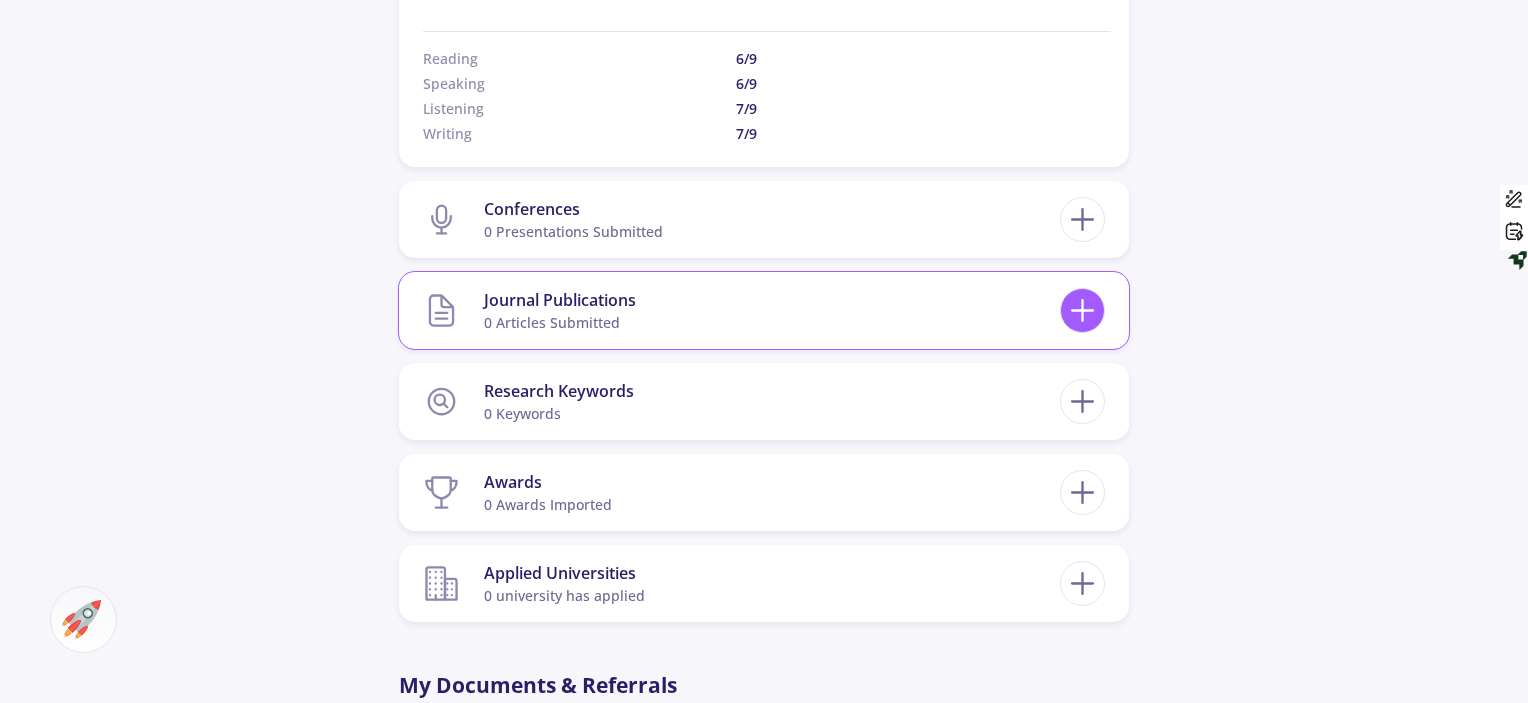 click 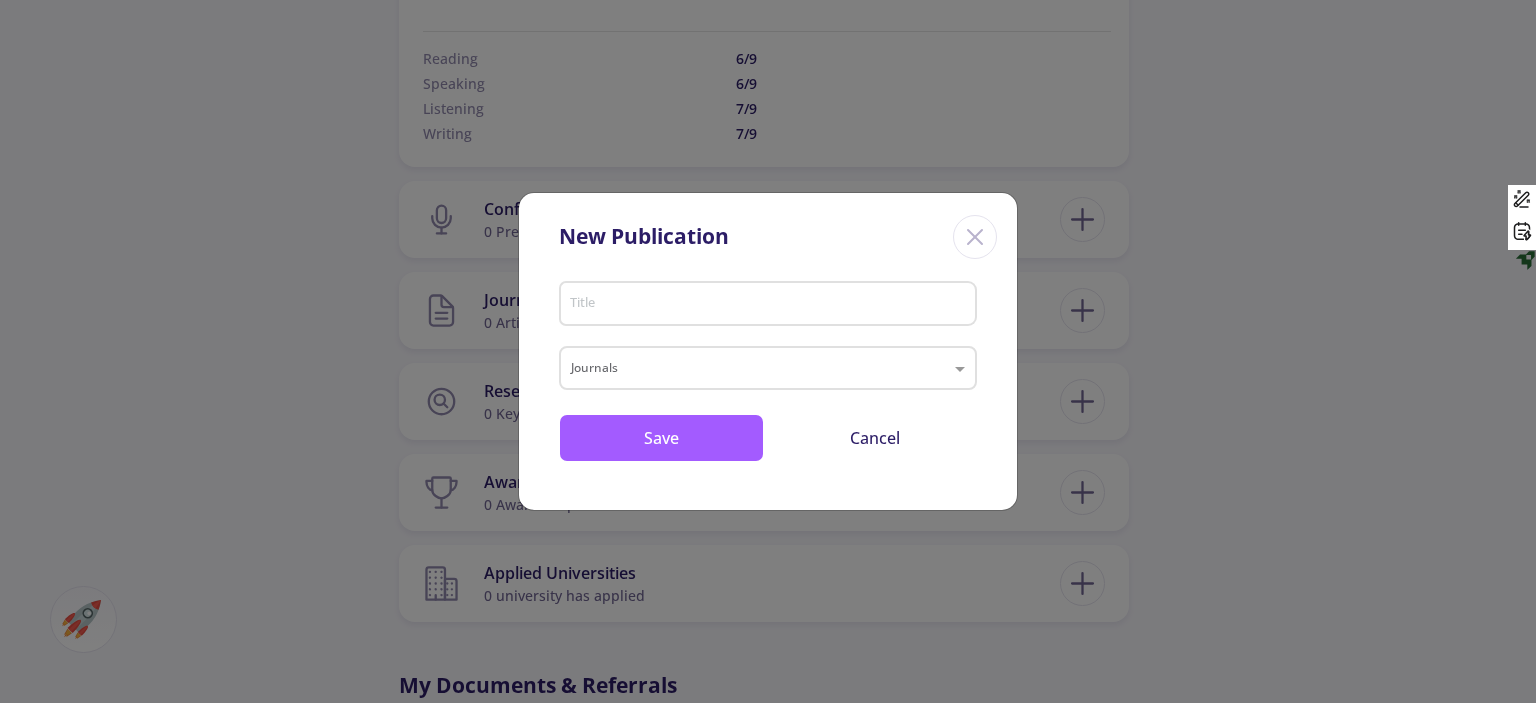 click on "Title" at bounding box center [771, 305] 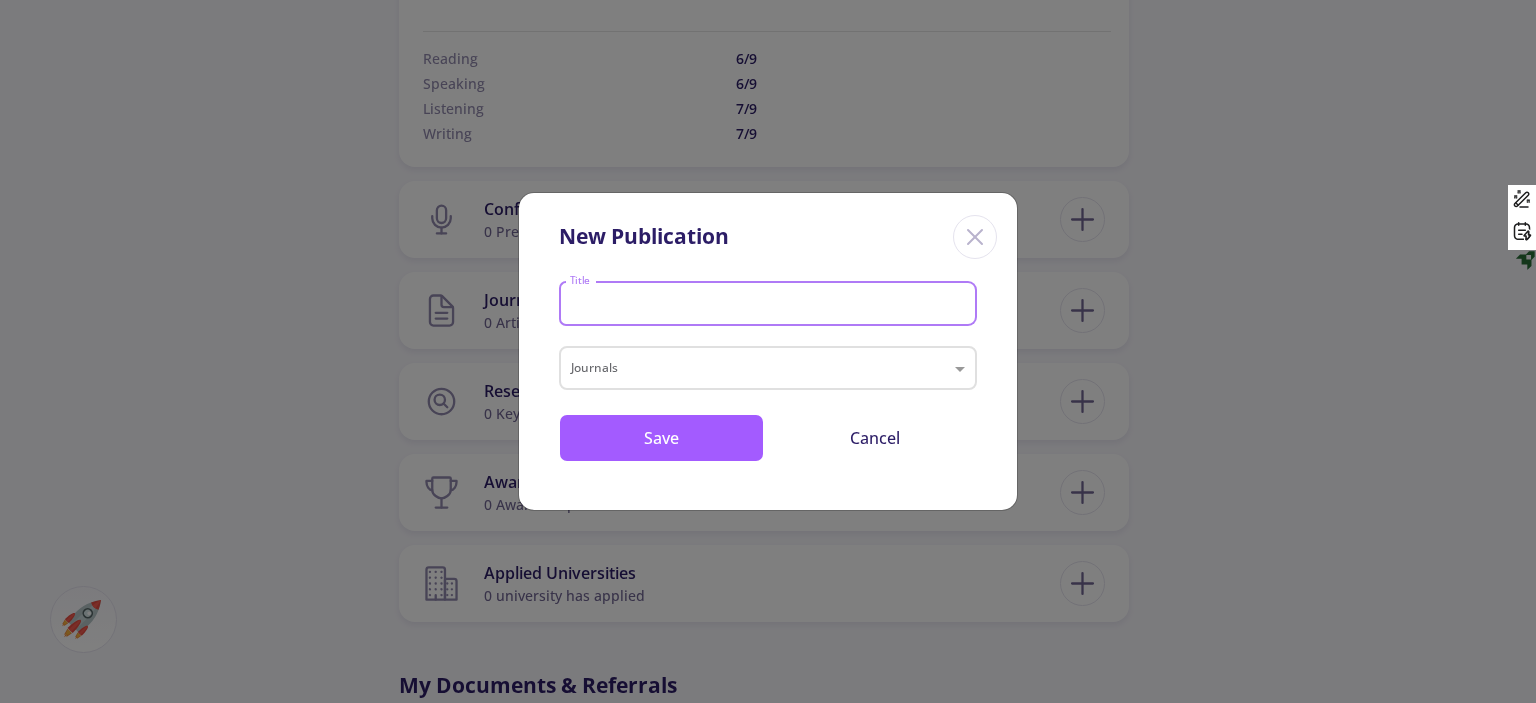 click 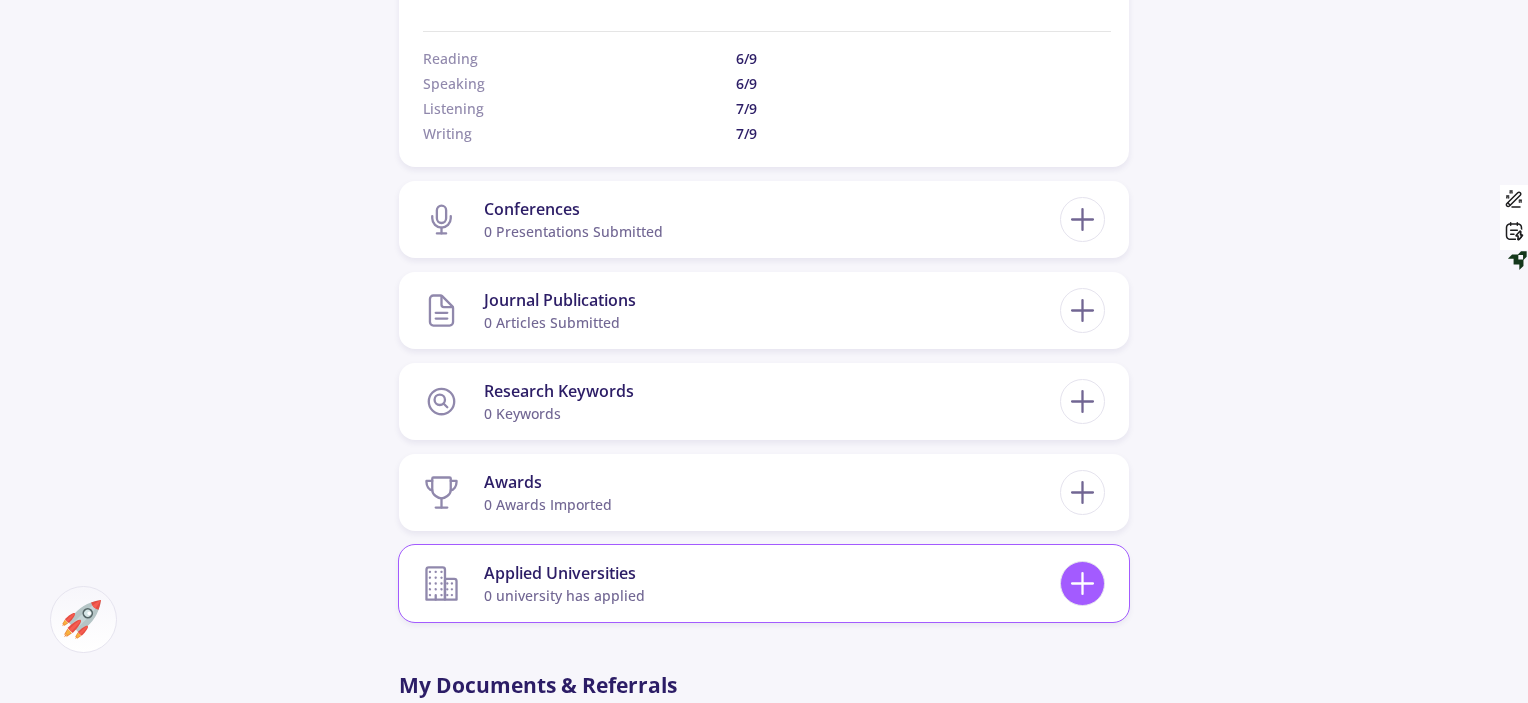 click 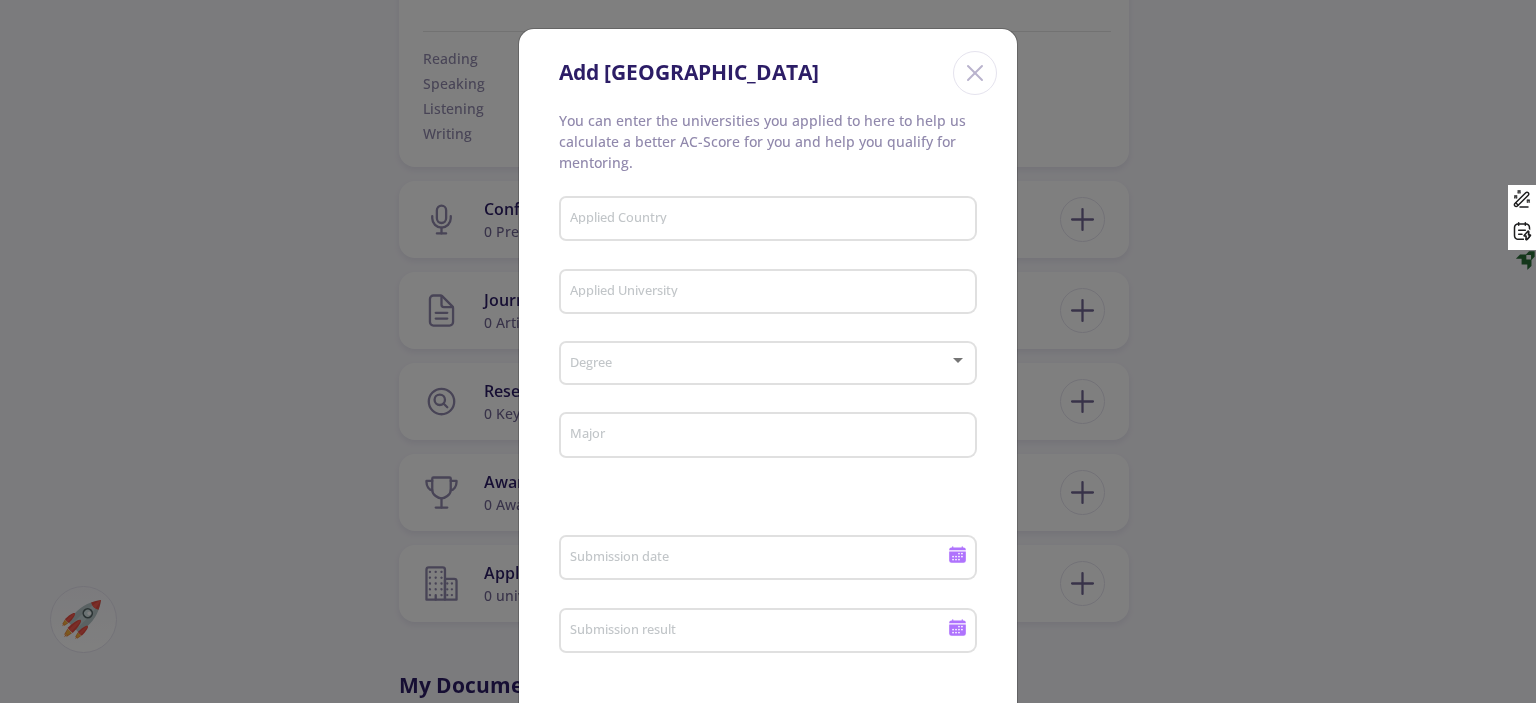 click 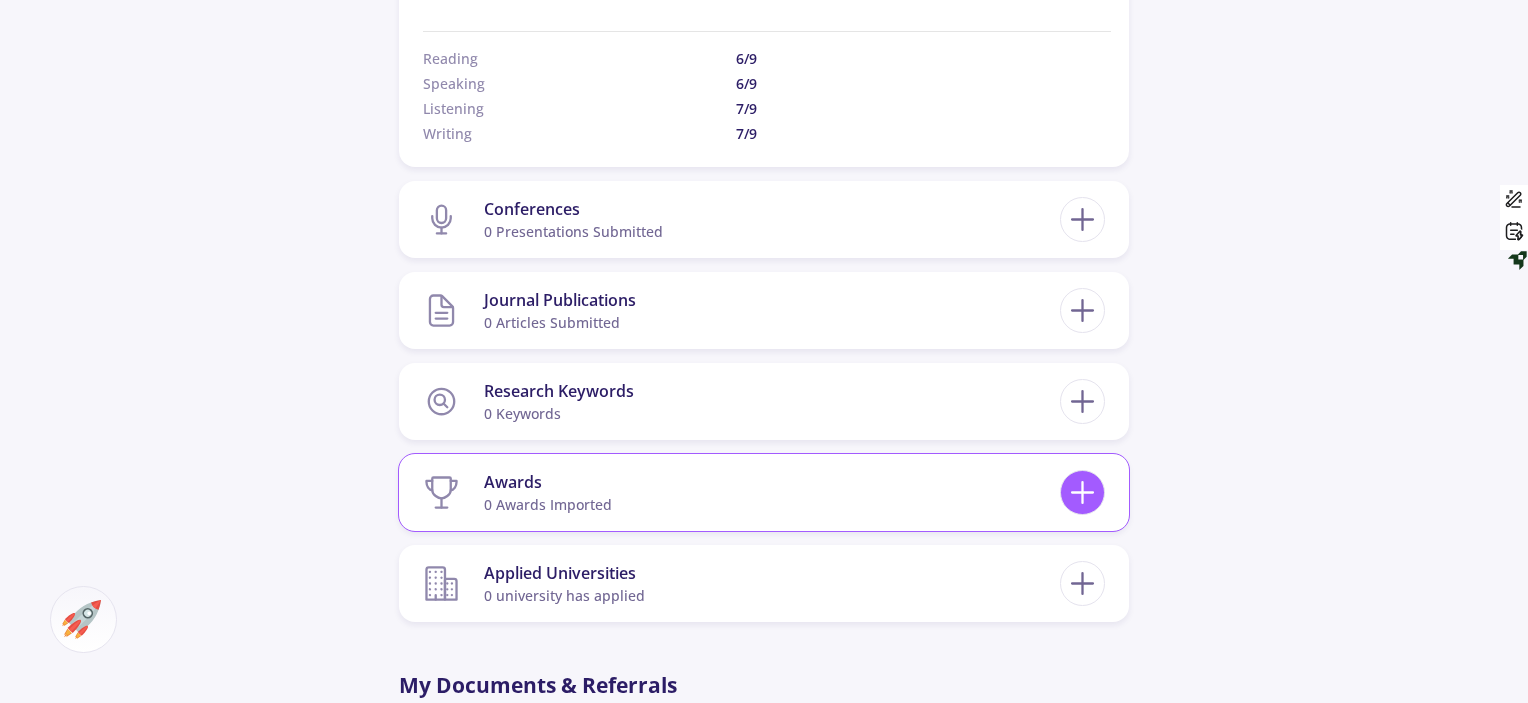 click 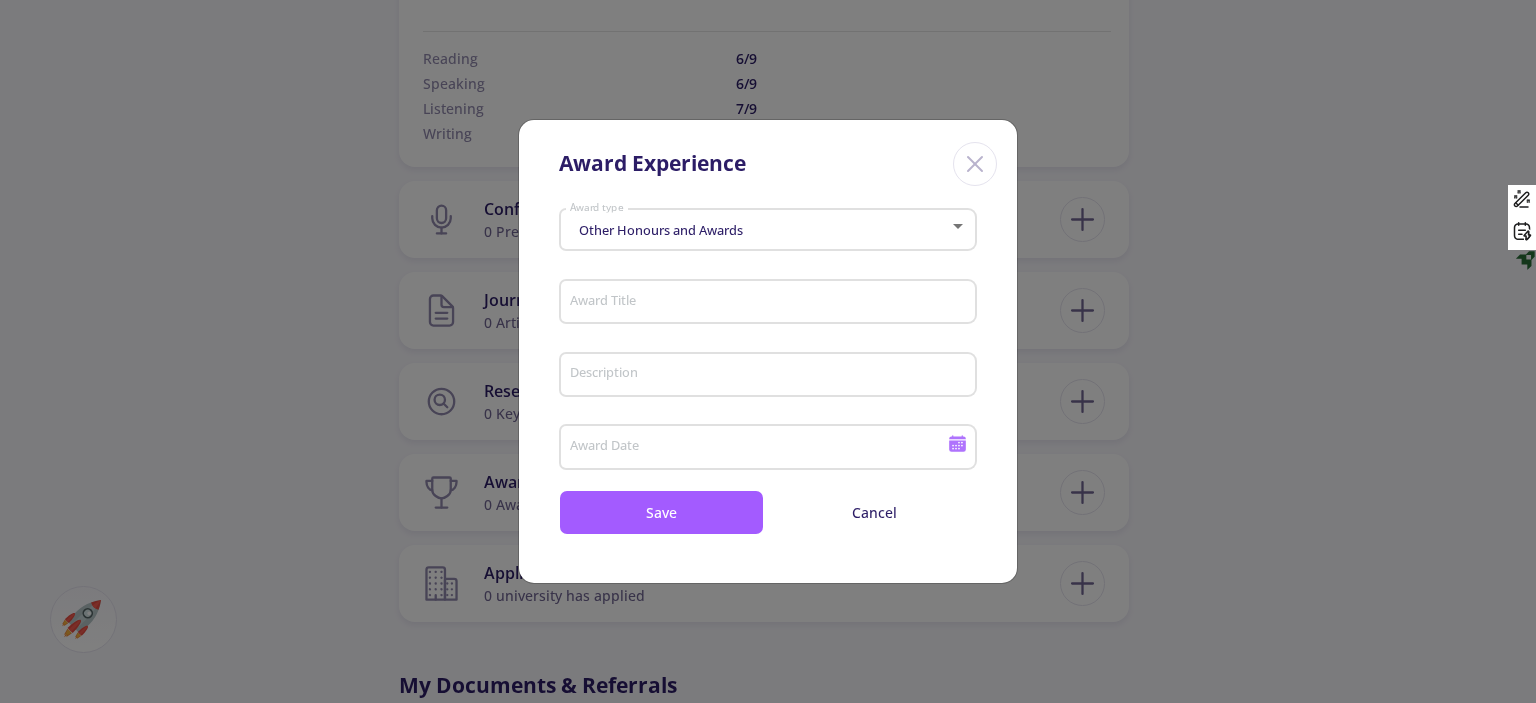 click 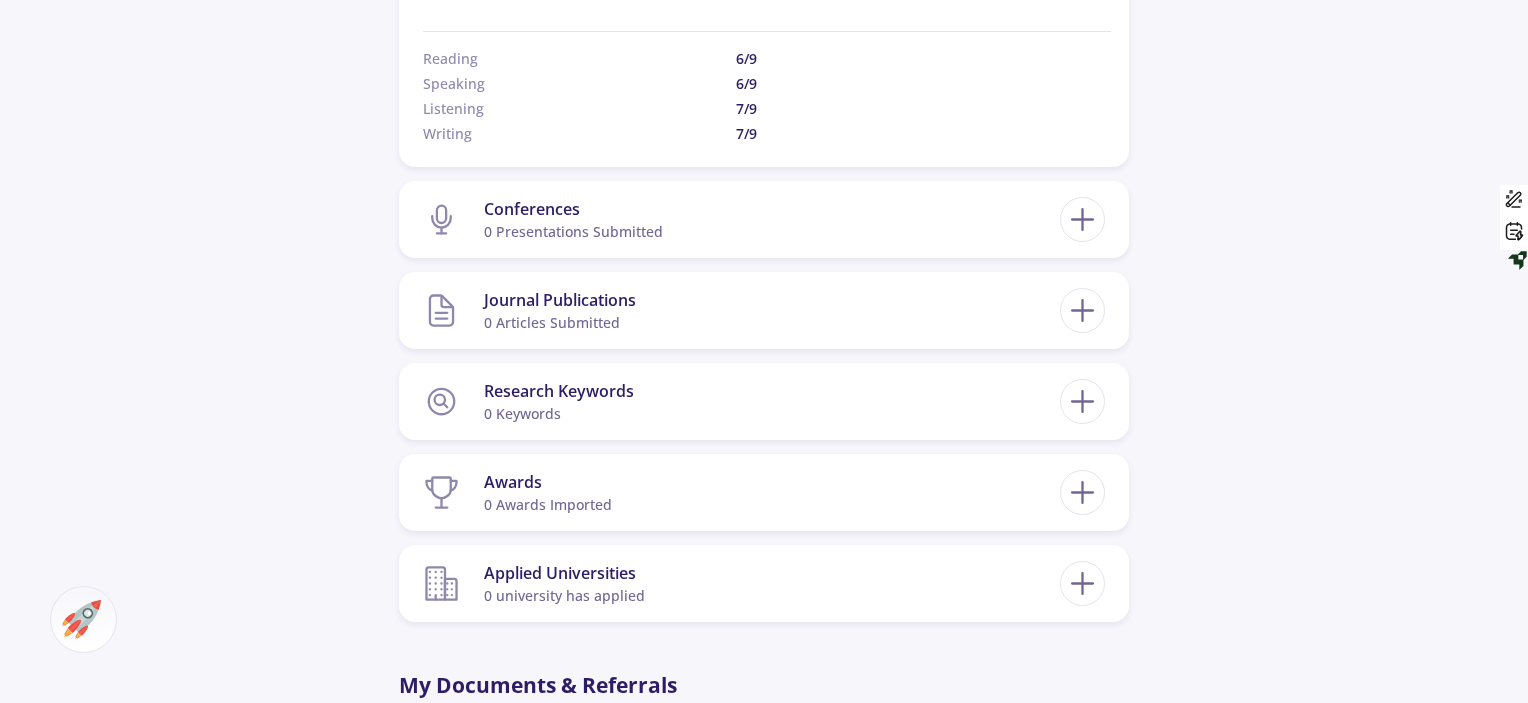 click on "Arian Dehghan 0 Followers 0 Following
480 AC-Score Respectable  By Completing Your CV, Find Out Your Ac-Score Based on Admission Metrics of Universities in a Specific Country.  Canada Set on My Profile For a More Accurate Calculation, Please Update Your CV By Completing Your CV, Find Out Your Ac-Score Based on Admission Metrics Of Universities in a Specific Country. What is AC-Score?  Ac-Score is a Number Between 150-850 Representing Your Entire Academic Activities. This Number Not Only Gives You a Vision of Your Strengths and Weaknesses in Your Academic Background but Also Helps You Compare Yourself with Other Competitors in This Domain.   OK  My CV Information Education 1 Degrees on Your Profile Occupational Health And Safety Engineering Iran 6" 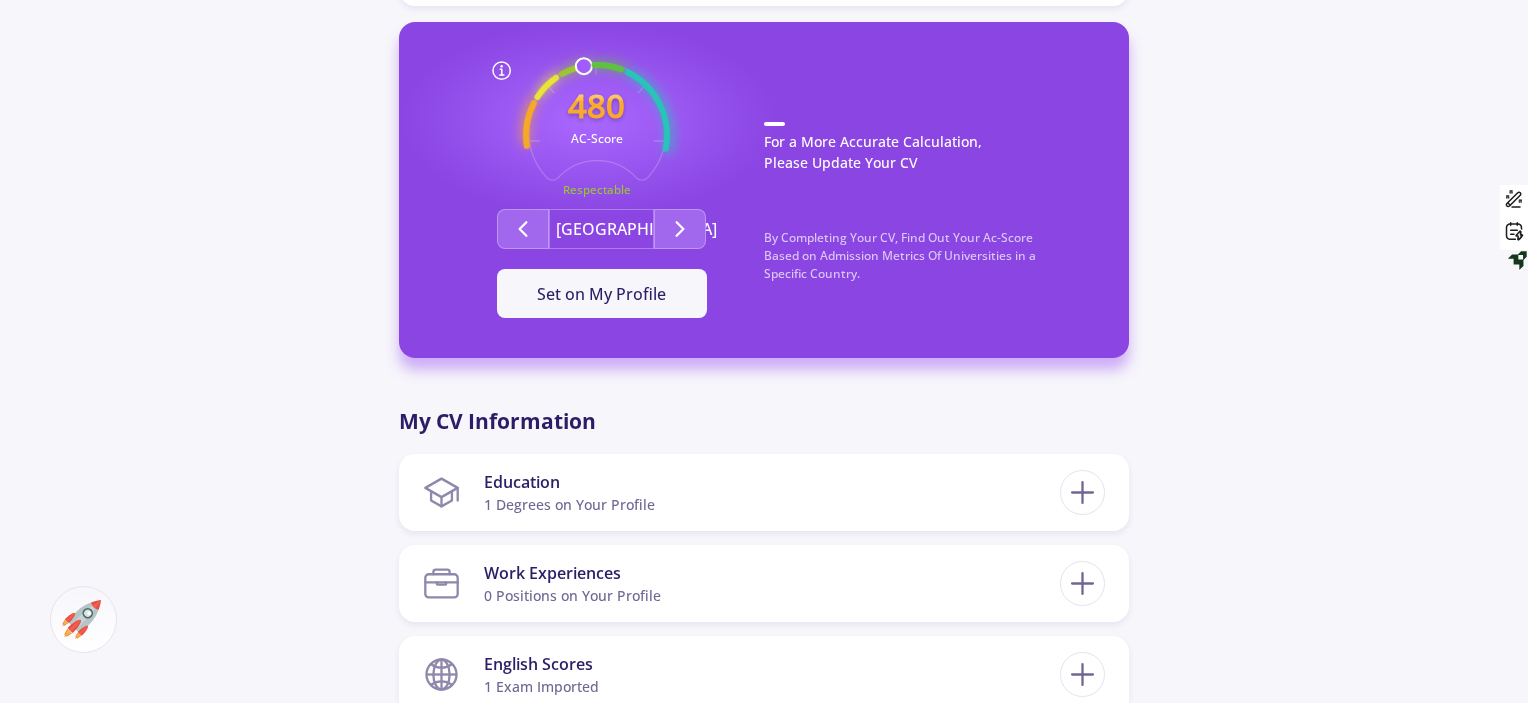 scroll, scrollTop: 533, scrollLeft: 0, axis: vertical 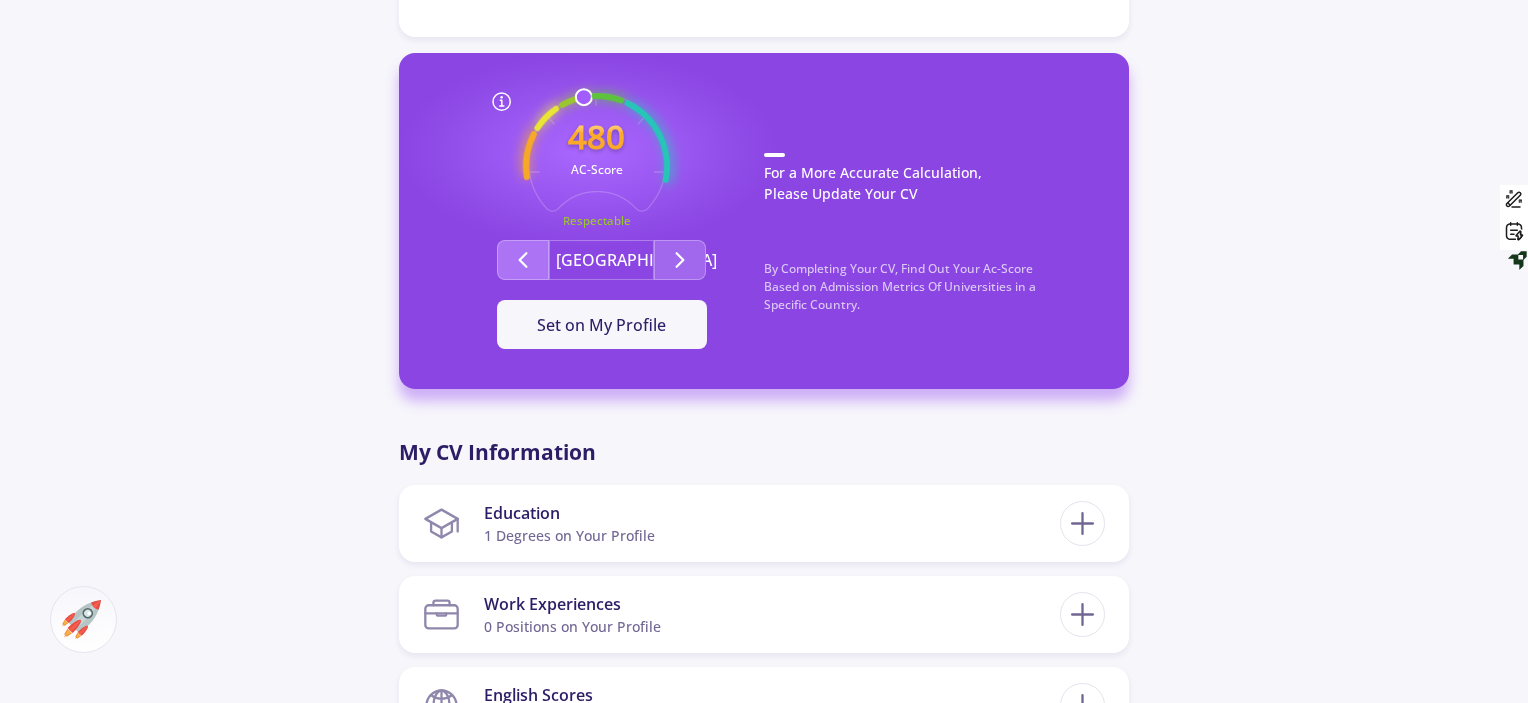 click 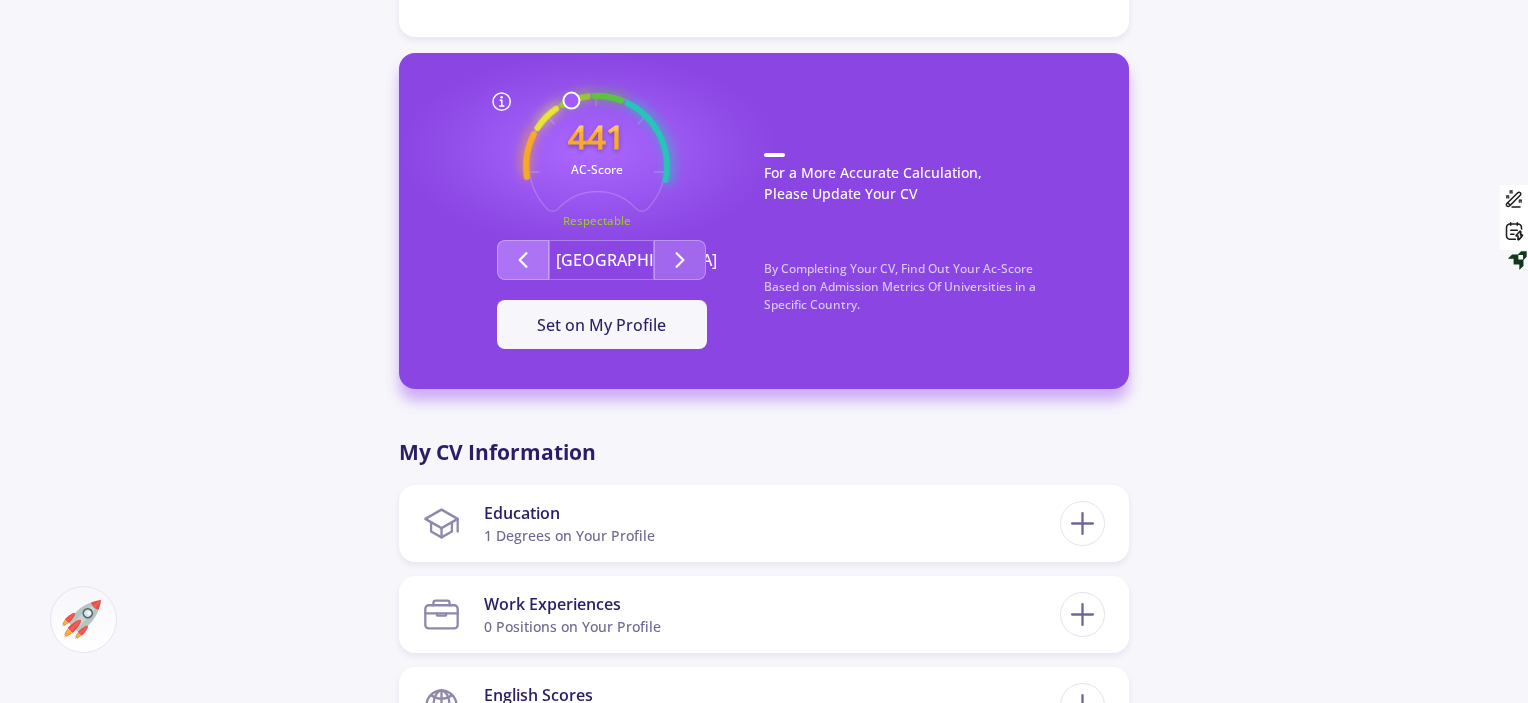 click 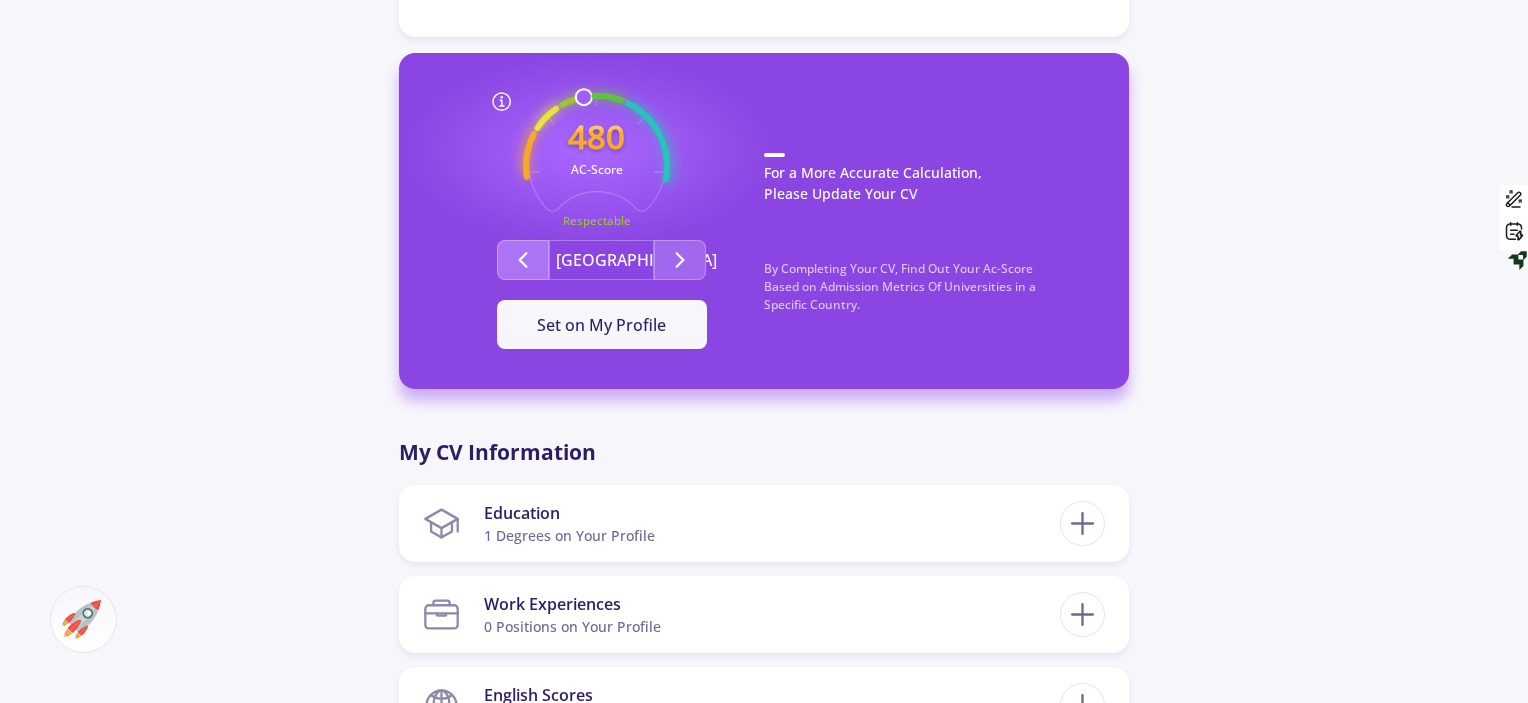 click 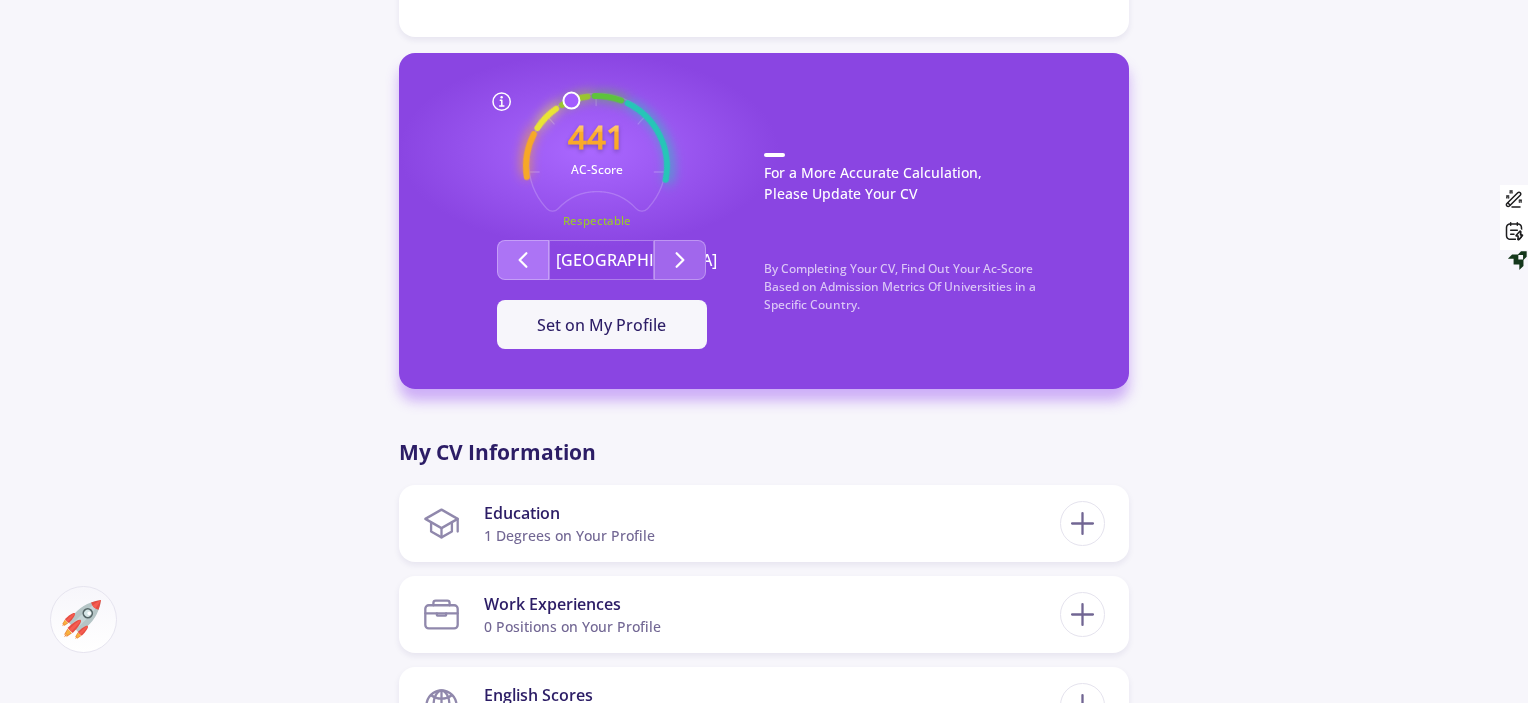 click 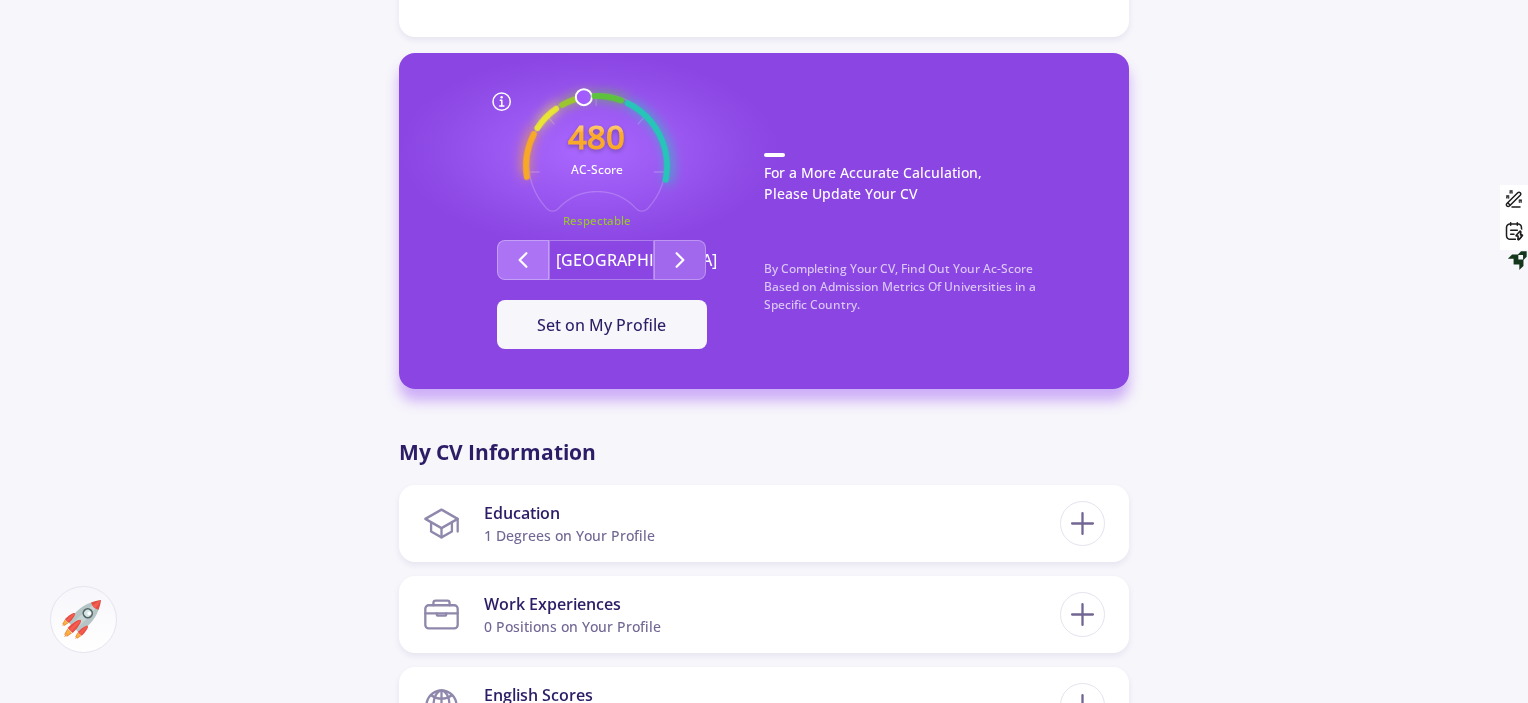 click 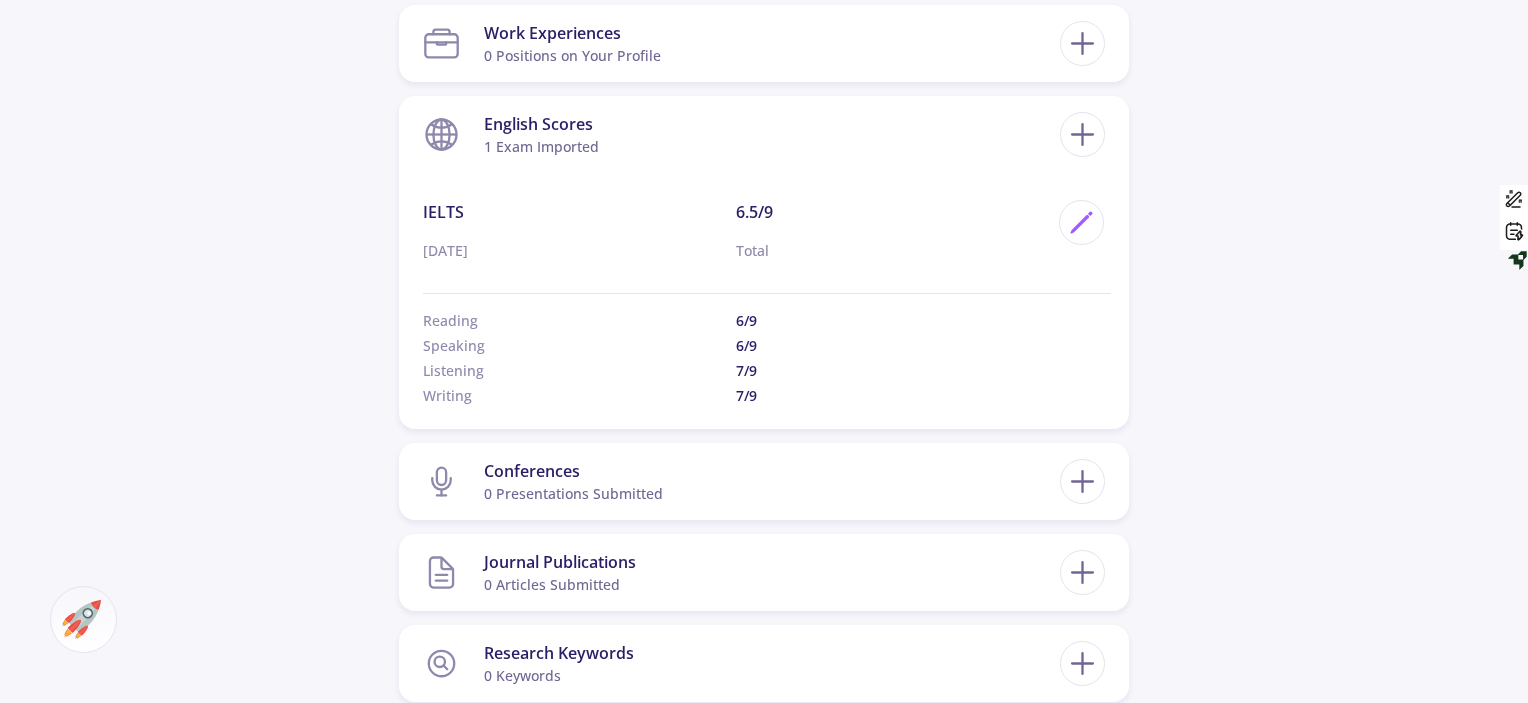 scroll, scrollTop: 1161, scrollLeft: 0, axis: vertical 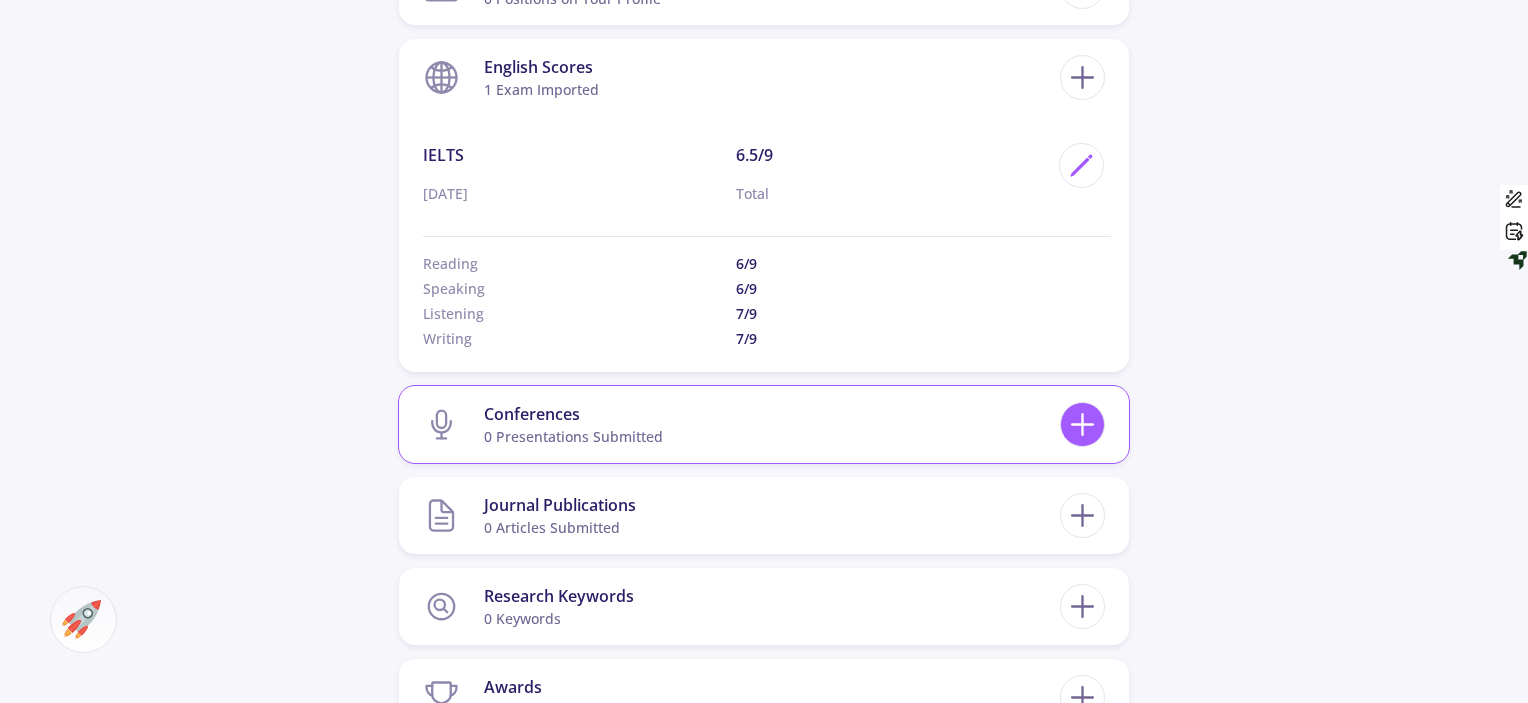 click at bounding box center [1082, 424] 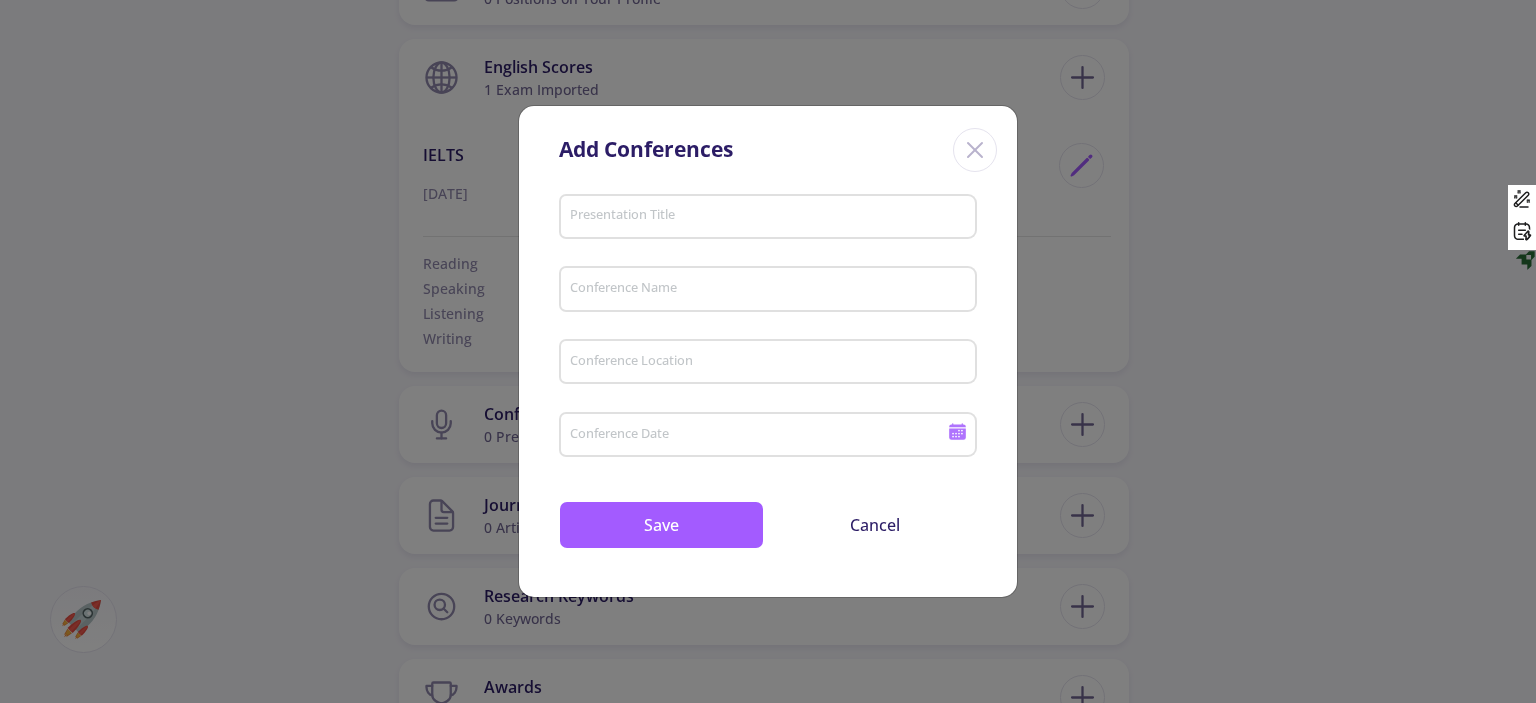 click 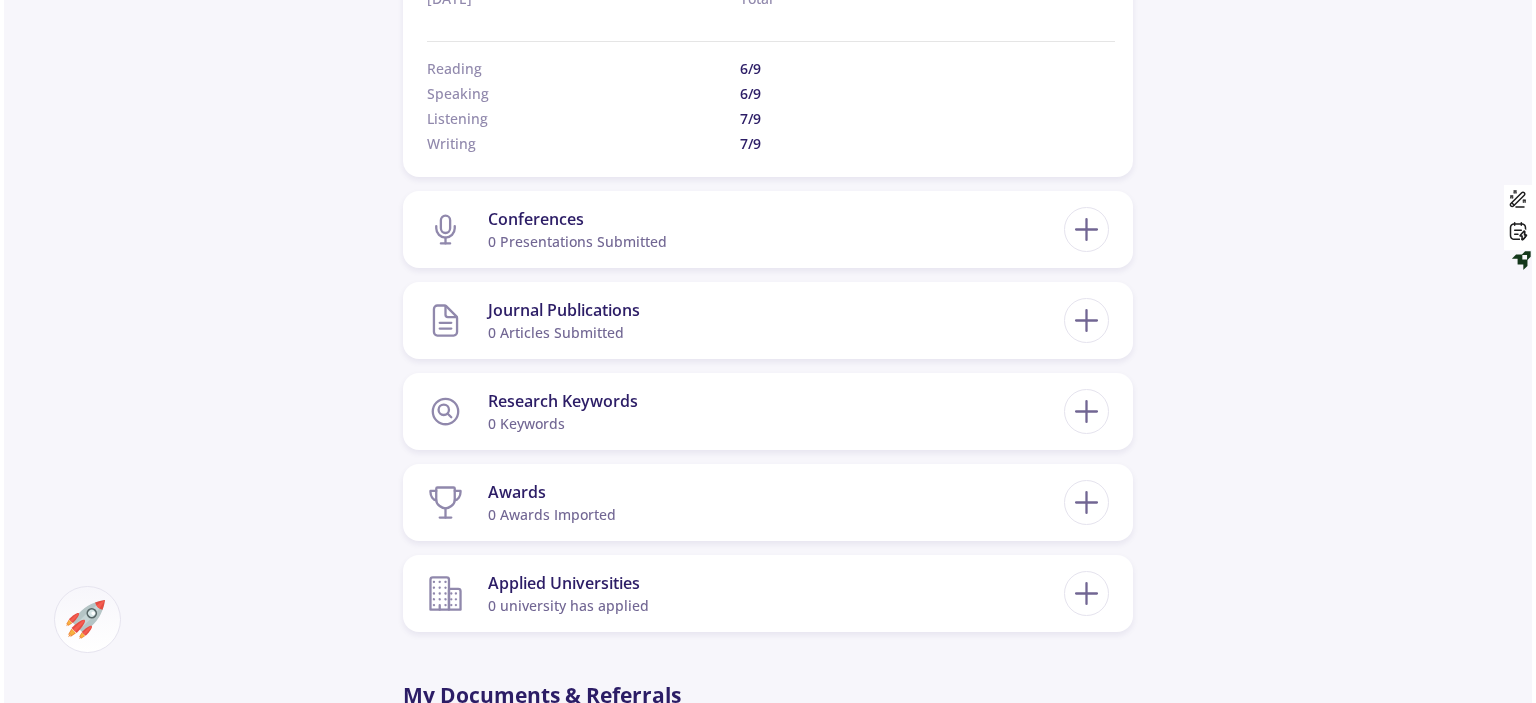 scroll, scrollTop: 1376, scrollLeft: 0, axis: vertical 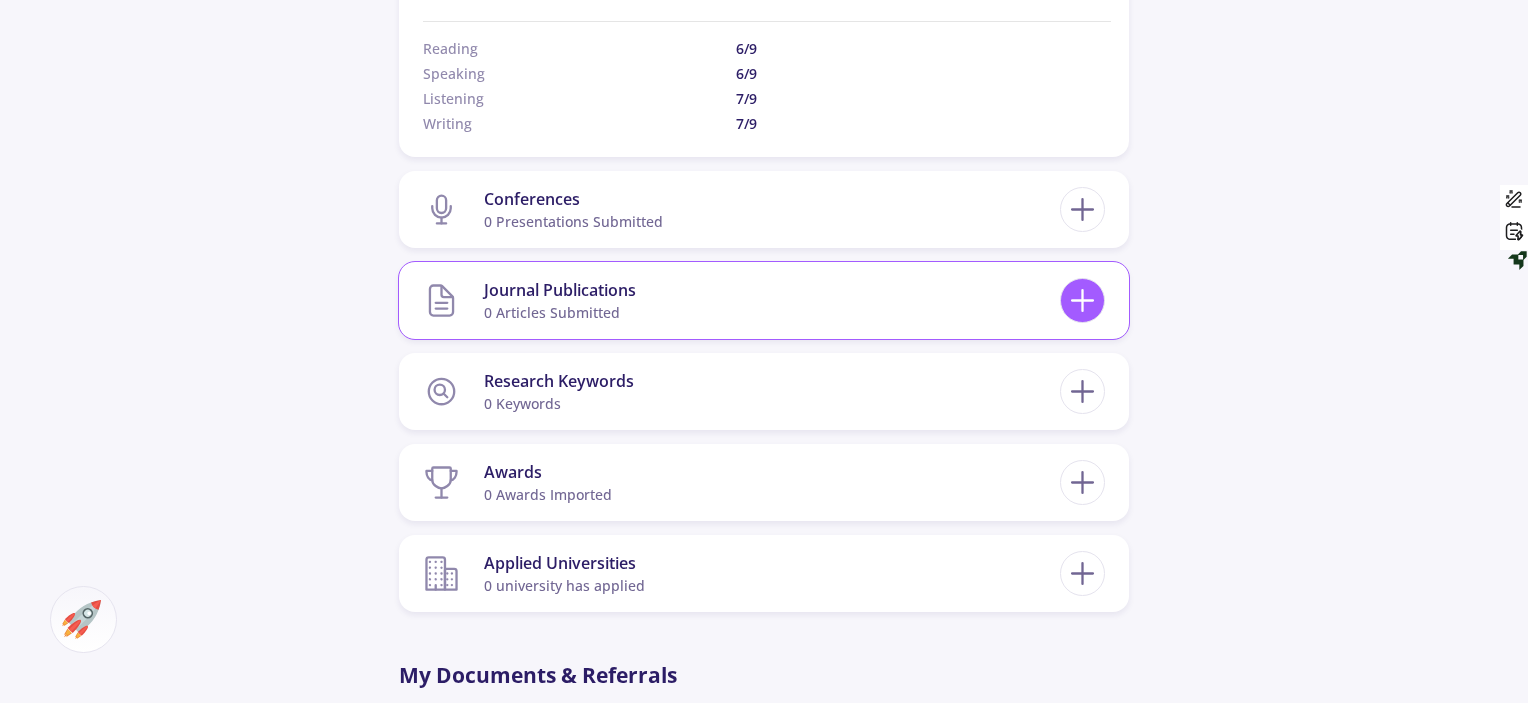 click 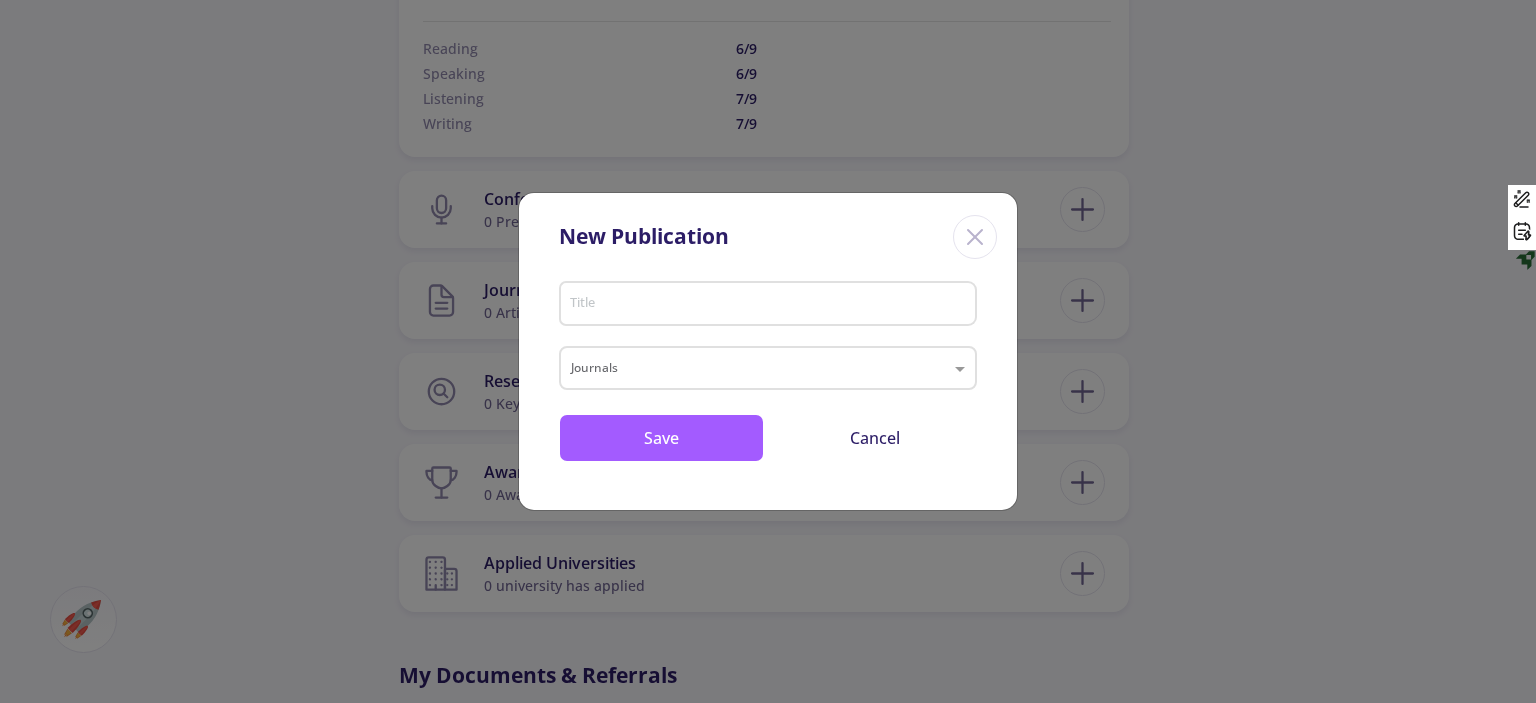 click on "Title" at bounding box center (771, 305) 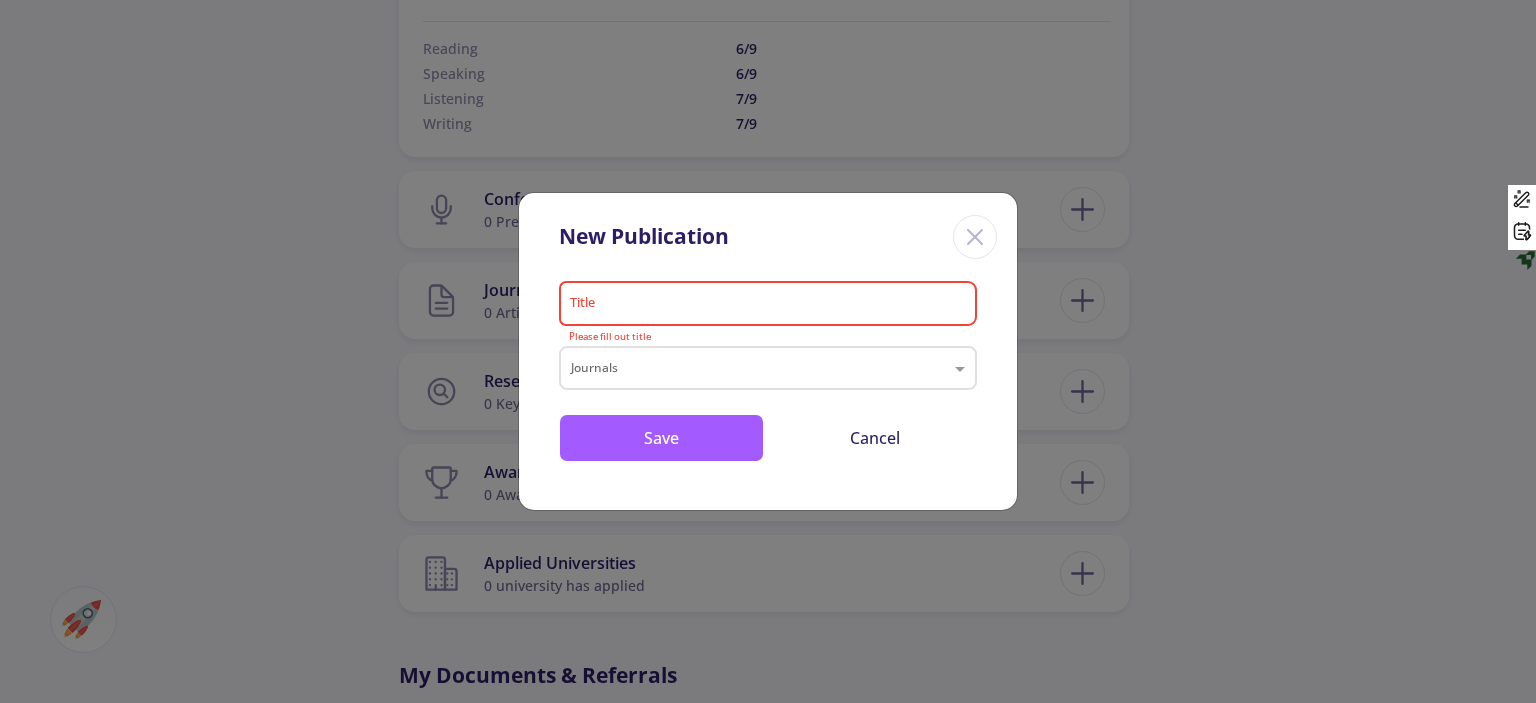 click on "New Publication Title   Please fill out title  Journals Save  Cancel" at bounding box center [768, 351] 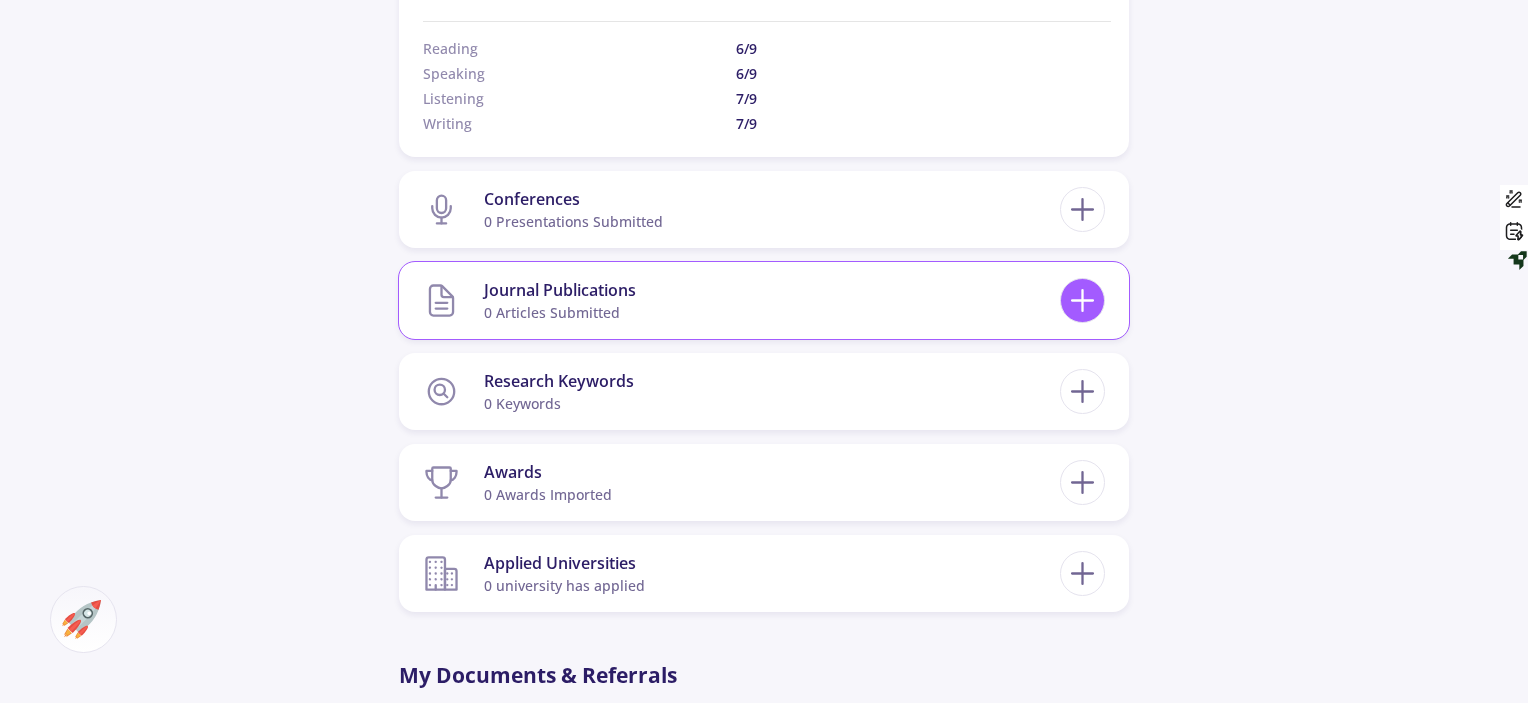 click 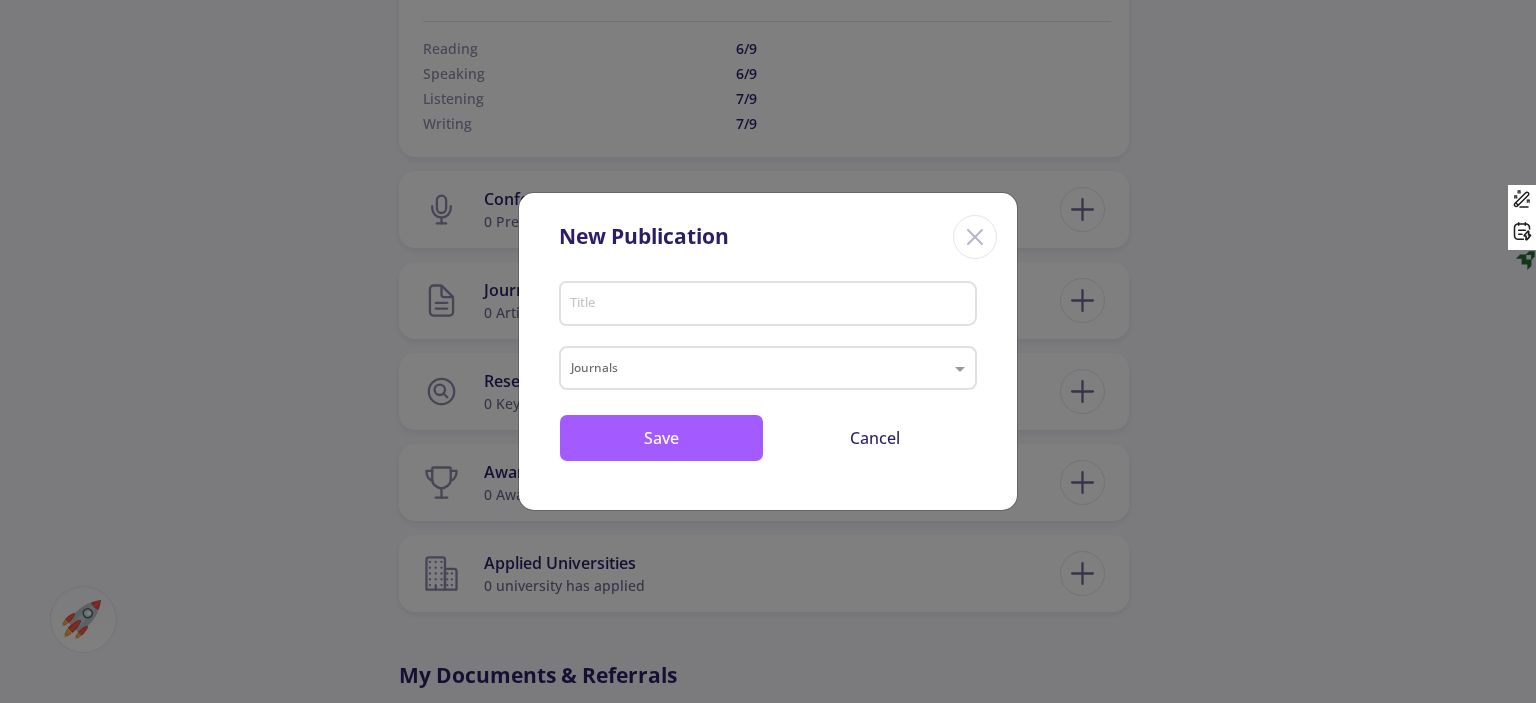 click 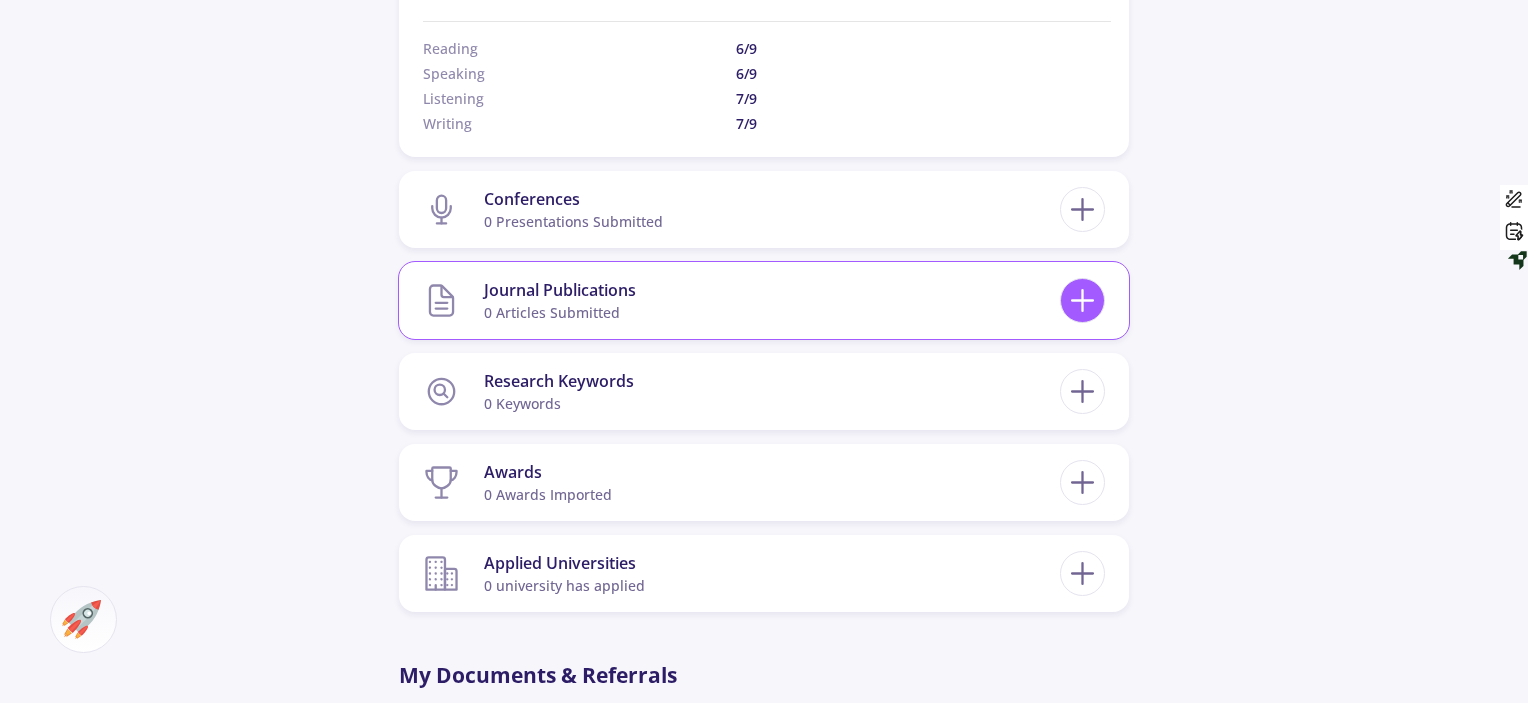 click 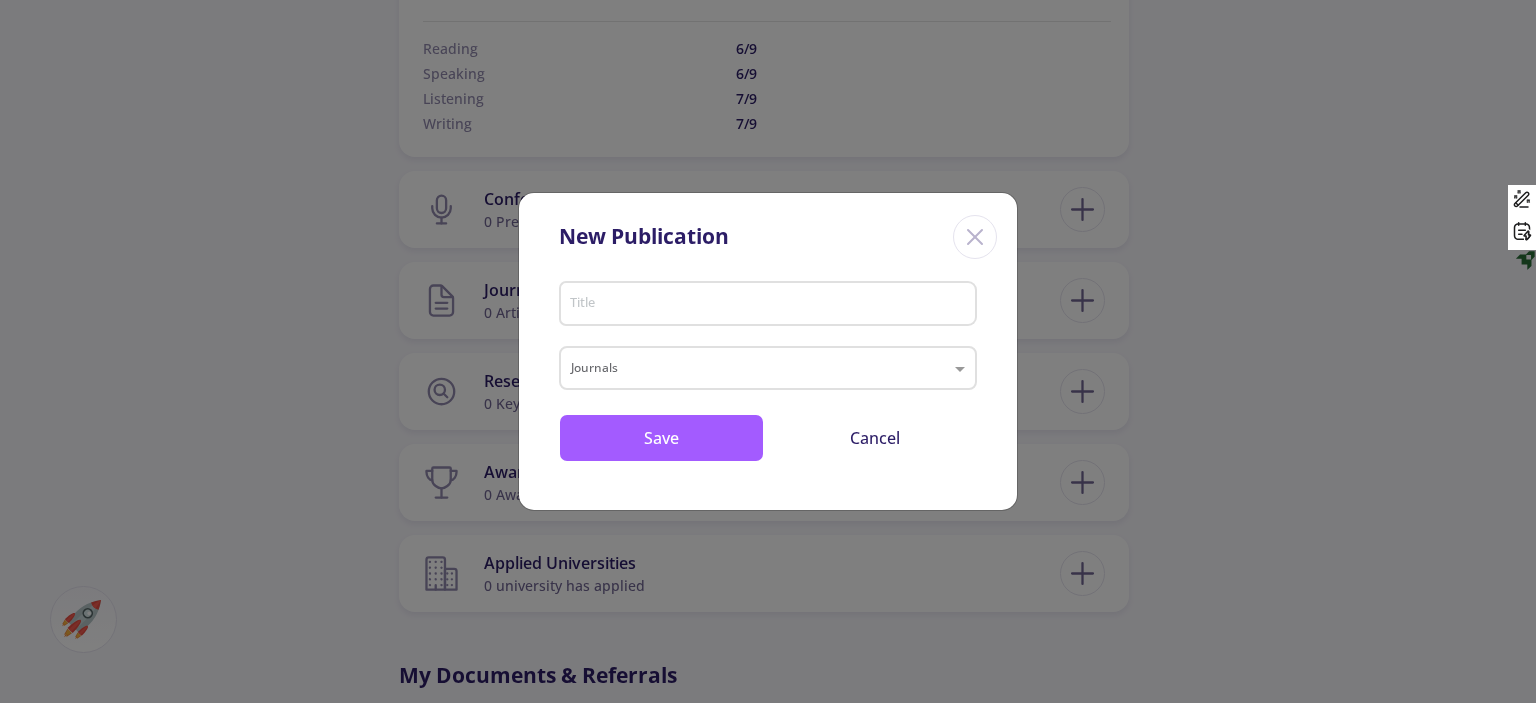 click on "Title" at bounding box center [768, 300] 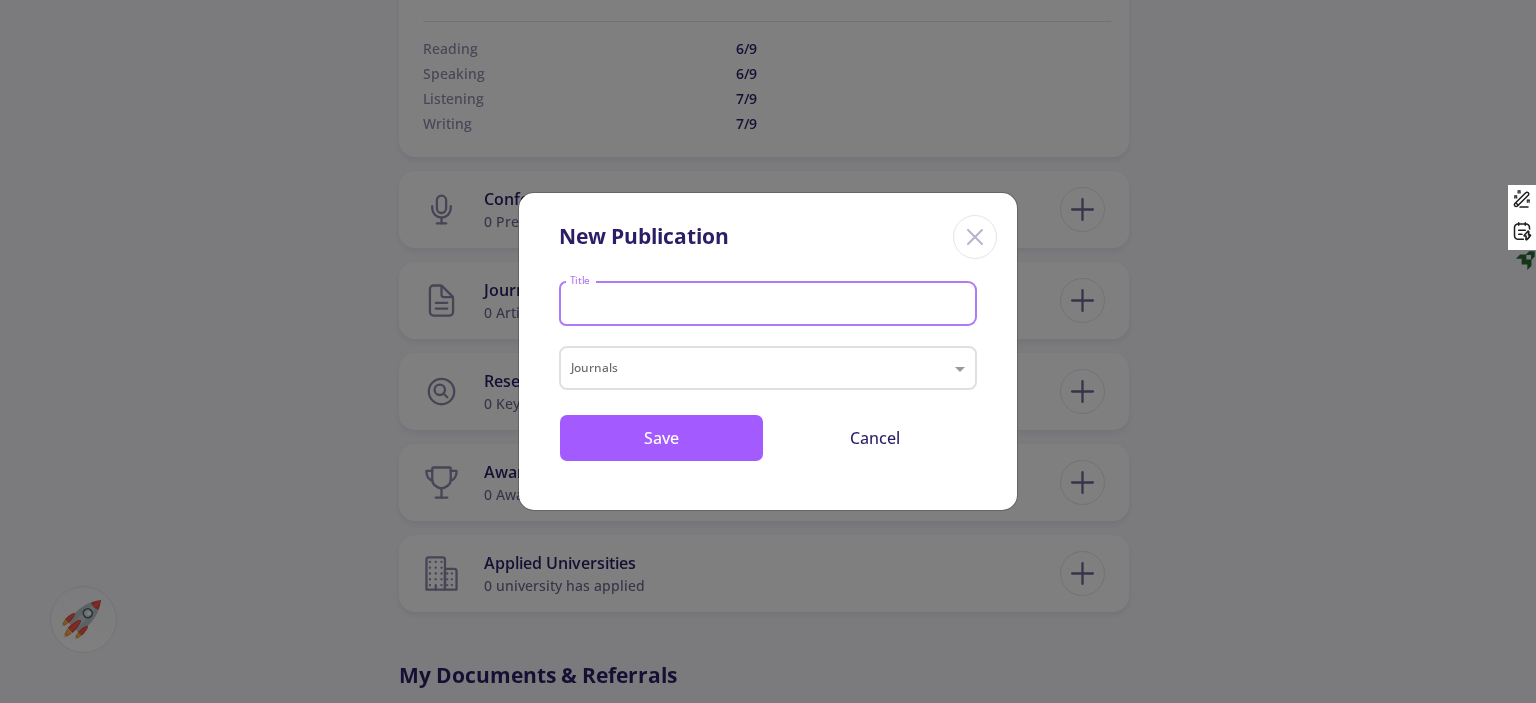 paste on "Investigating the effects of different structures, air velocities, and relative humidities on the cooling capacity of evaporative cooling vests via a thermal manikin under hot laboratory conditions" 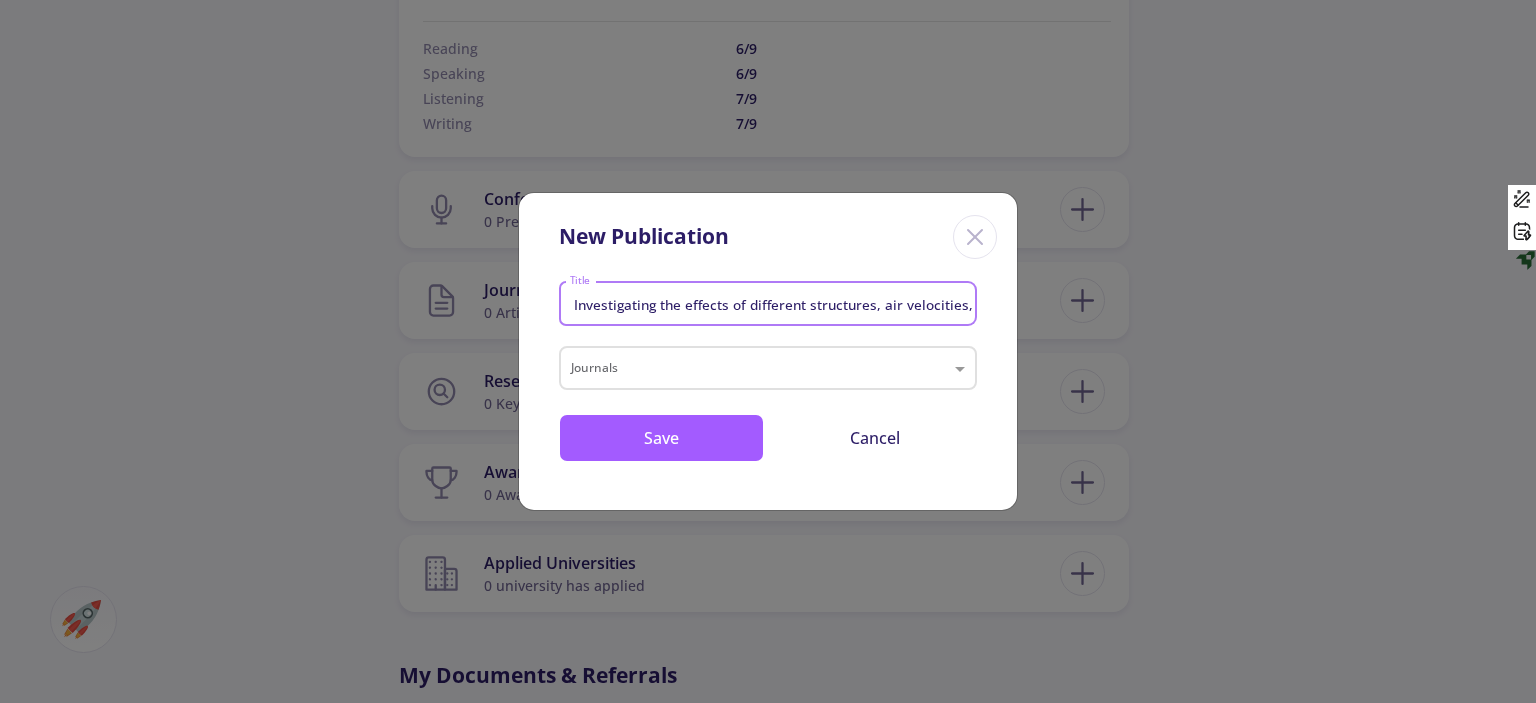scroll, scrollTop: 0, scrollLeft: 830, axis: horizontal 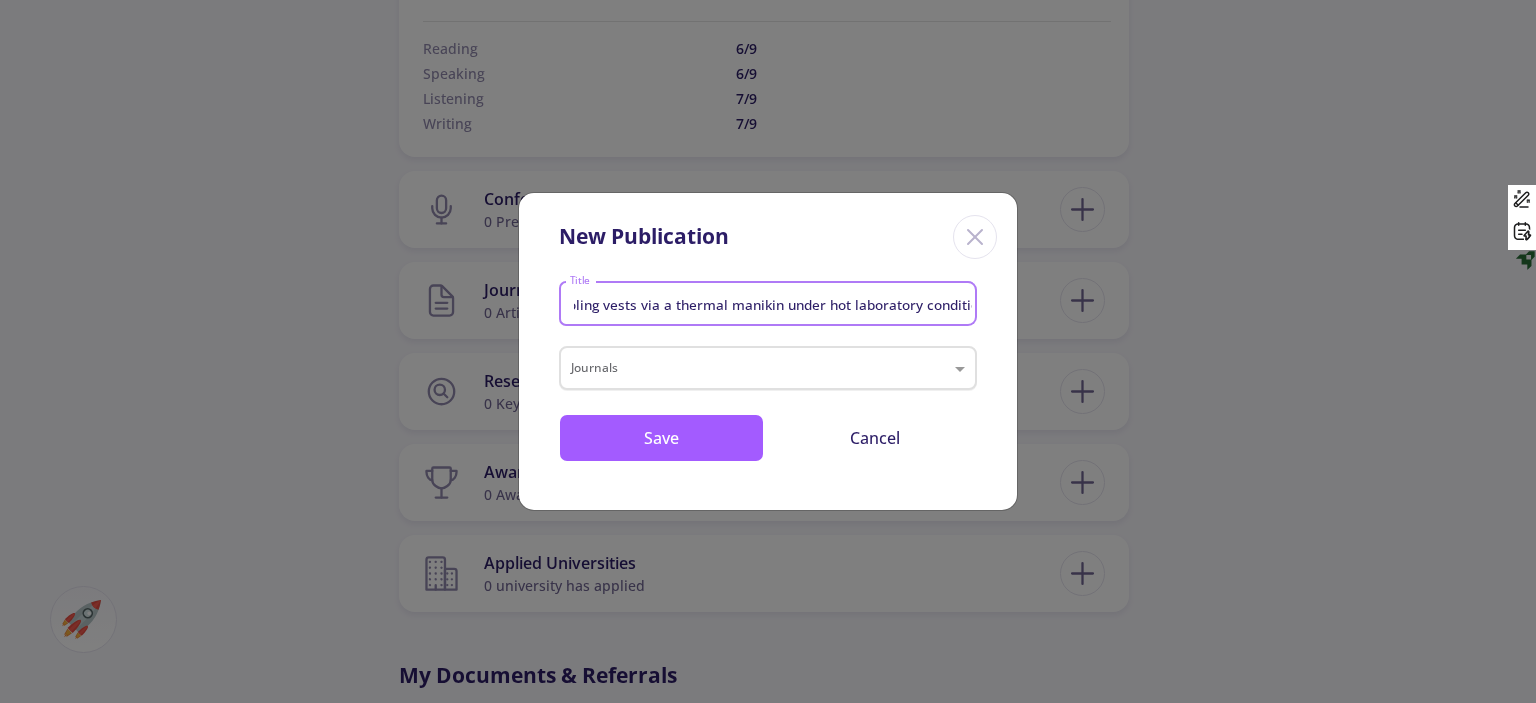 type on "Investigating the effects of different structures, air velocities, and relative humidities on the cooling capacity of evaporative cooling vests via a thermal manikin under hot laboratory conditions" 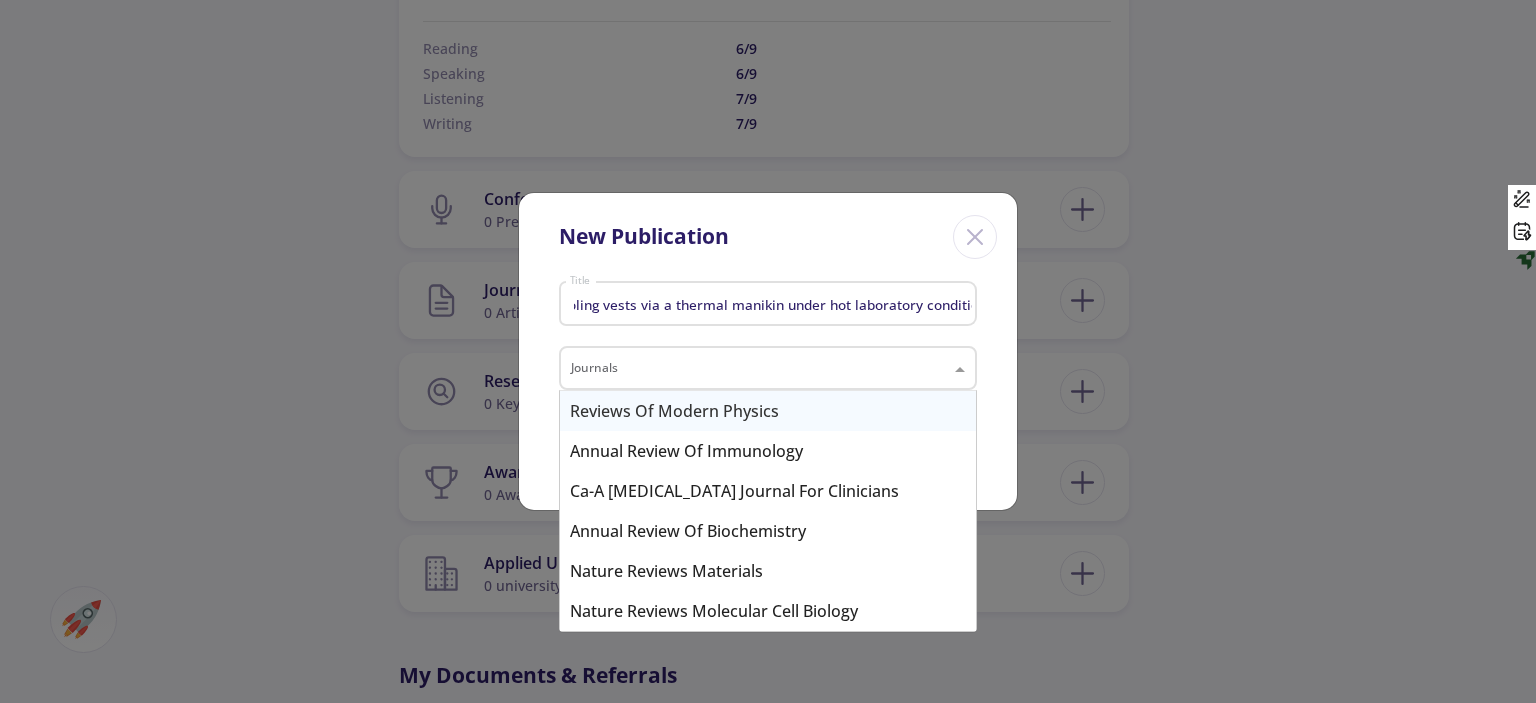 click 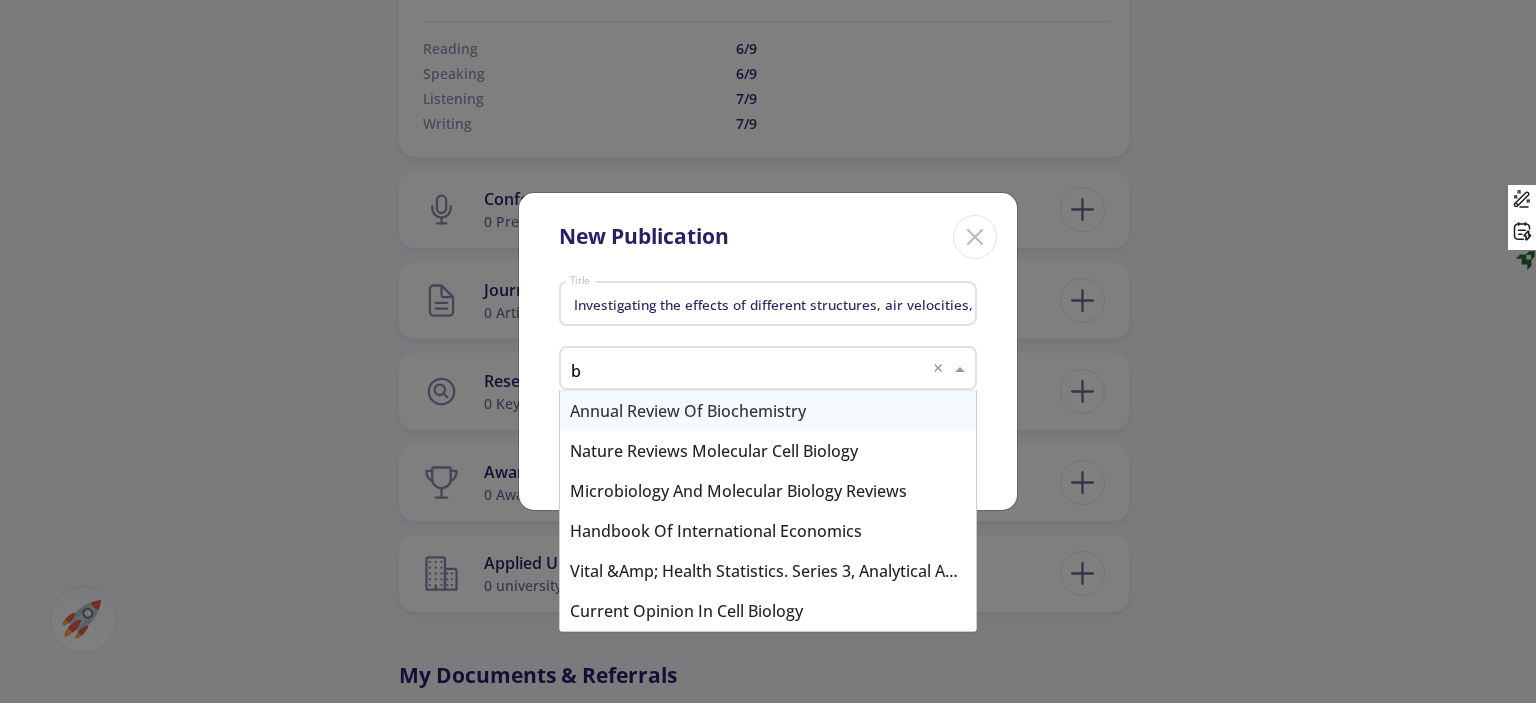 type on "bm" 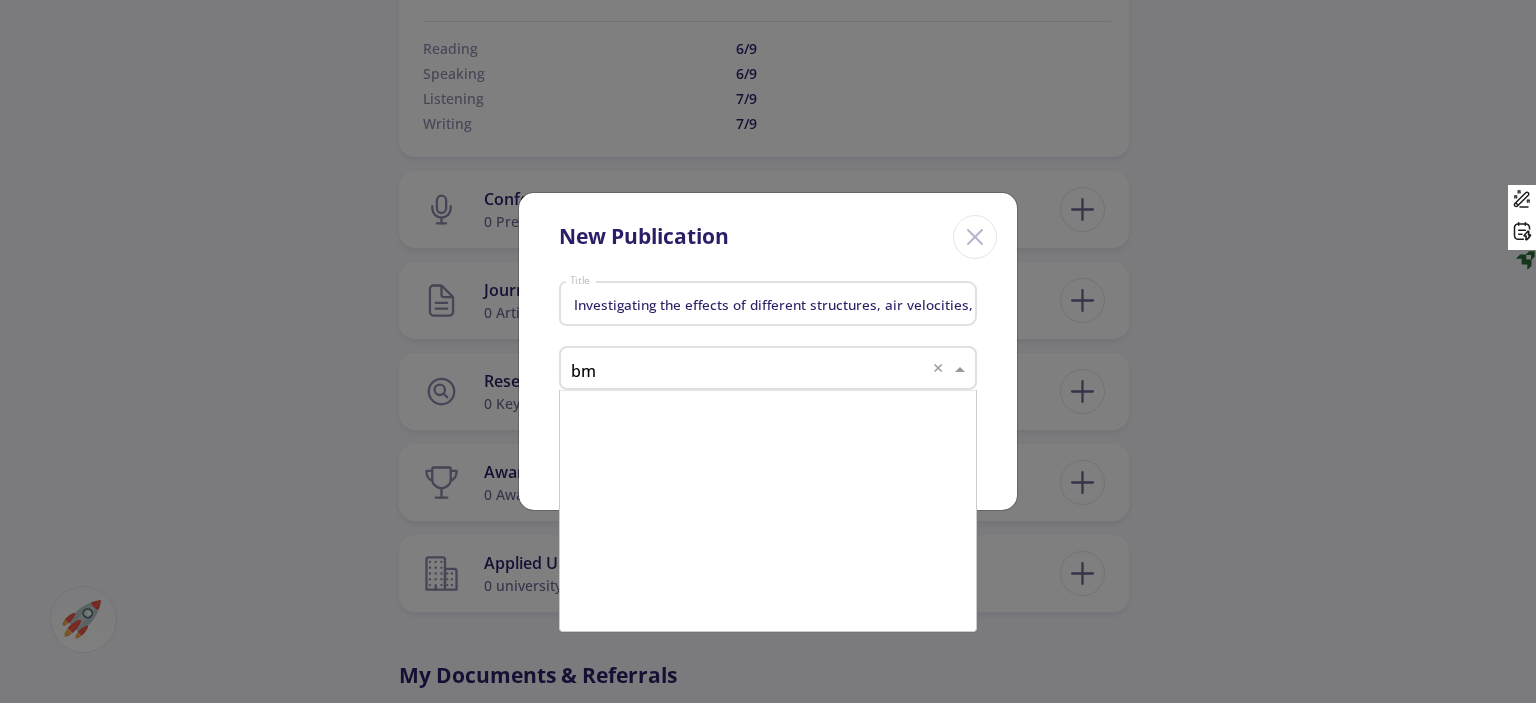 scroll, scrollTop: 0, scrollLeft: 0, axis: both 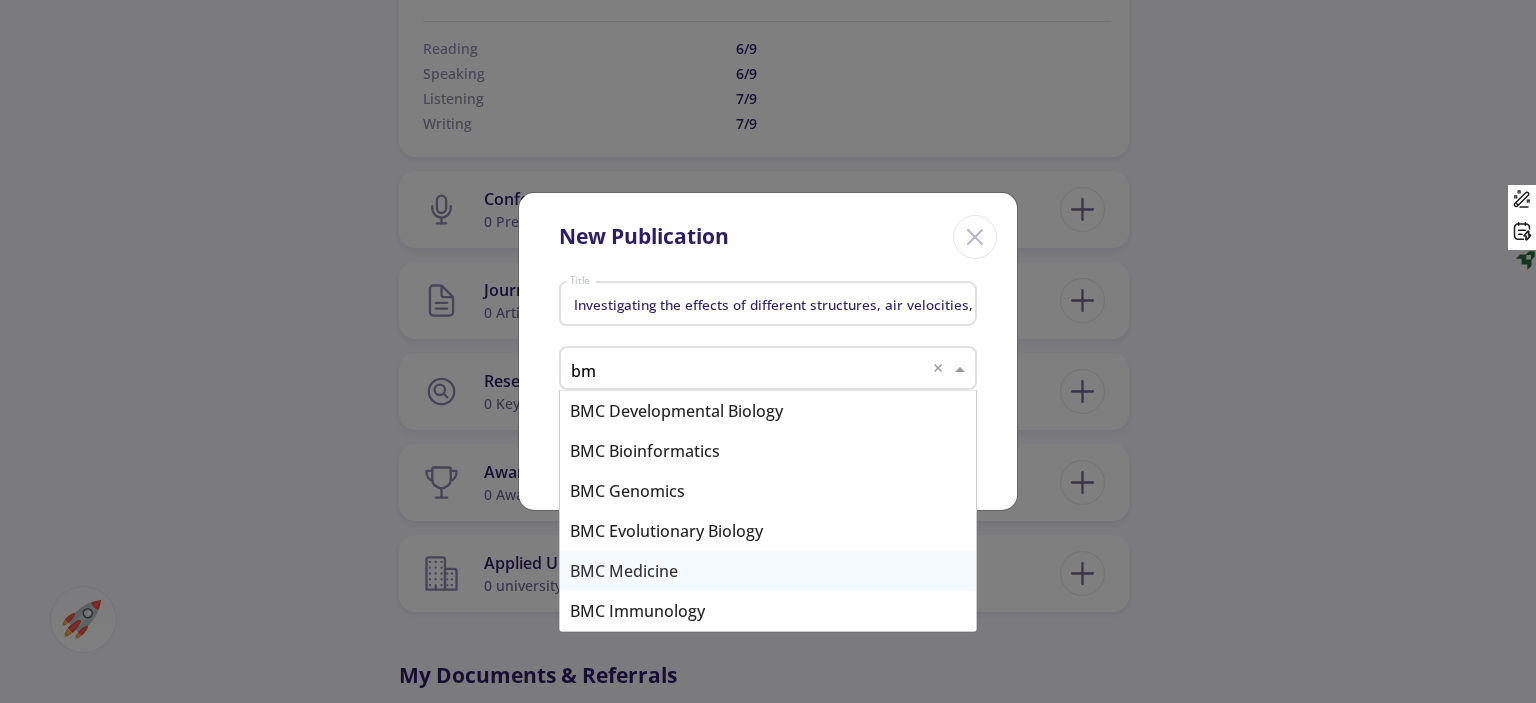 click on "BMC Medicine" at bounding box center [768, 571] 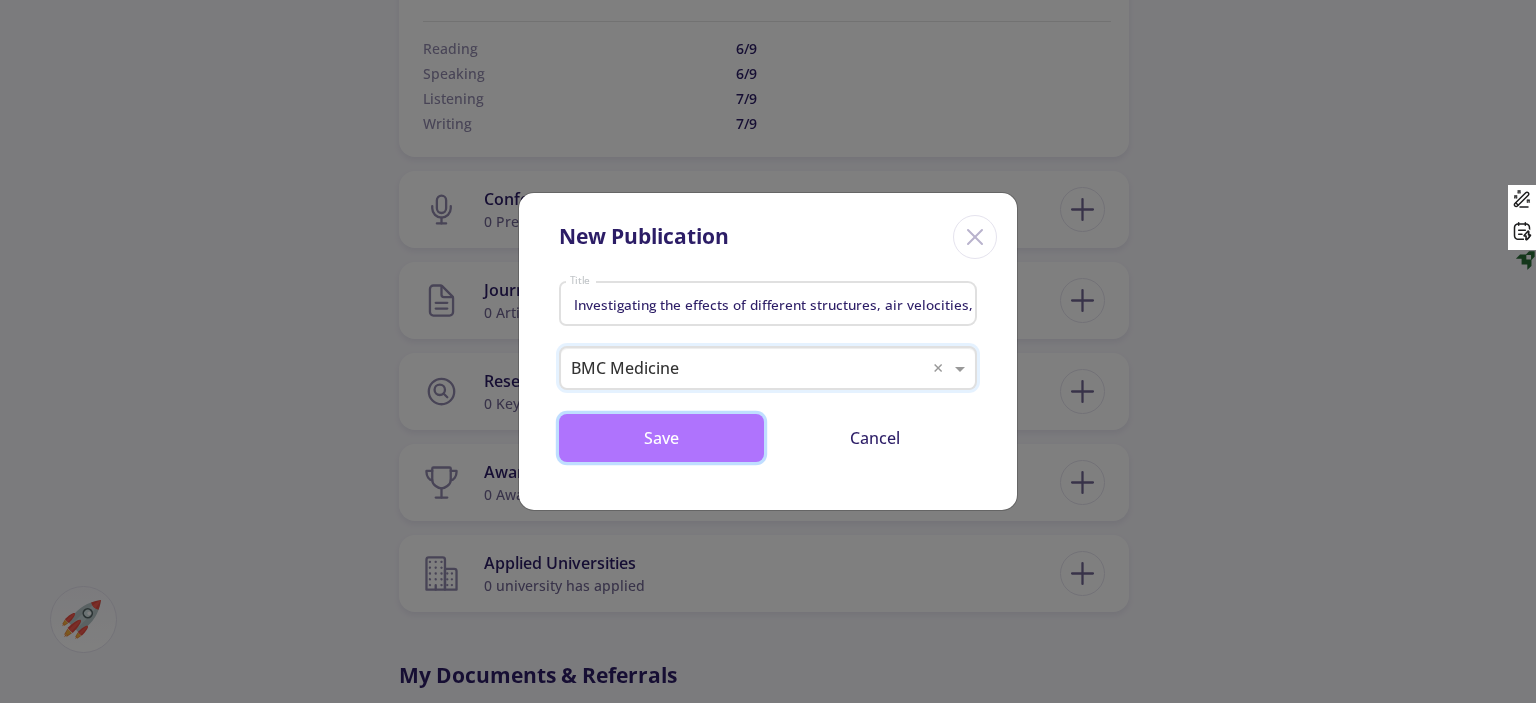 click on "Save" at bounding box center (661, 438) 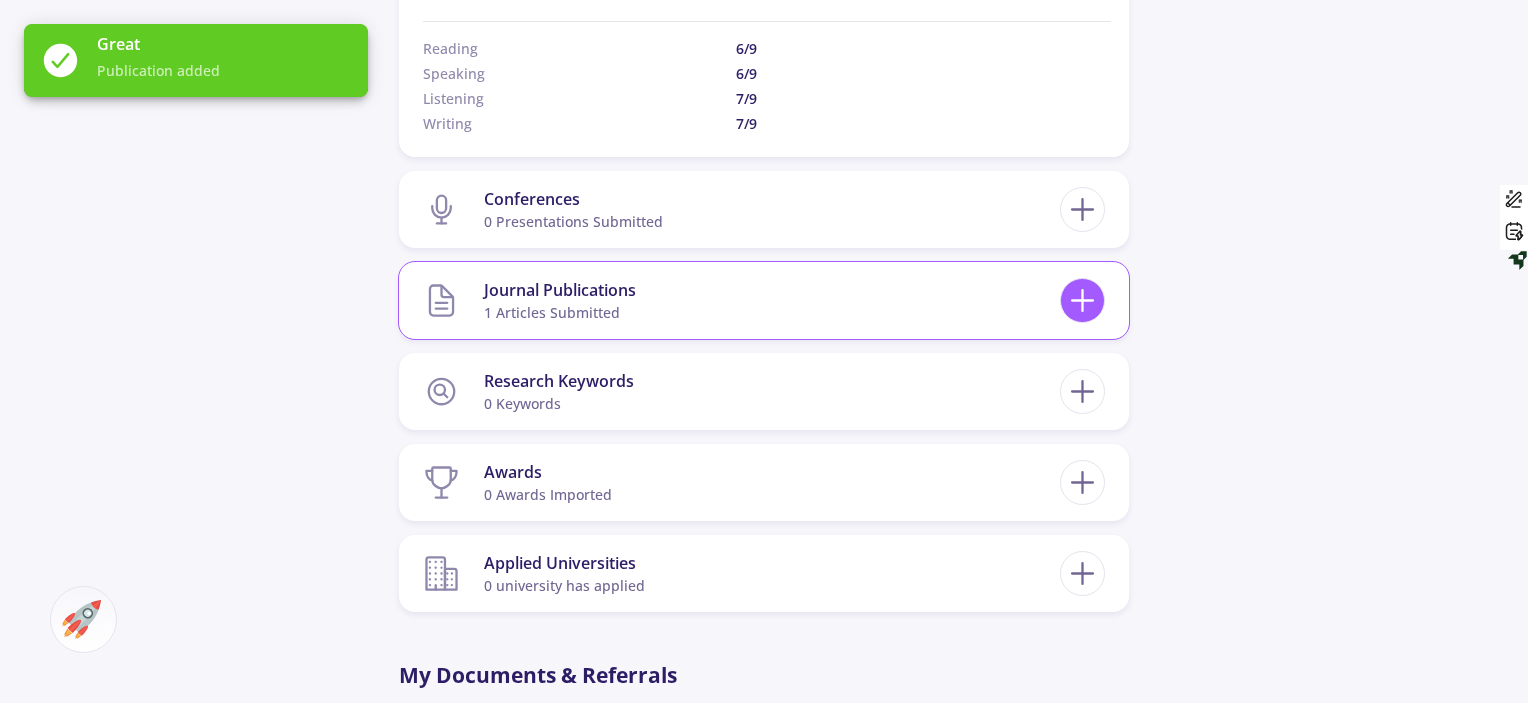 click 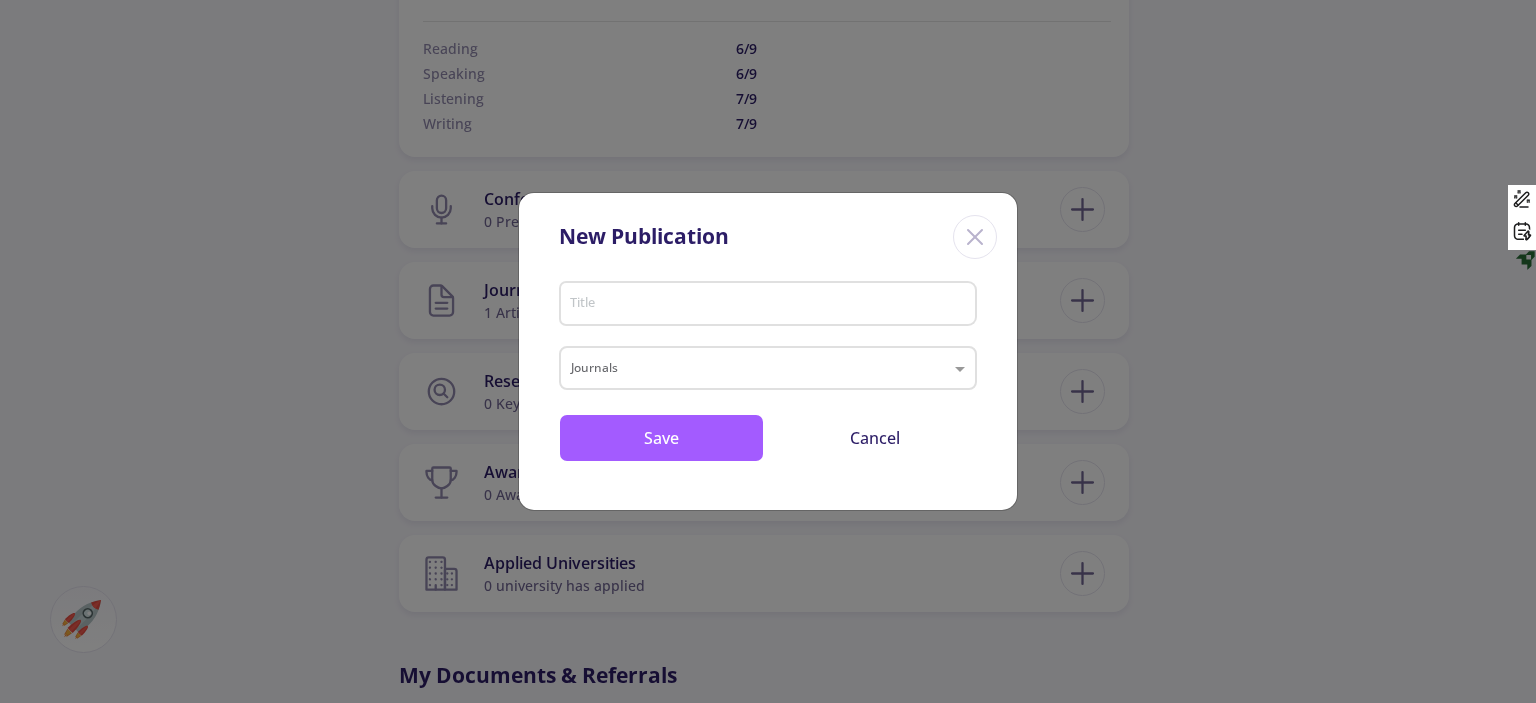 click 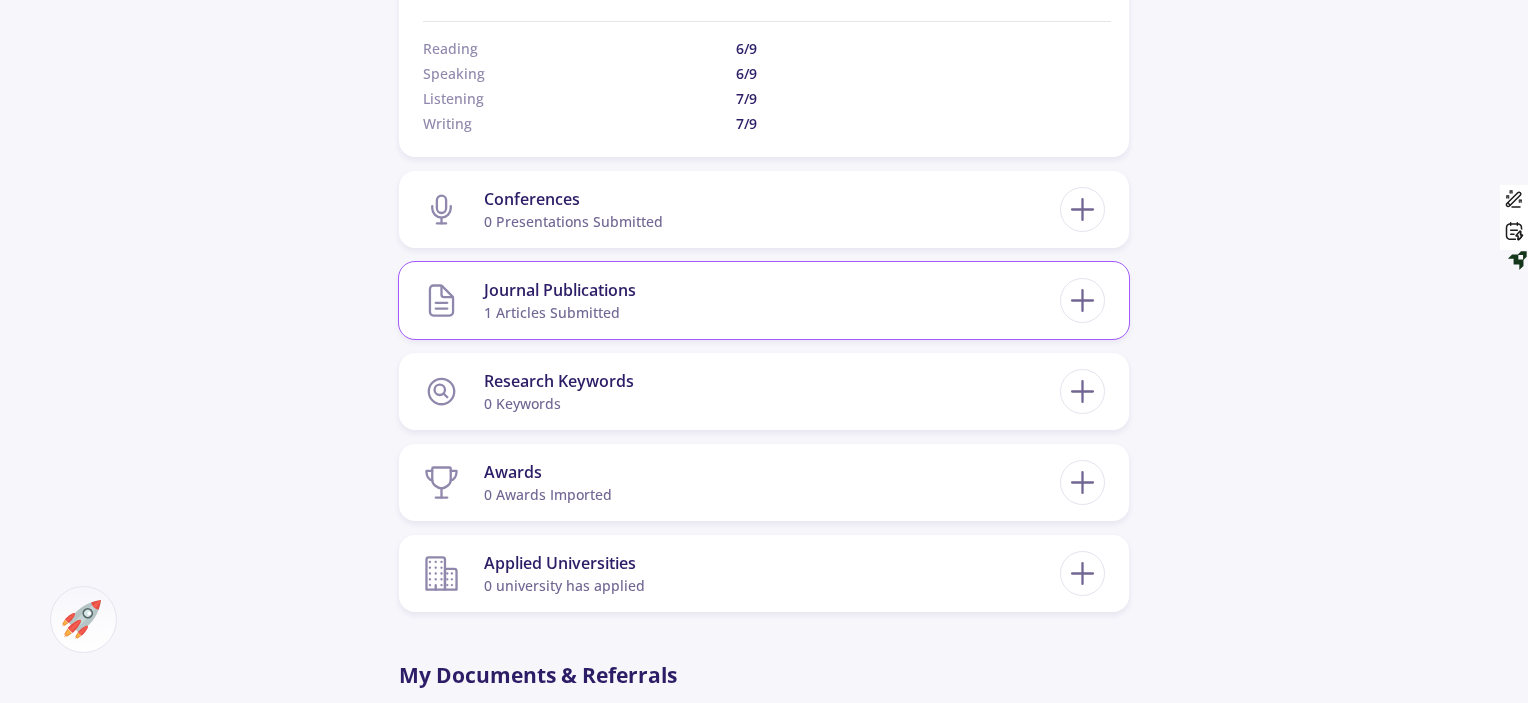 click on "1 articles submitted" at bounding box center (560, 312) 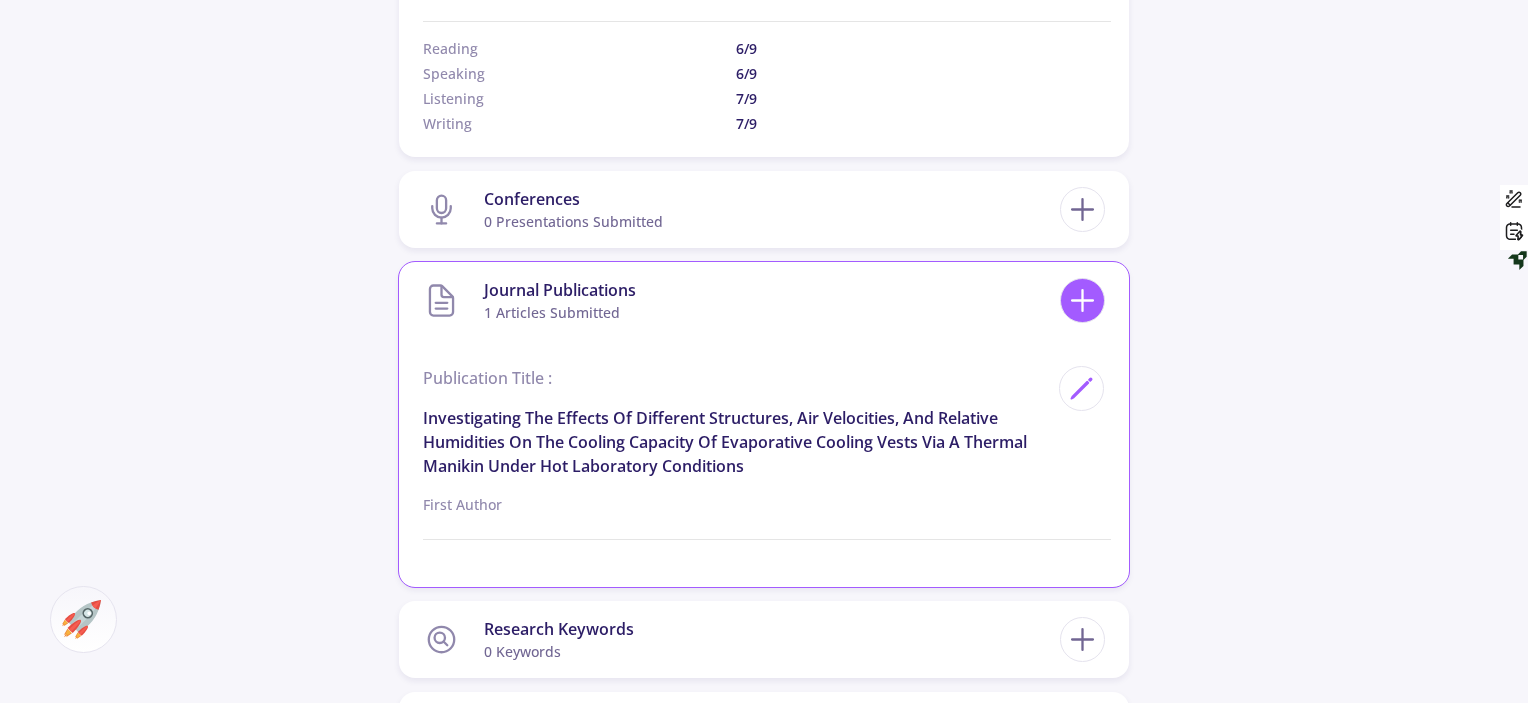 click 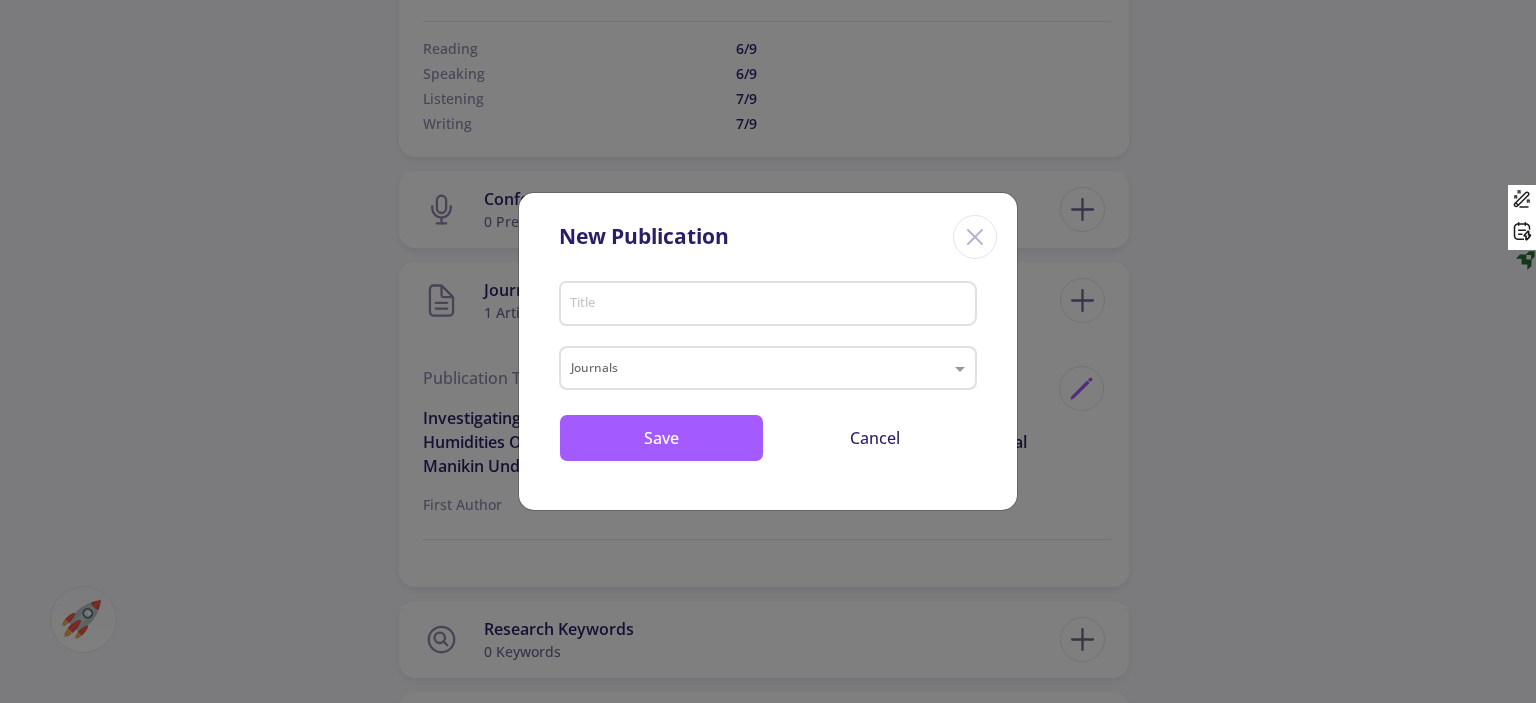 click on "New Publication Title  Journals Save  Cancel" at bounding box center [768, 351] 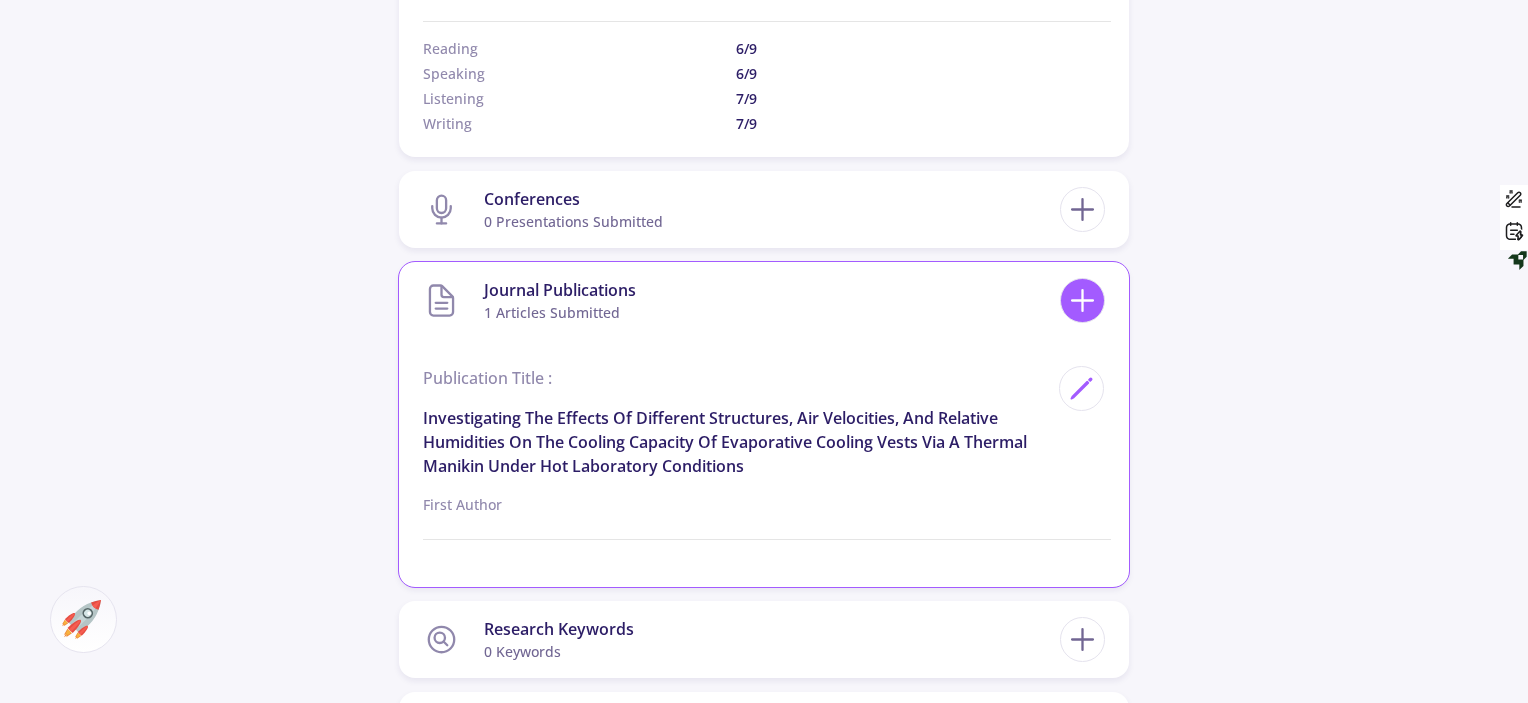 click 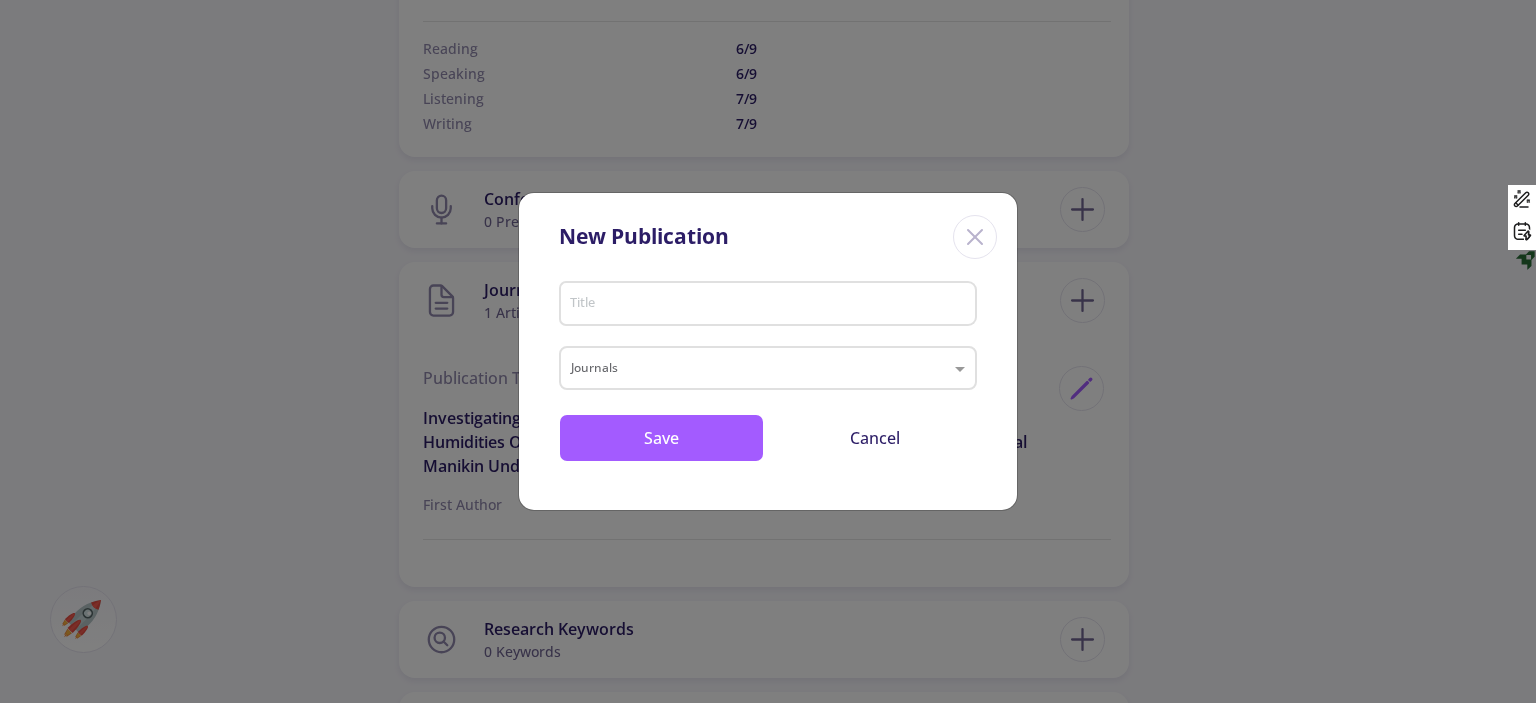 click on "Title" at bounding box center [771, 305] 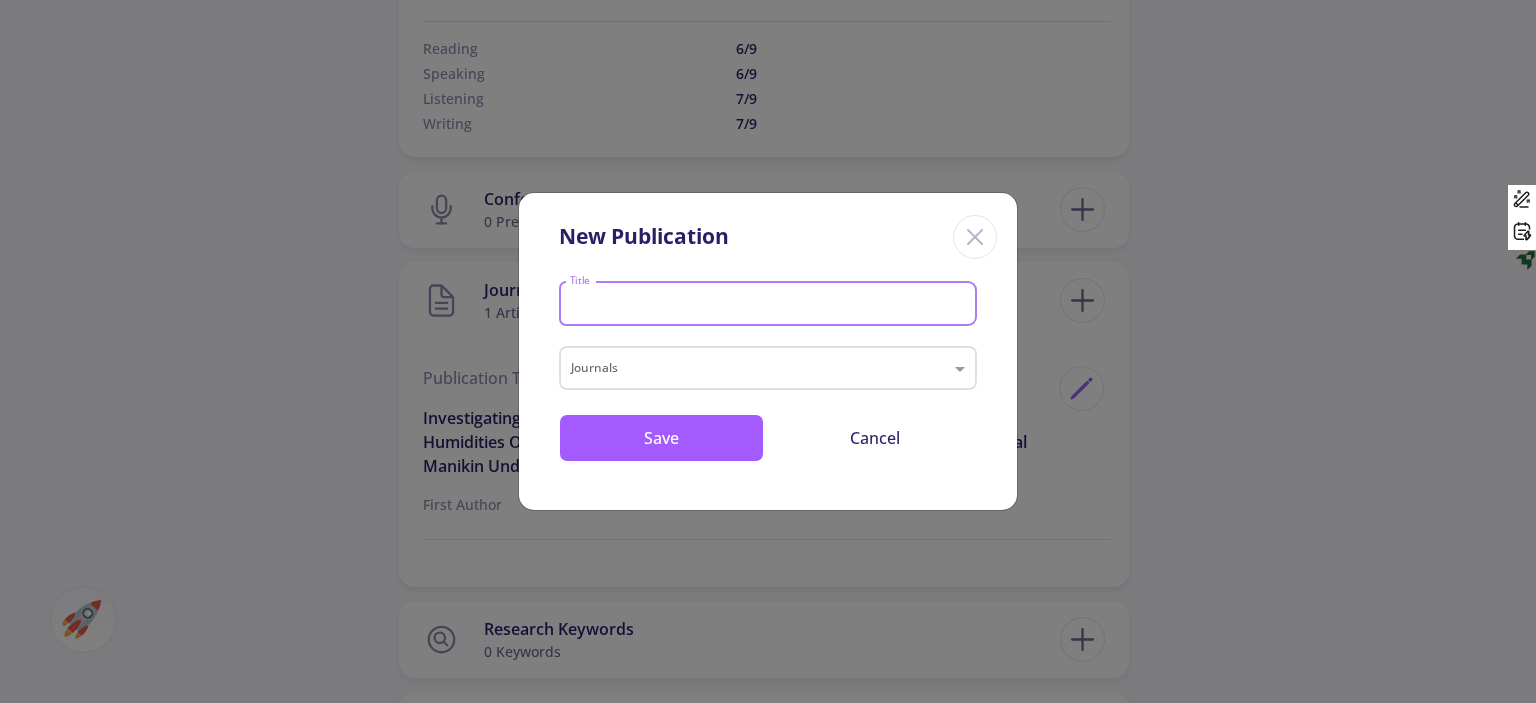 paste on "Optimizing the Design of Evaporative Cooling Vests for Heat Stress Reduction: A Laboratory Analysis Using a Thermal Manikin and Field Evaluation Among Bakery Workers" 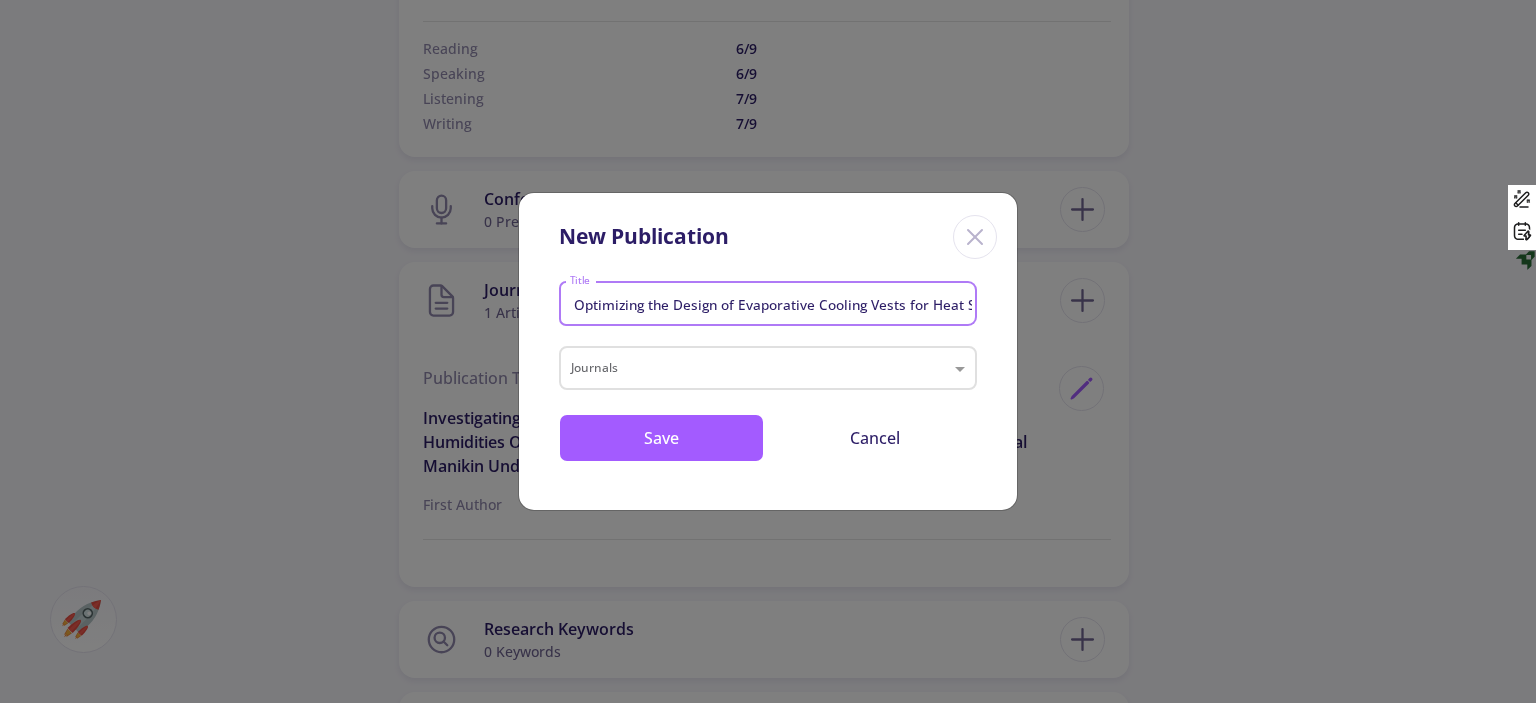 scroll, scrollTop: 0, scrollLeft: 694, axis: horizontal 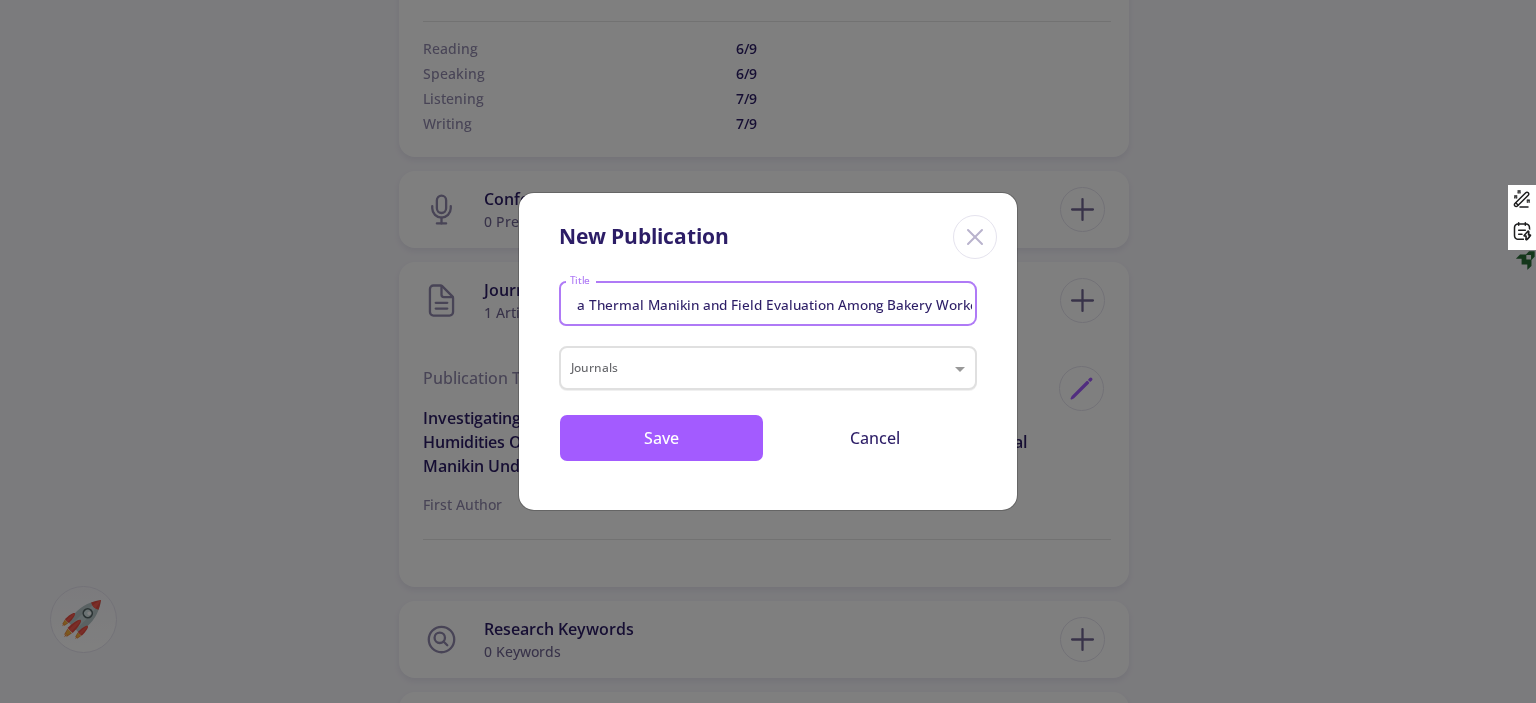 type on "Optimizing the Design of Evaporative Cooling Vests for Heat Stress Reduction: A Laboratory Analysis Using a Thermal Manikin and Field Evaluation Among Bakery Workers" 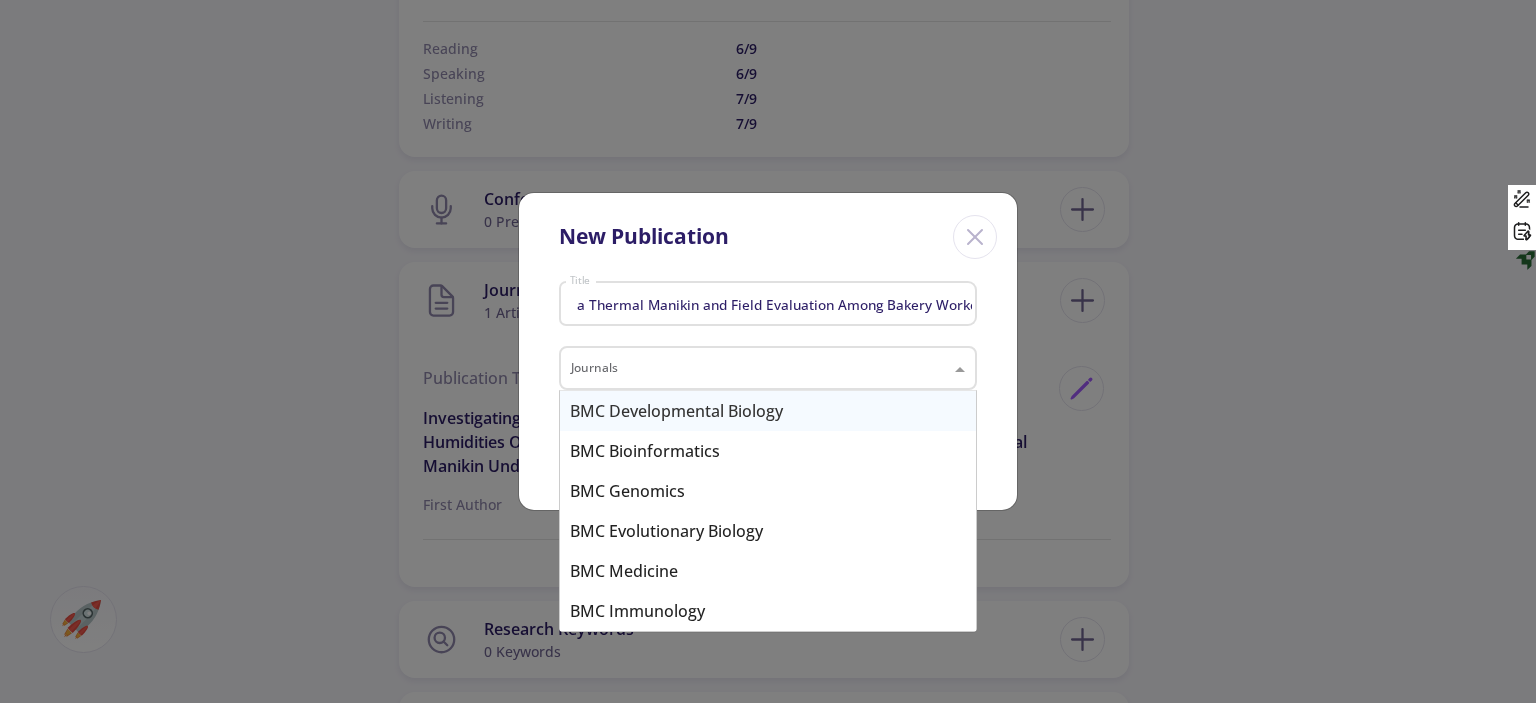 click 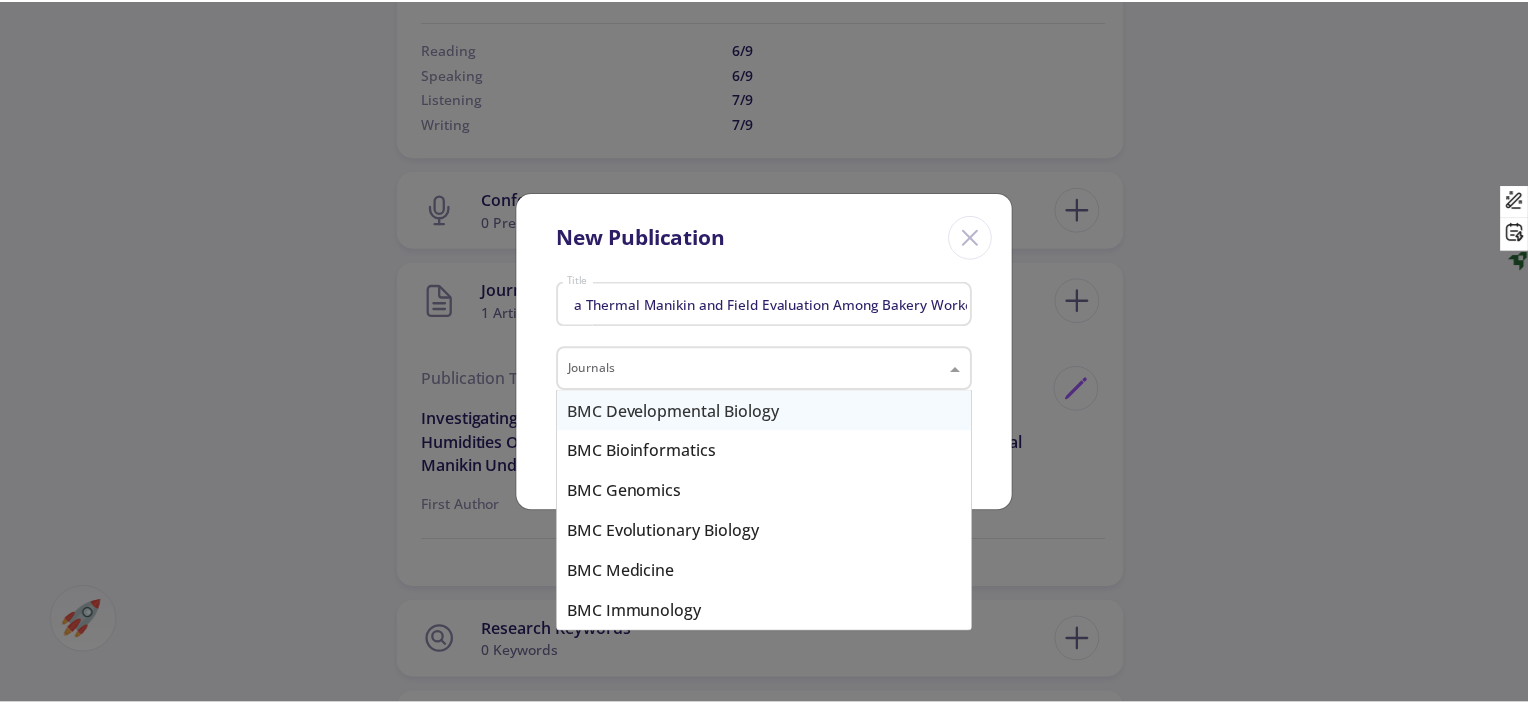 scroll, scrollTop: 0, scrollLeft: 0, axis: both 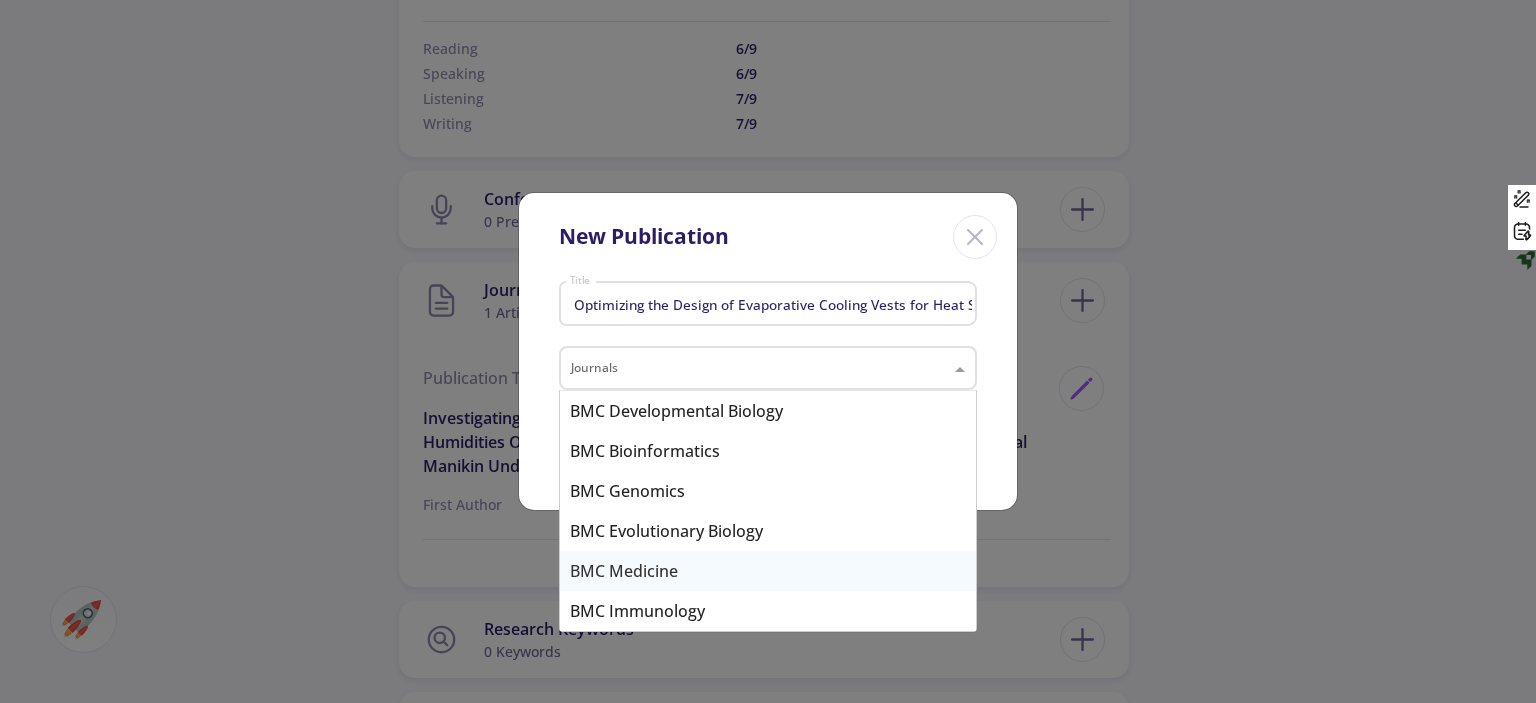 click on "BMC Medicine" at bounding box center [768, 571] 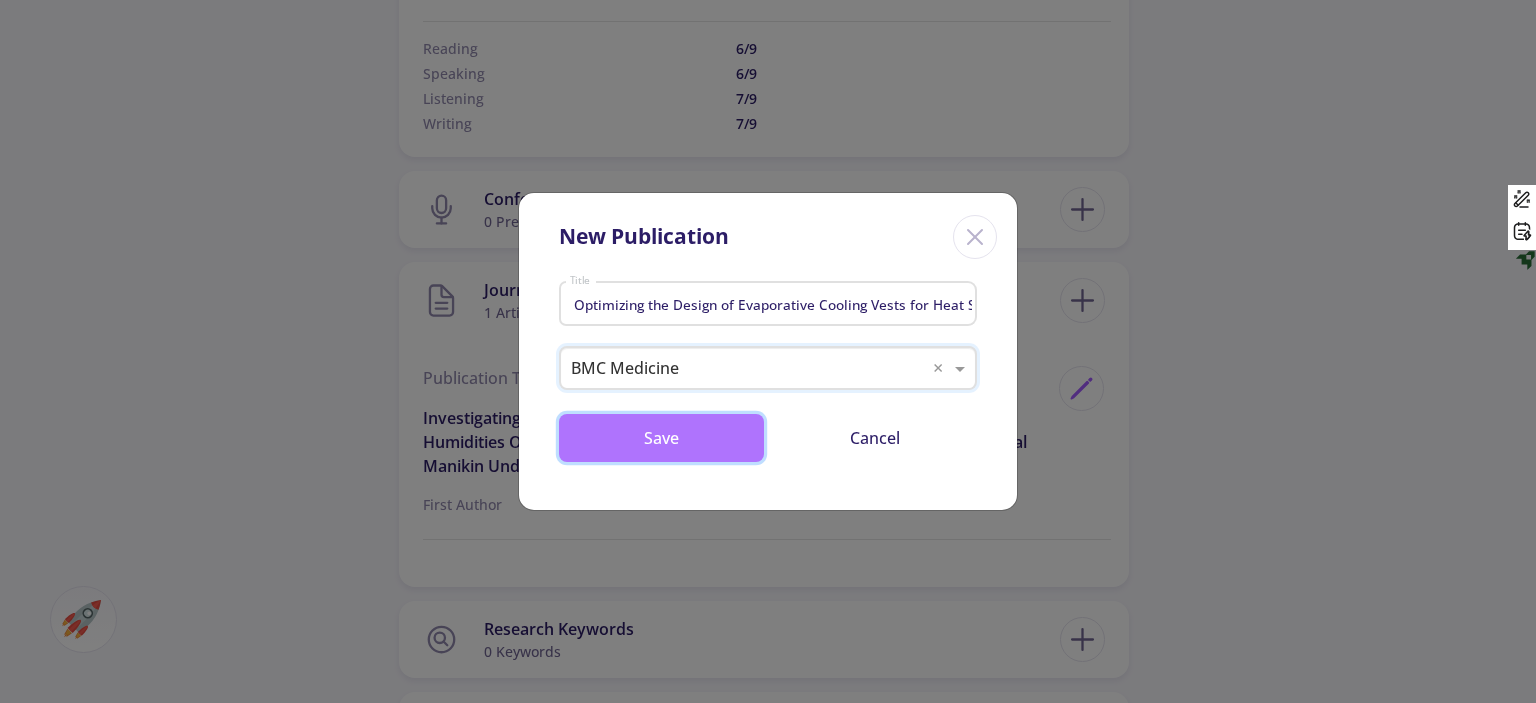 click on "Save" at bounding box center [661, 438] 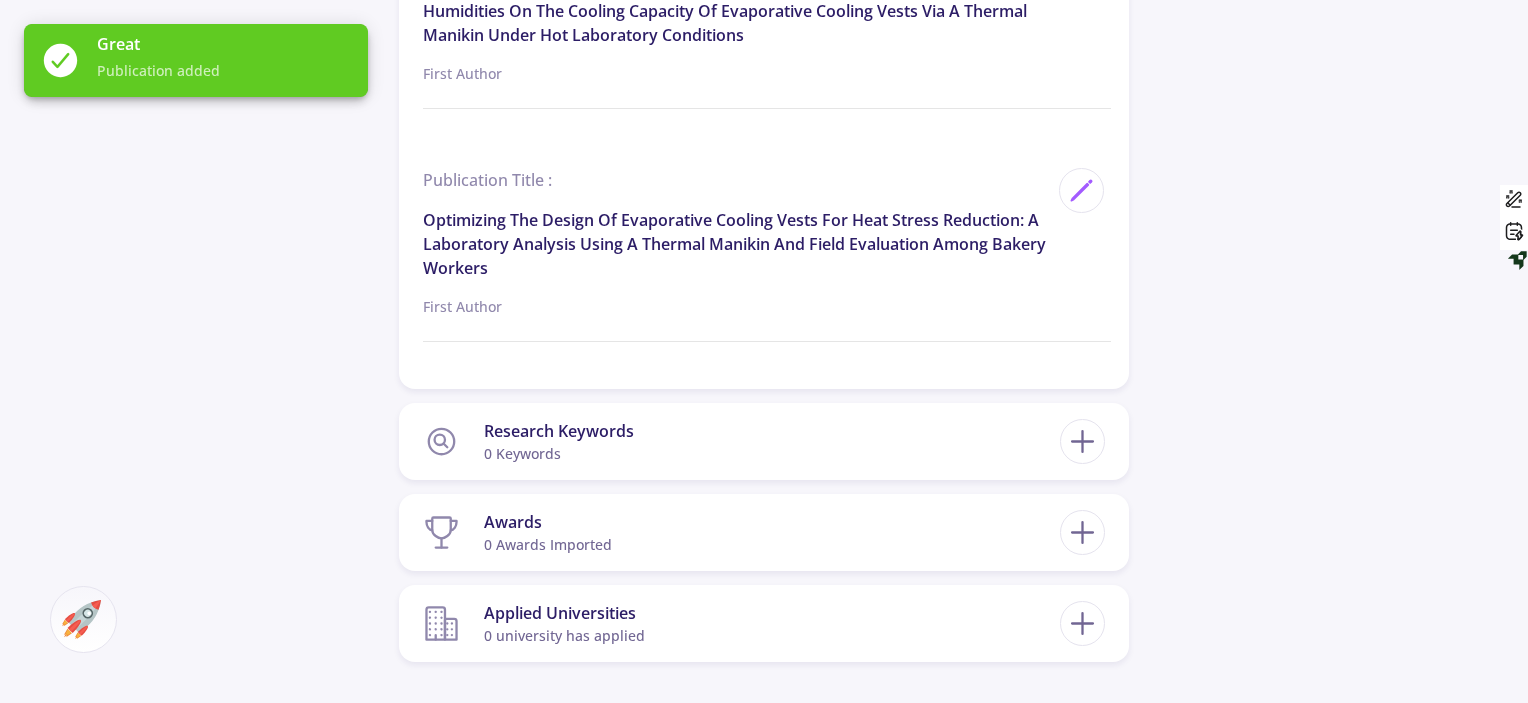 scroll, scrollTop: 1825, scrollLeft: 0, axis: vertical 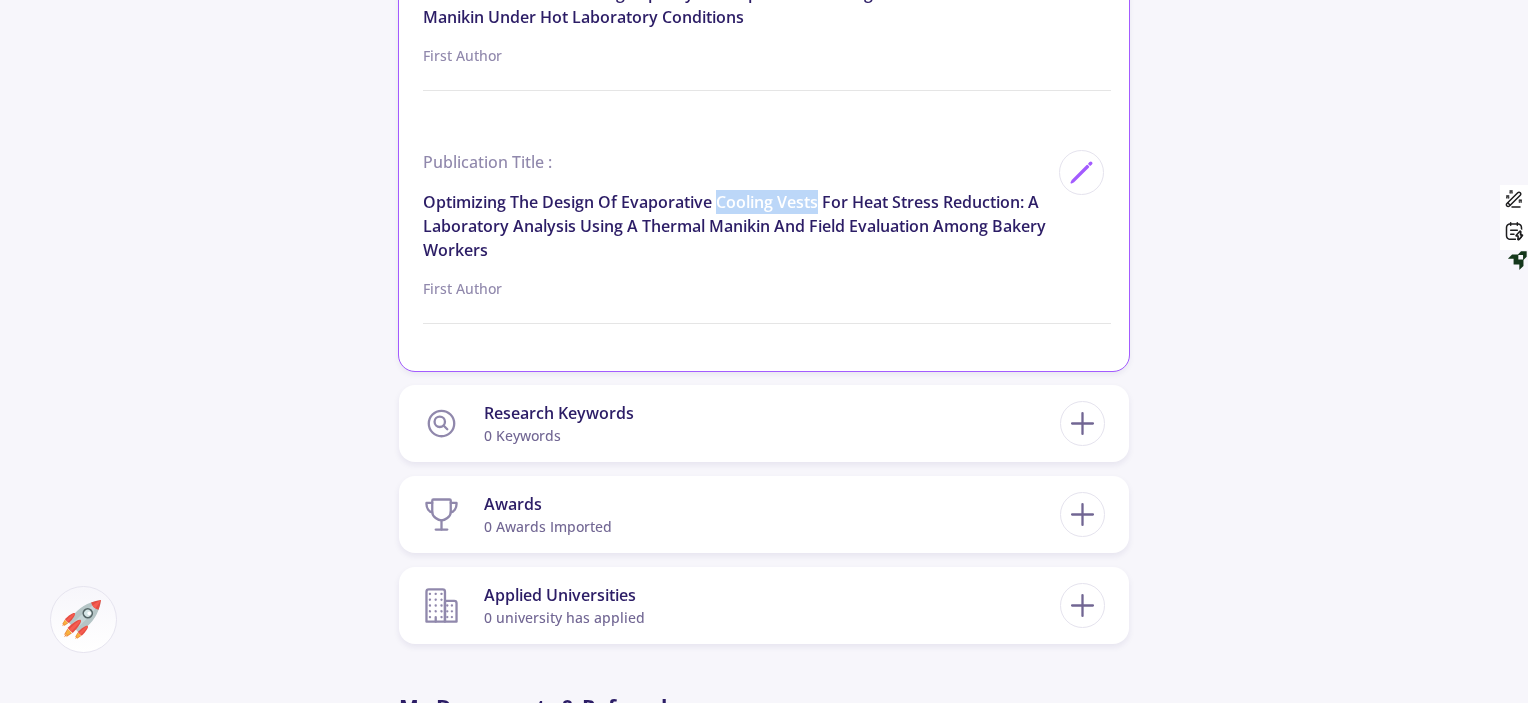 drag, startPoint x: 721, startPoint y: 171, endPoint x: 821, endPoint y: 173, distance: 100.02 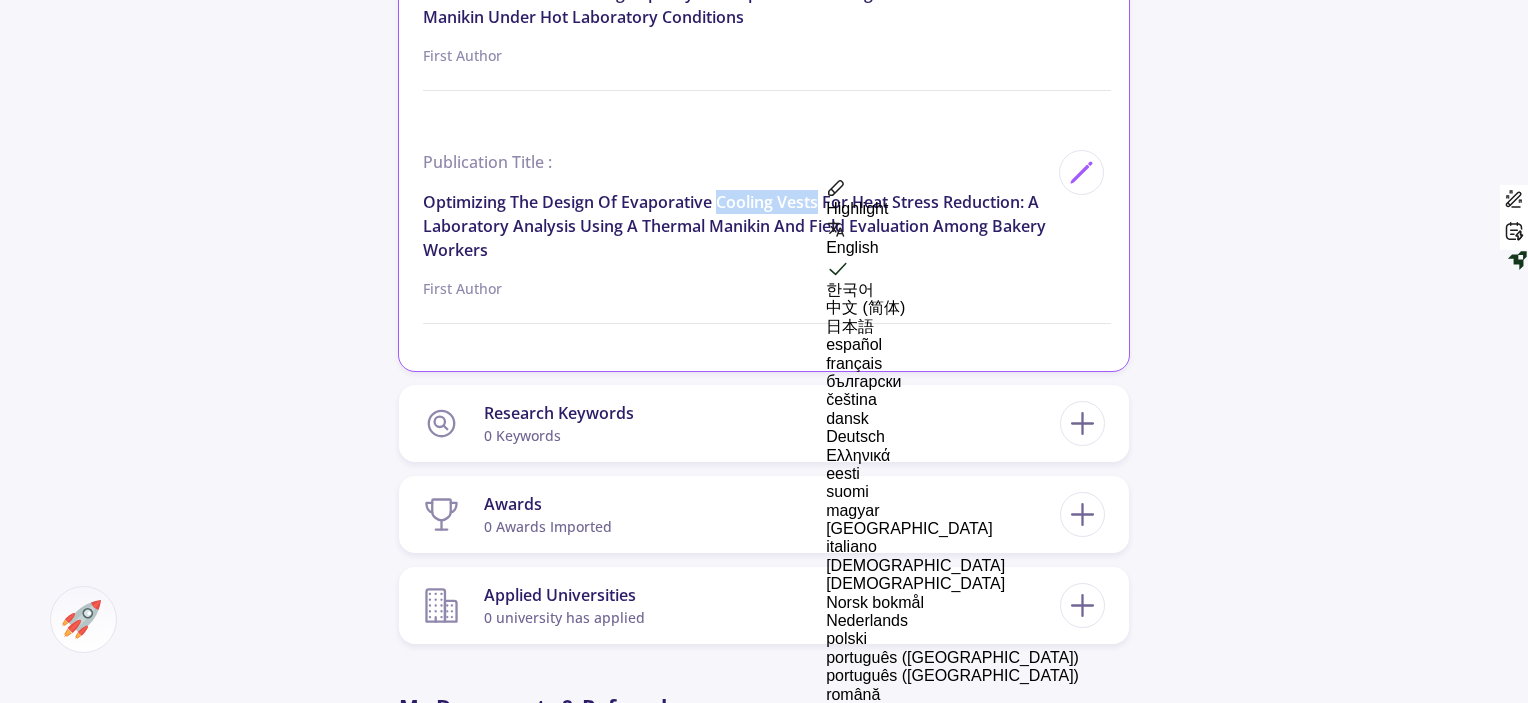 copy on "Cooling Vests" 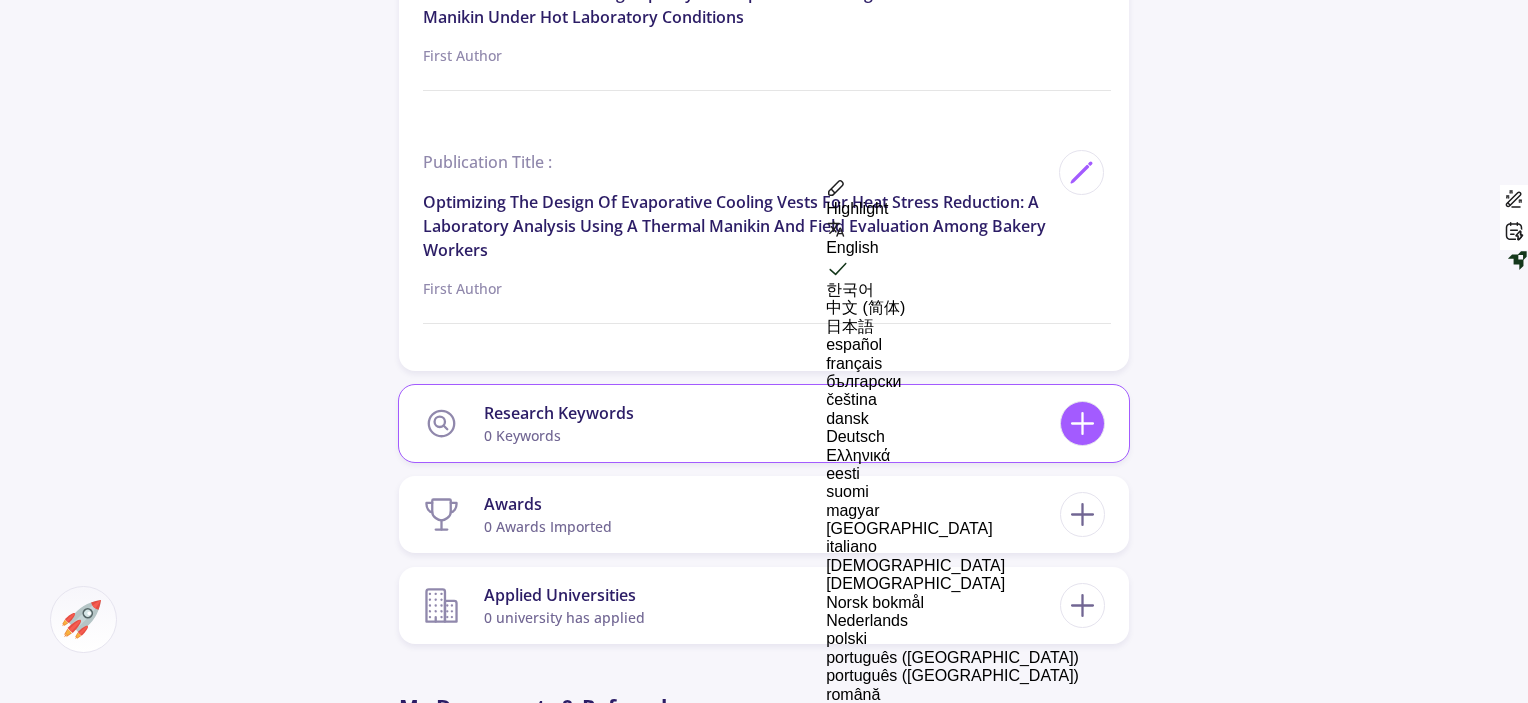 click 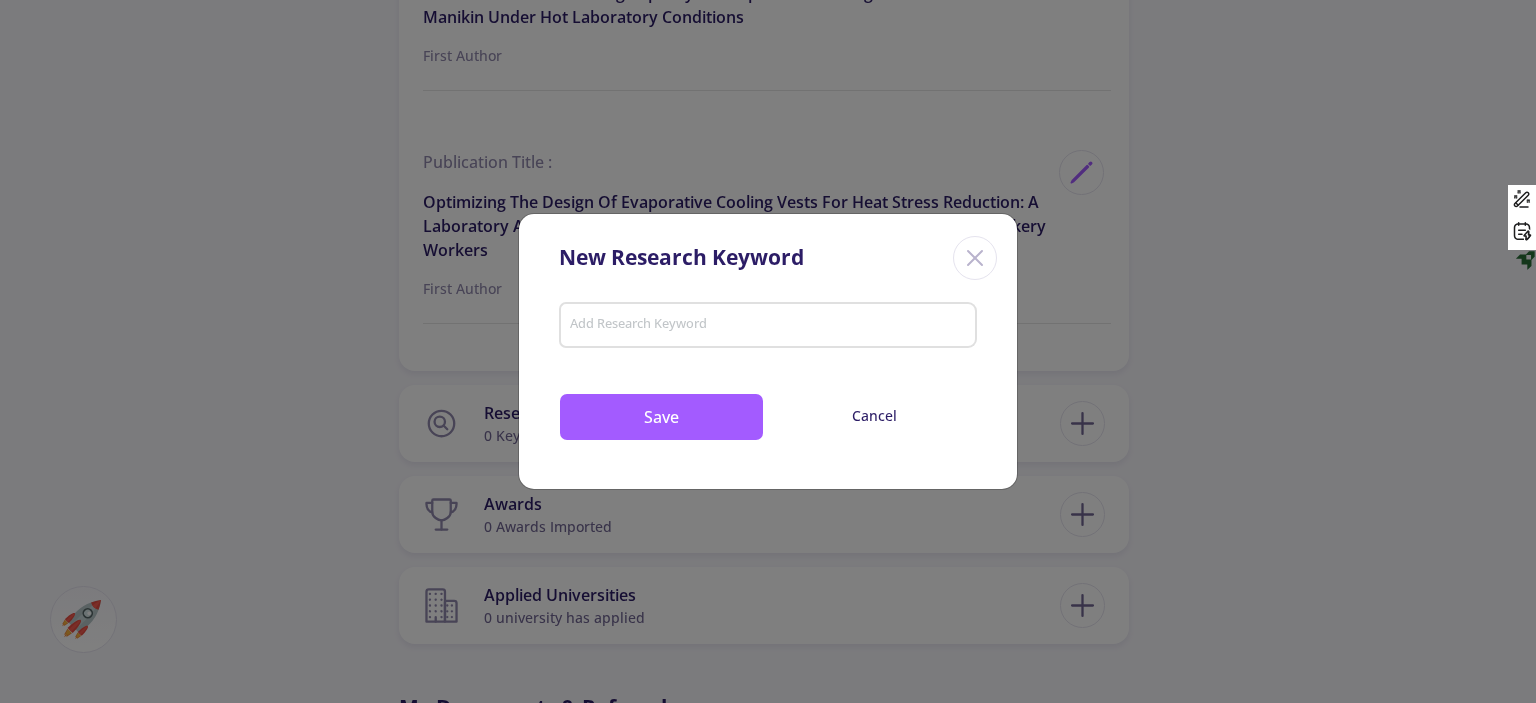 click on "Add Research Keyword" at bounding box center [768, 327] 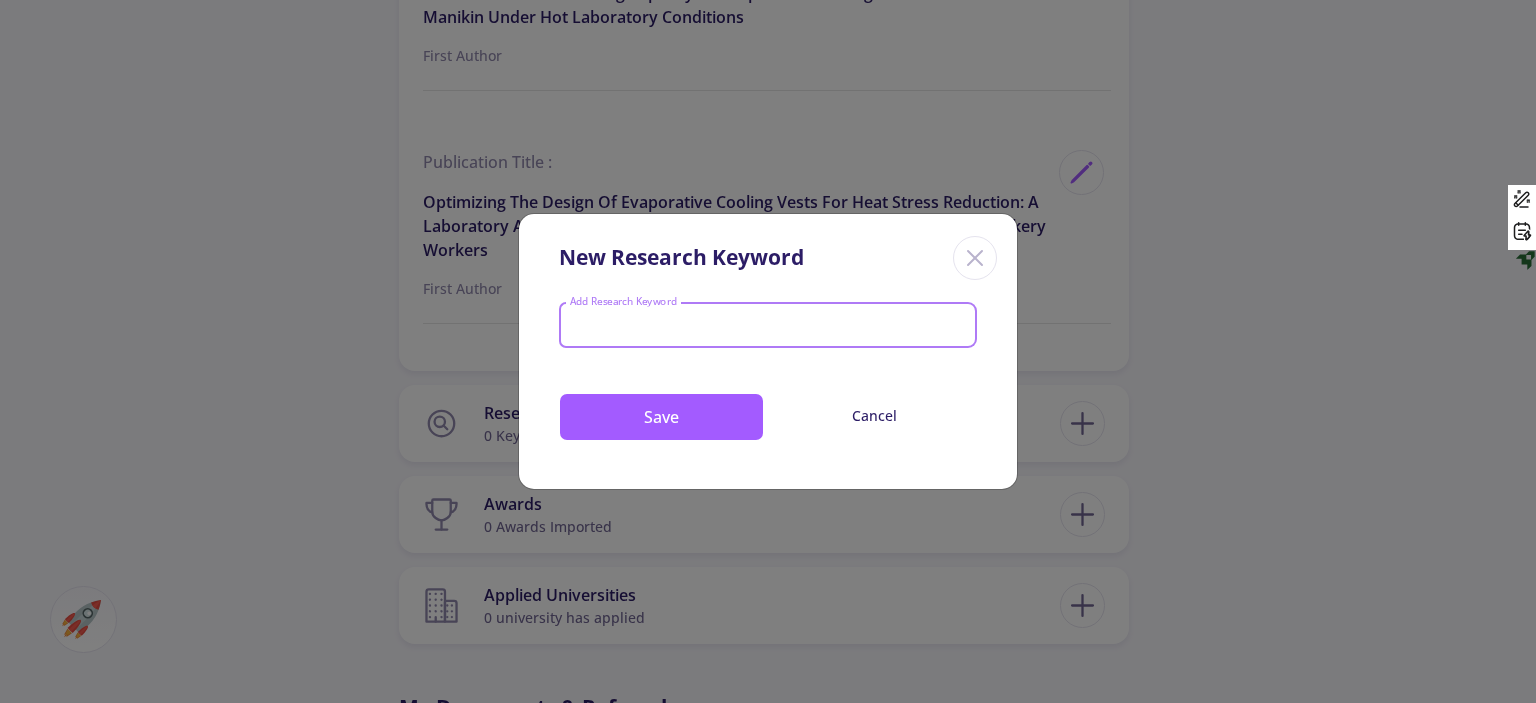 paste on "Cooling Vests" 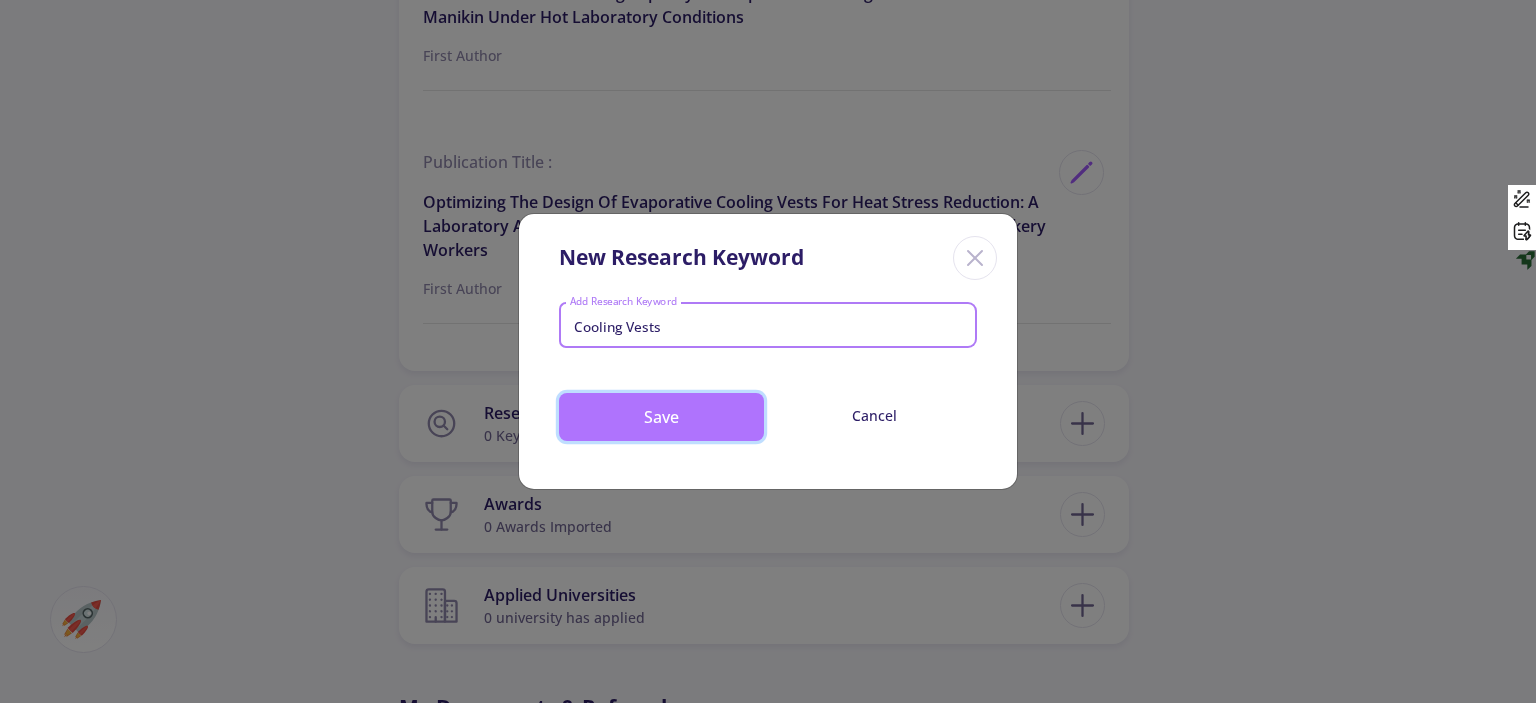 click on "Save" at bounding box center (661, 417) 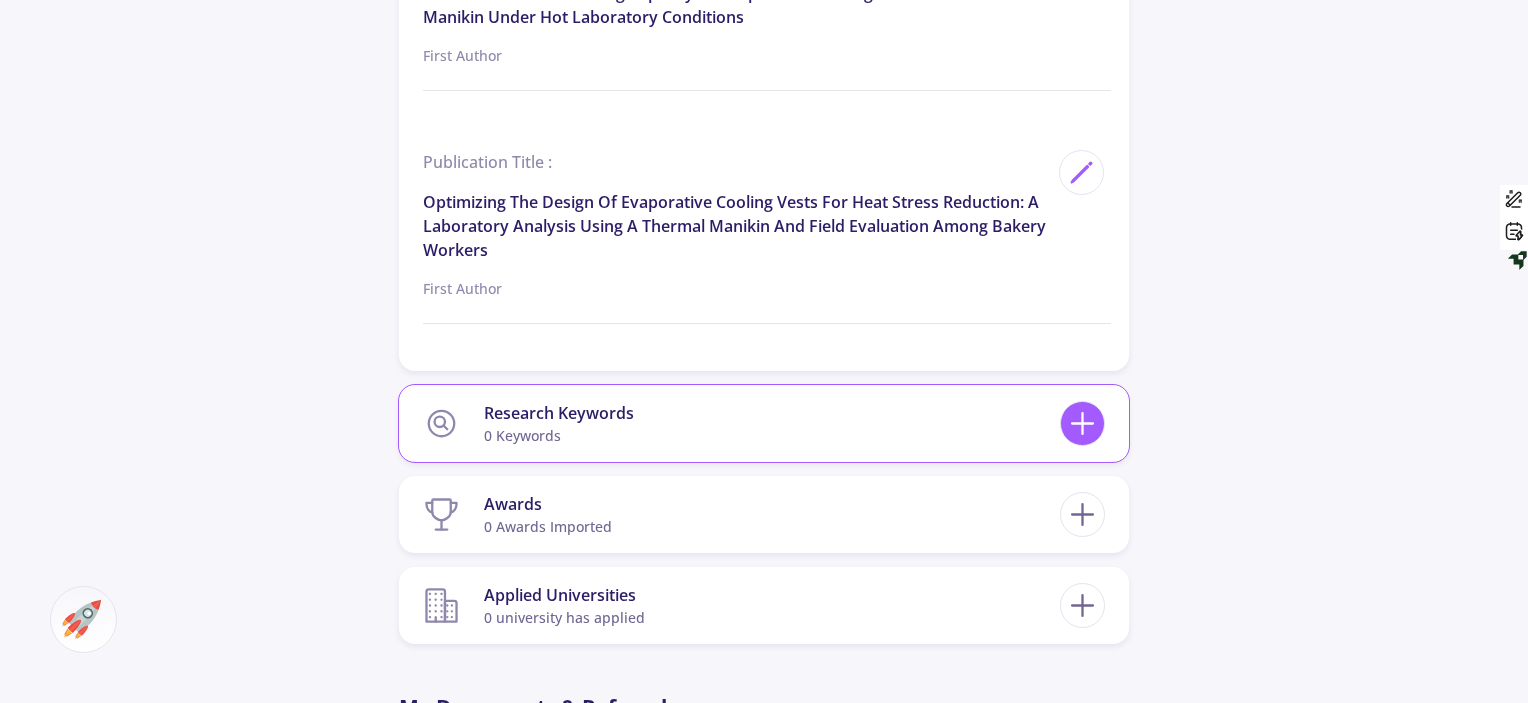click 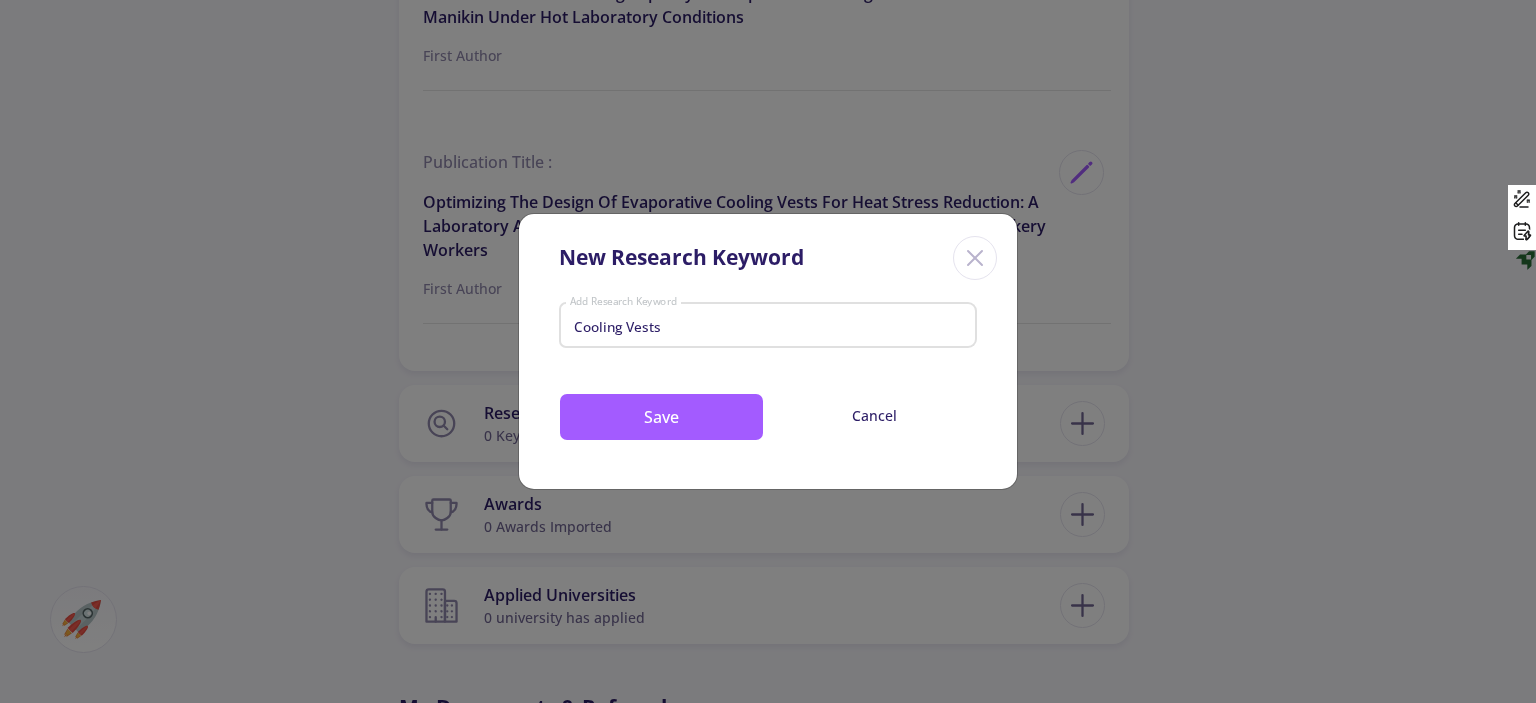 click on "Cooling Vests" at bounding box center (768, 327) 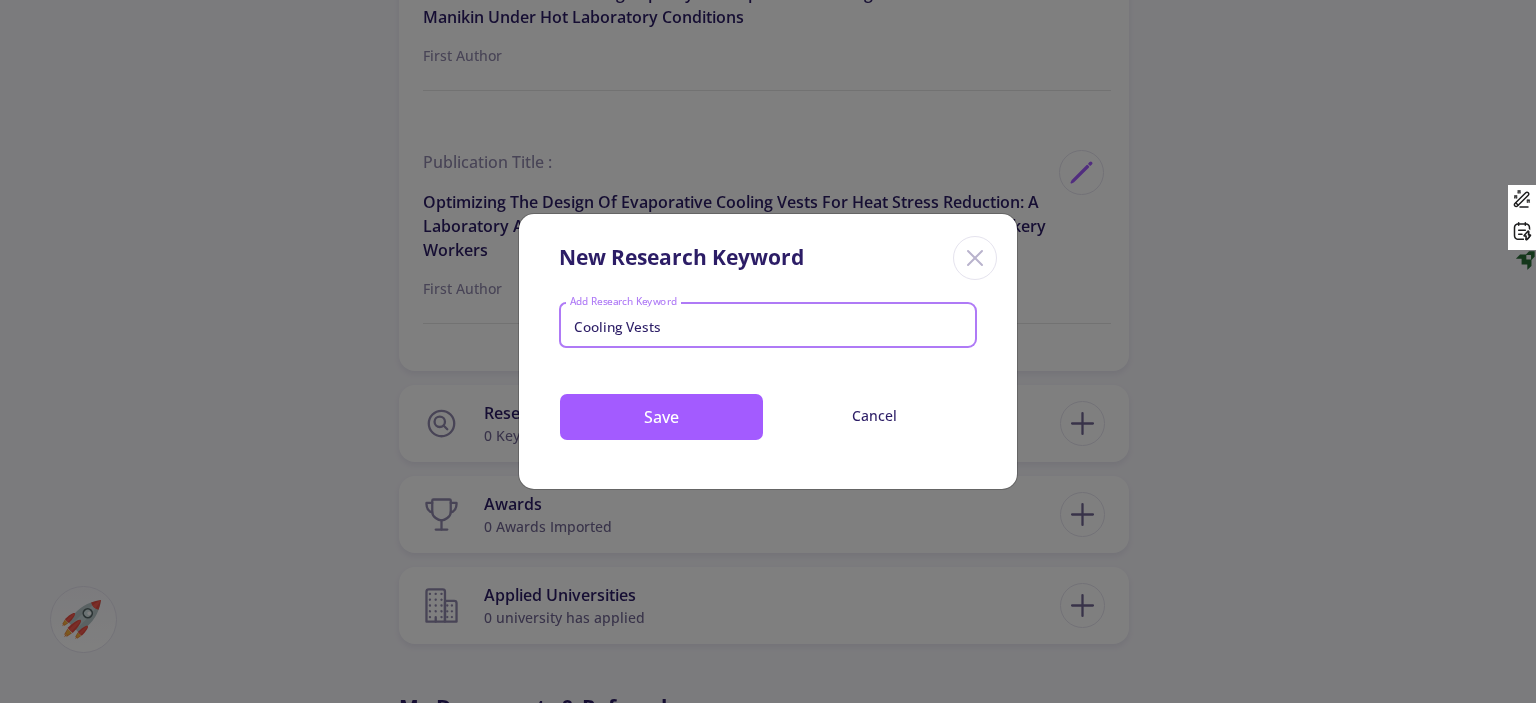 drag, startPoint x: 671, startPoint y: 334, endPoint x: 641, endPoint y: 335, distance: 30.016663 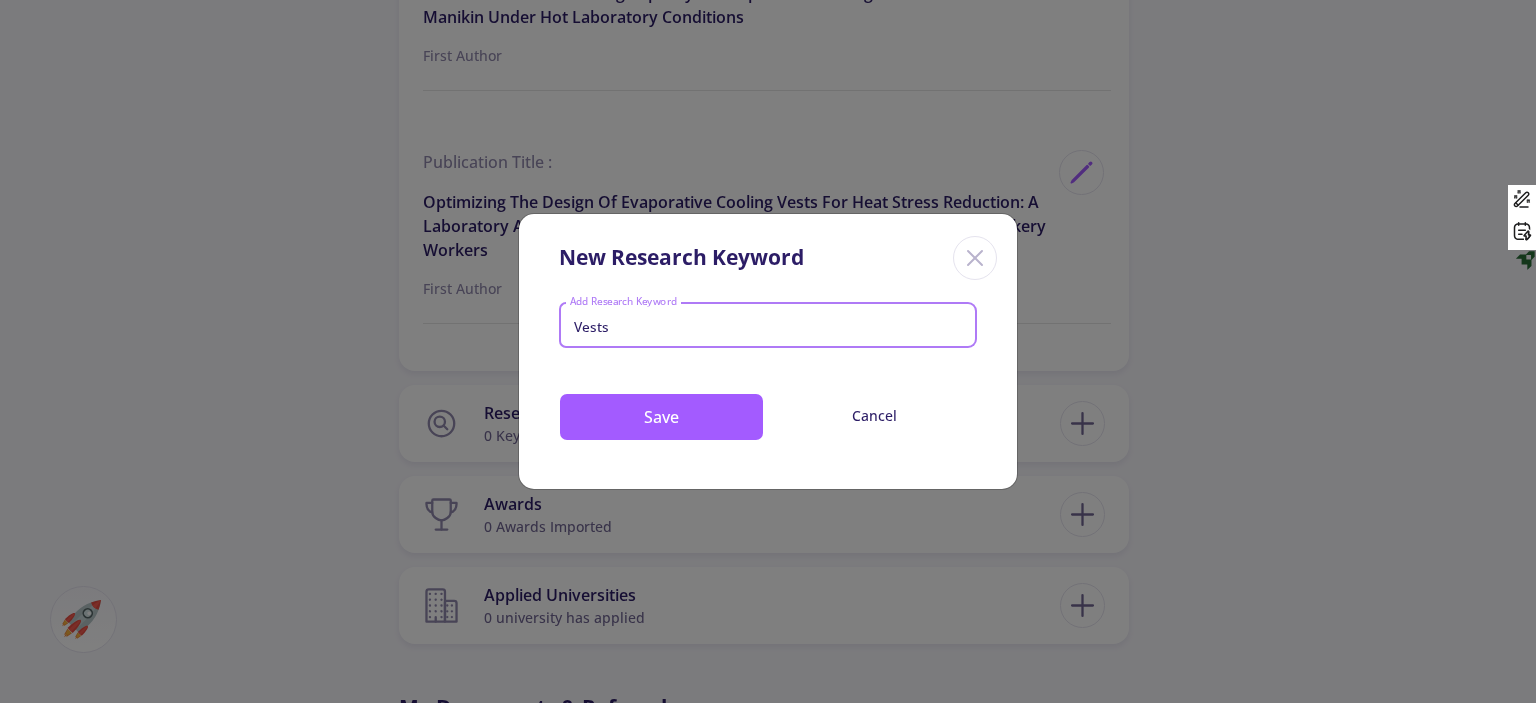 click on "Vests" at bounding box center [768, 327] 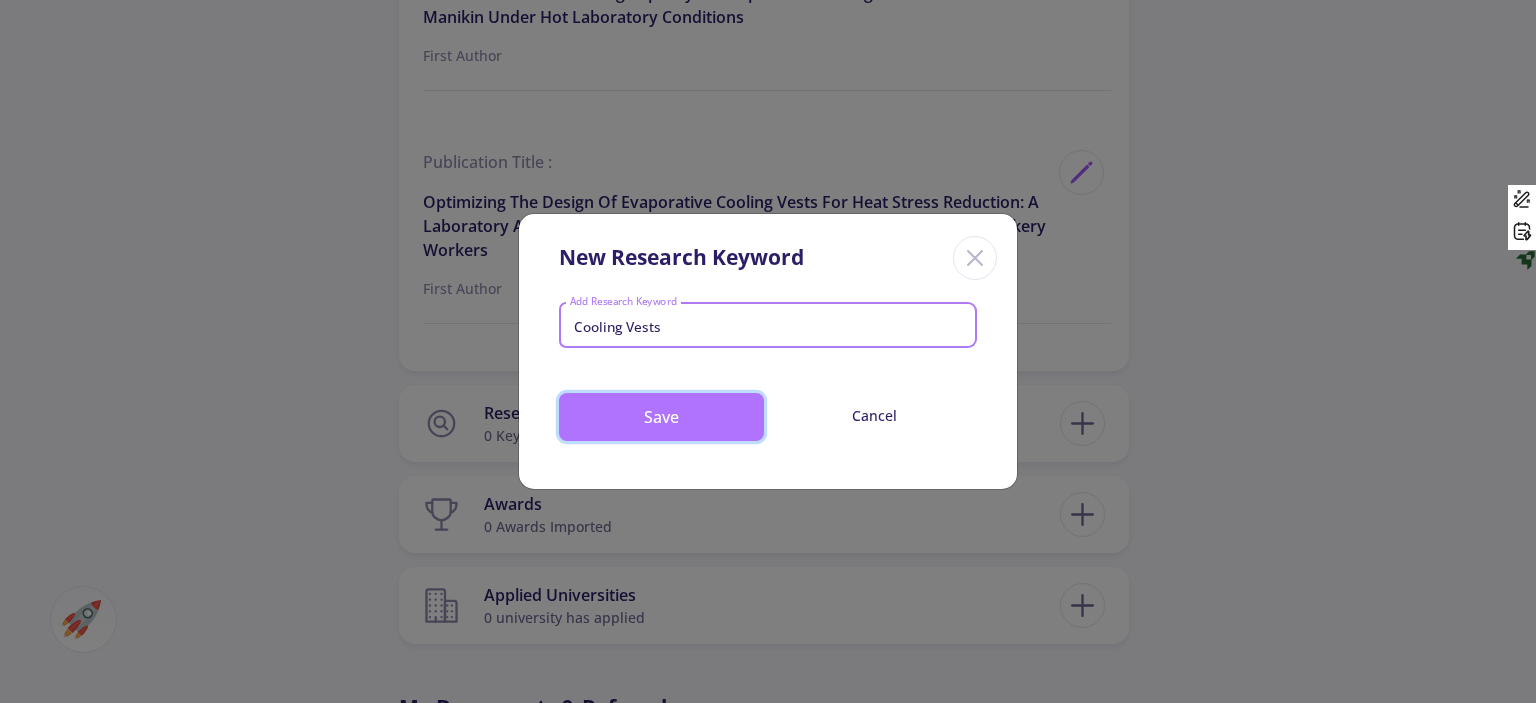 click on "Save" at bounding box center [661, 417] 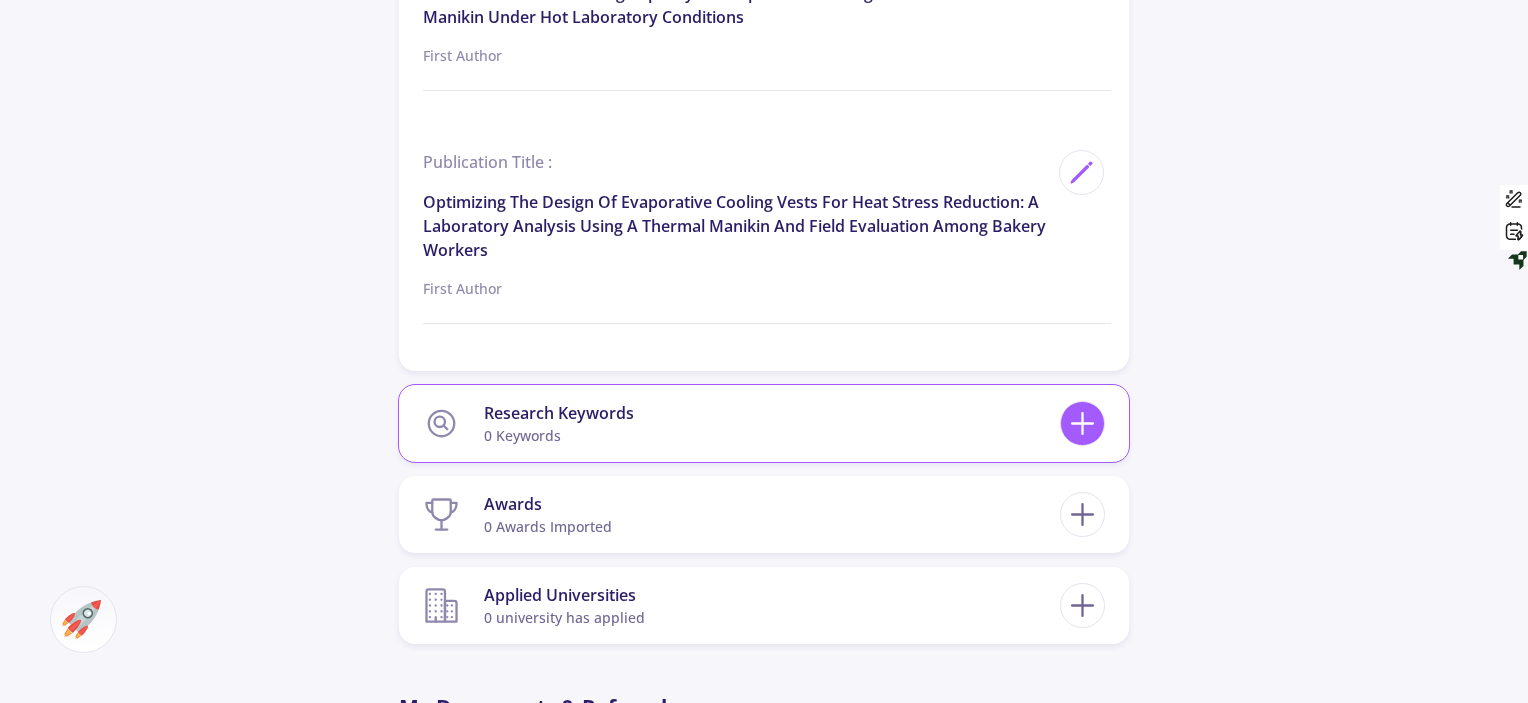 click 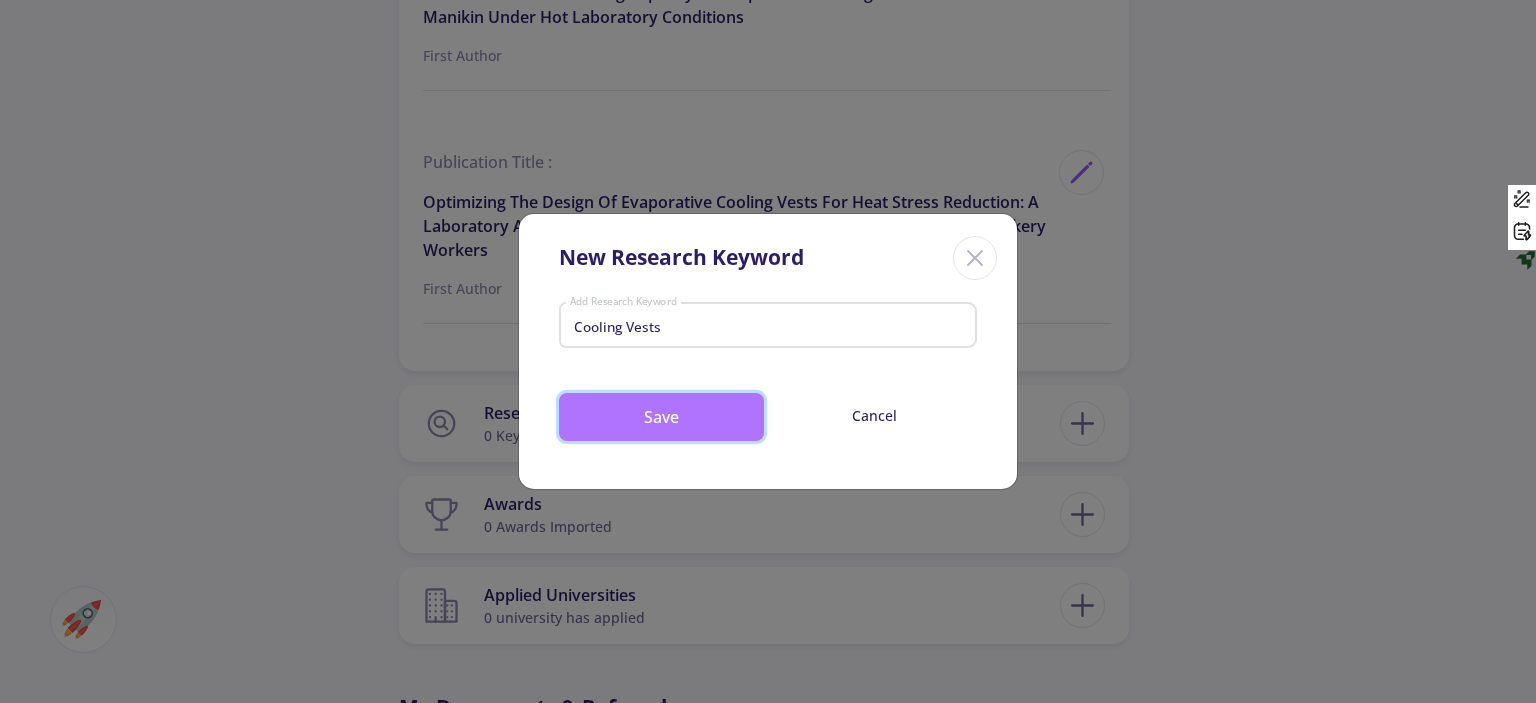 click on "Save" at bounding box center [661, 417] 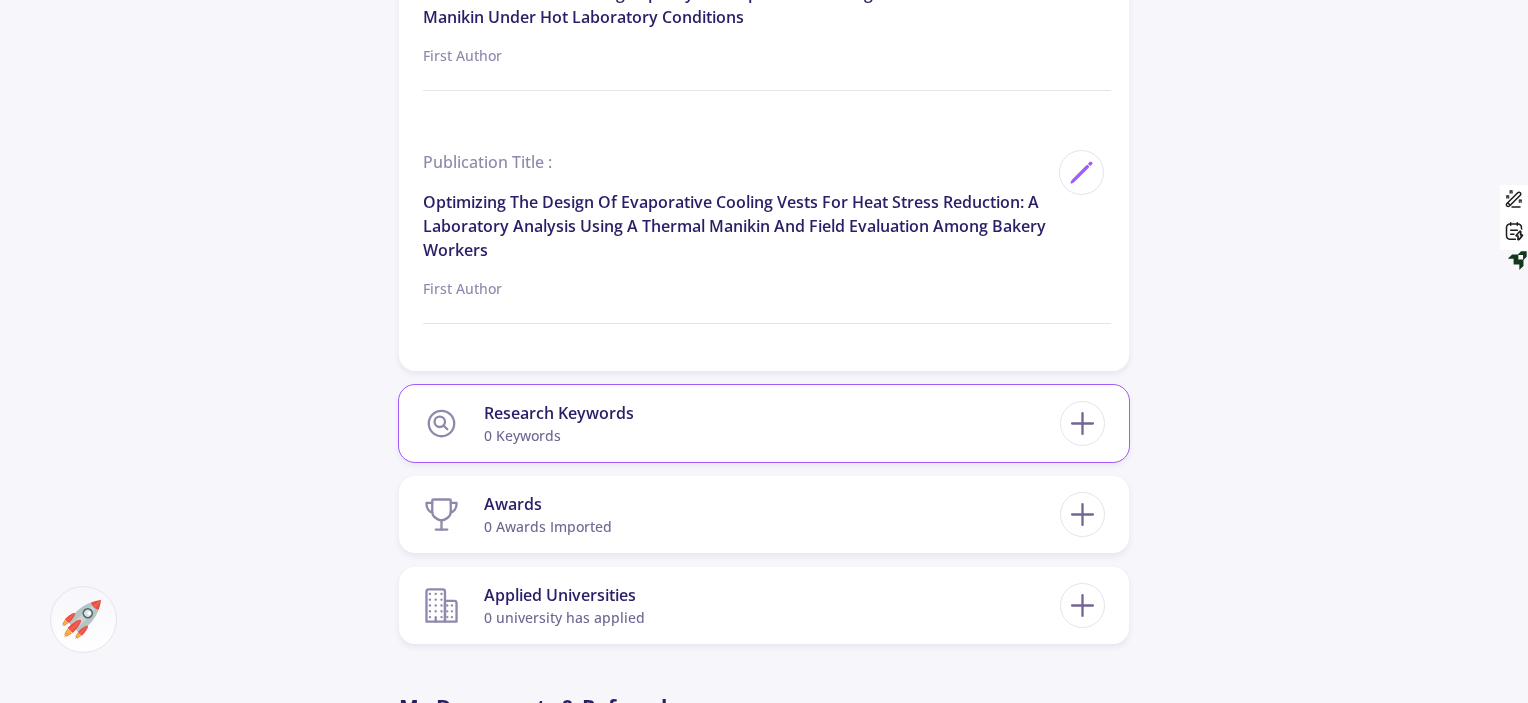 click on "Research Keywords 0 keywords" at bounding box center [764, 423] 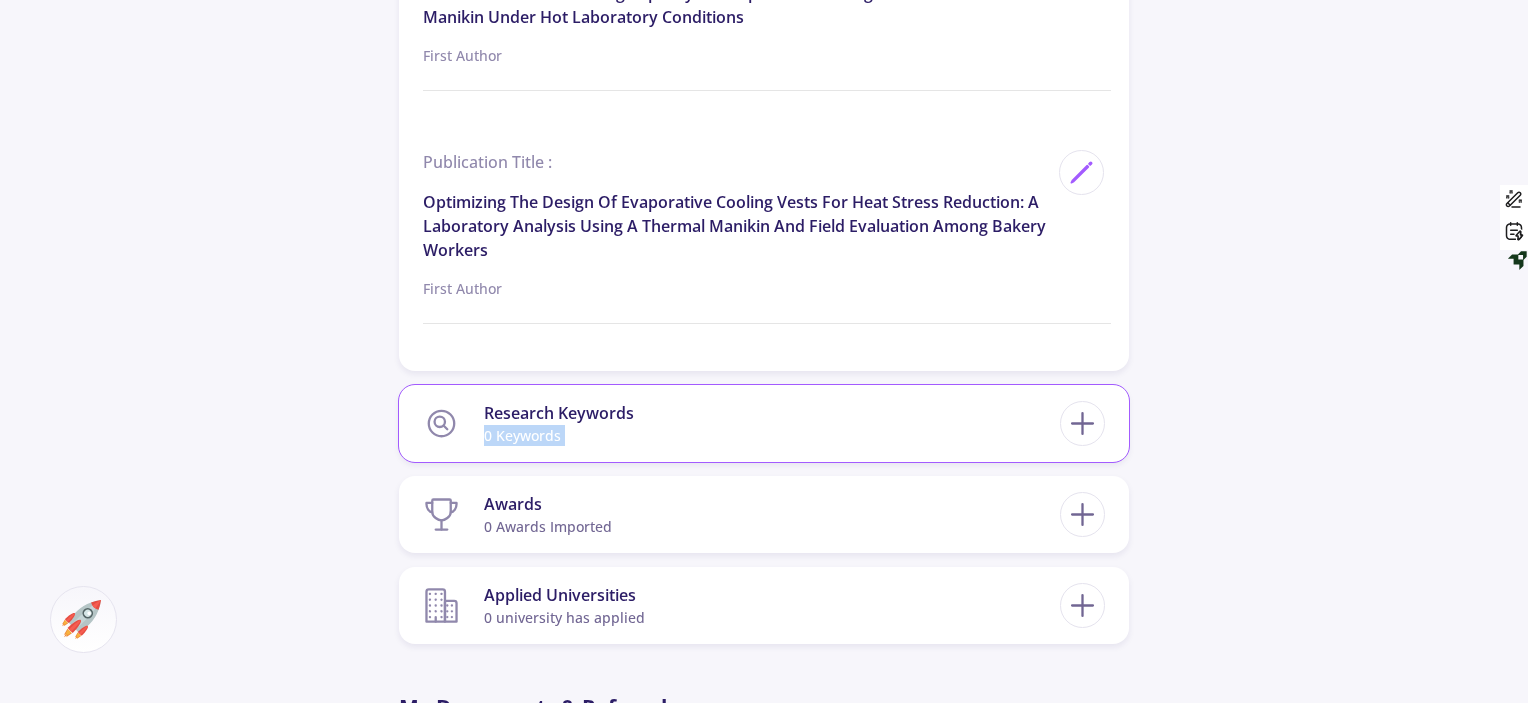 click on "Research Keywords 0 keywords" at bounding box center (559, 423) 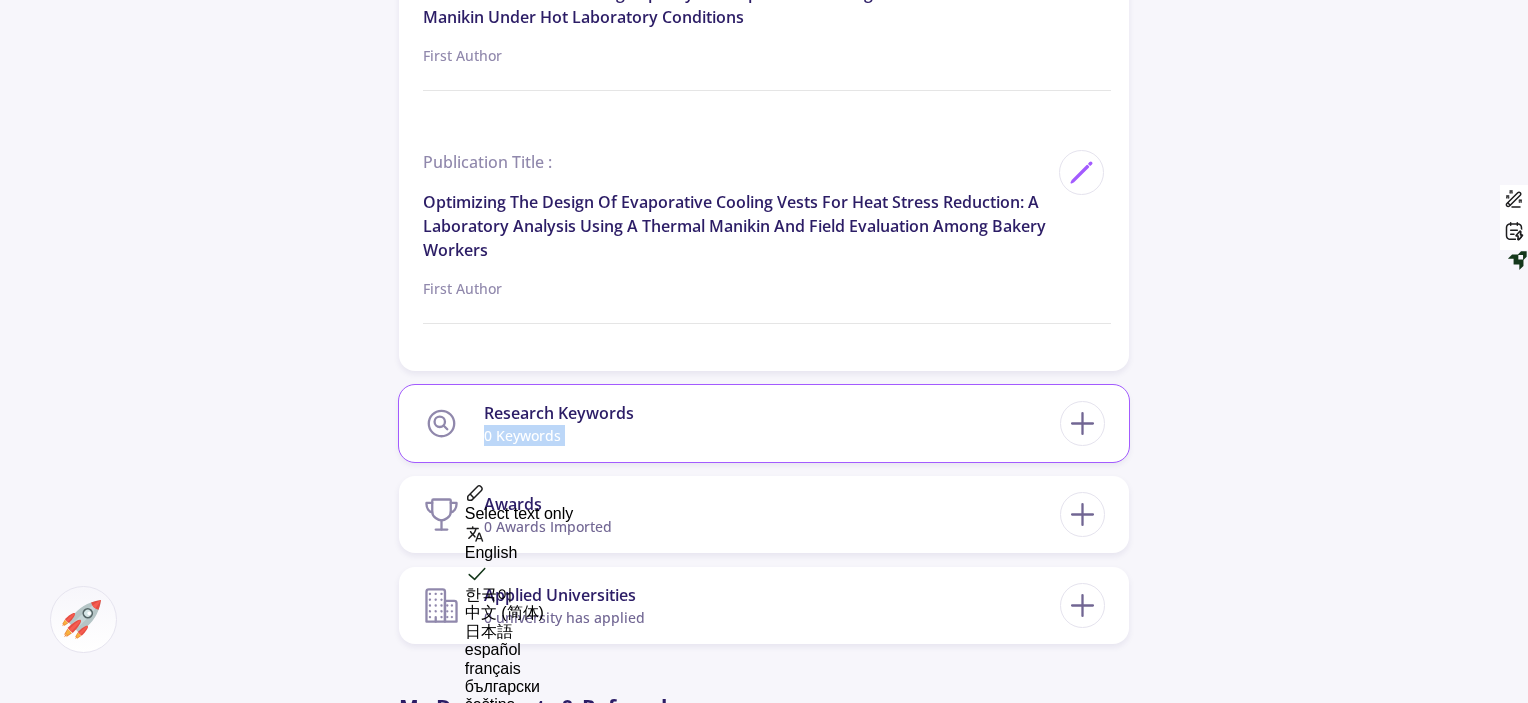click on "Research Keywords 0 keywords" at bounding box center (559, 423) 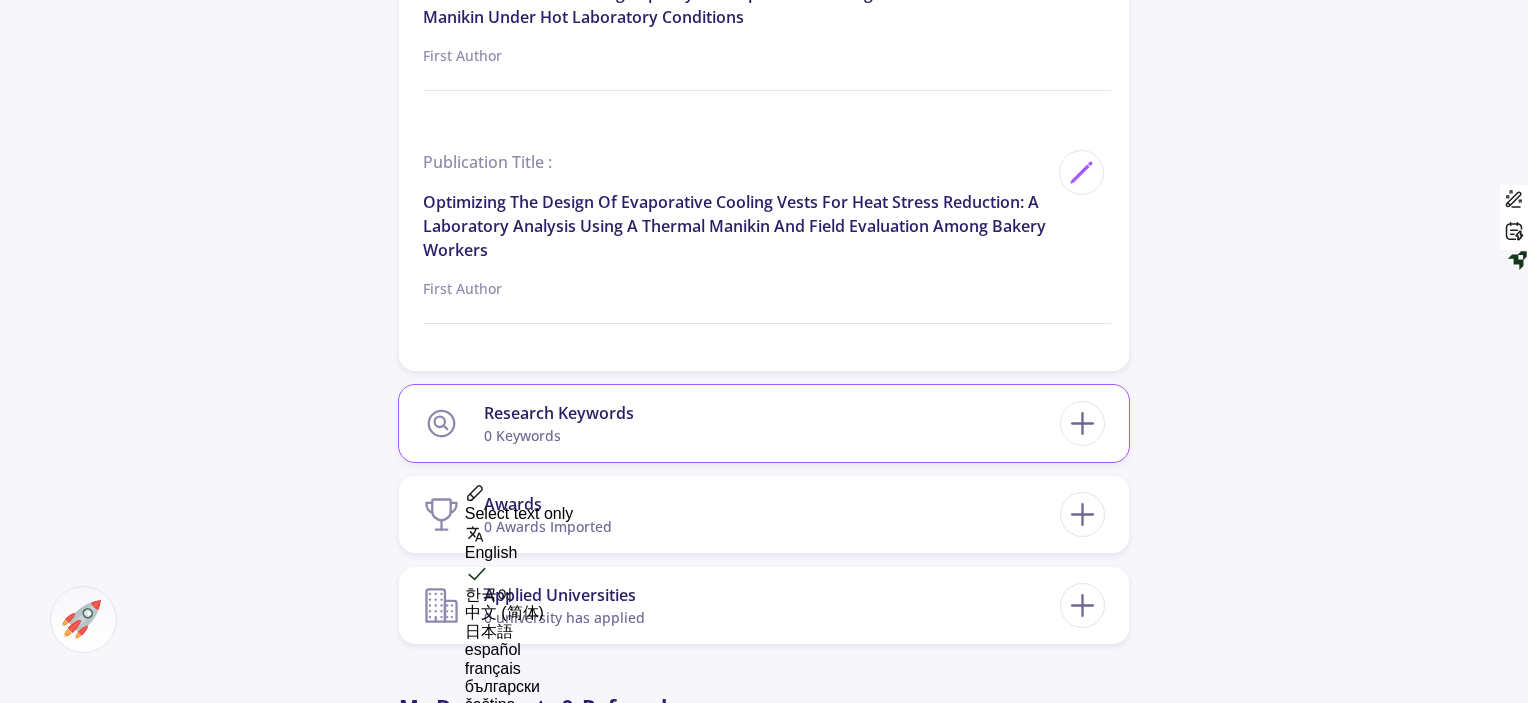 click on "Research Keywords 0 keywords" at bounding box center (741, 423) 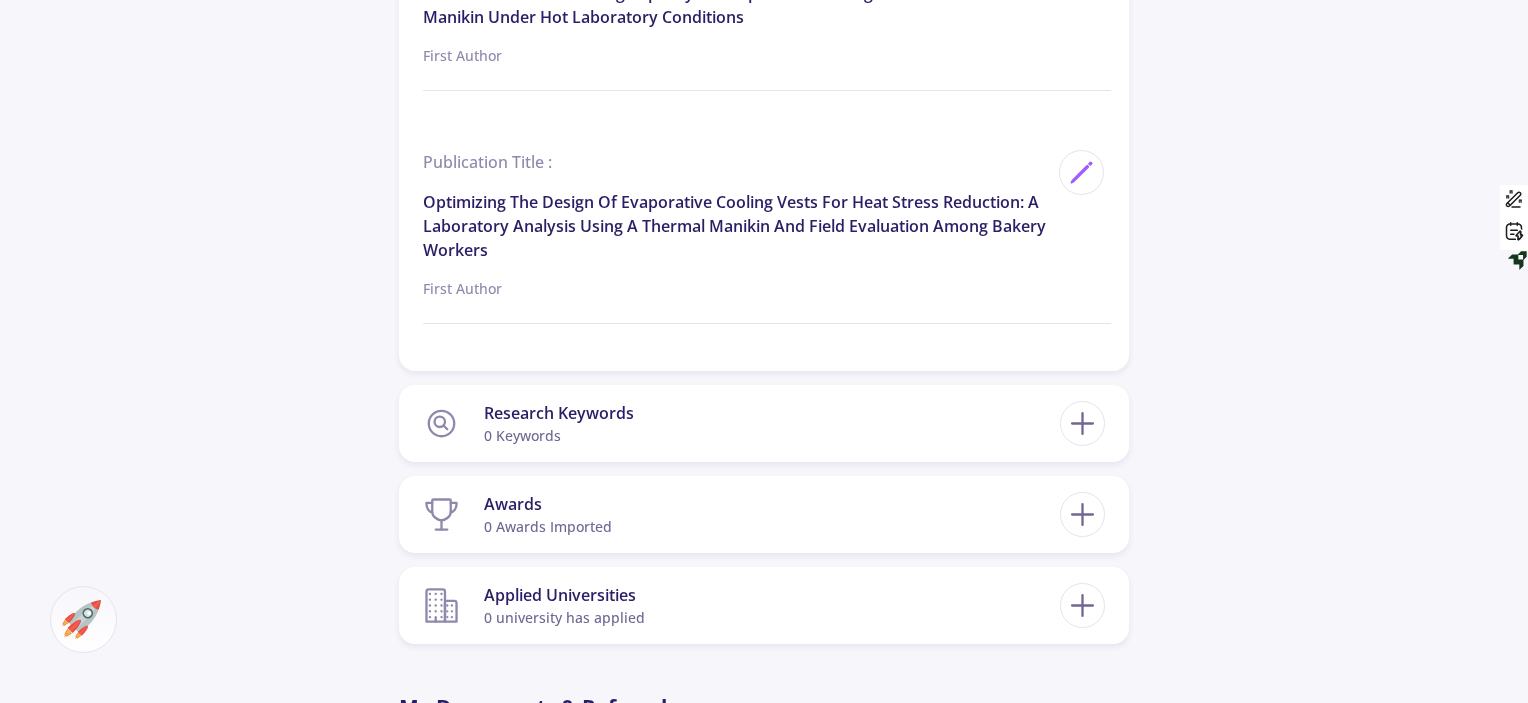 click on "Arian Dehghan 0 Followers 0 Following
510 AC-Score Outstanding  By Completing Your CV, Find Out Your Ac-Score Based on Admission Metrics of Universities in a Specific Country.  Canada Set on My Profile For a More Accurate Calculation, Please Update Your CV By Completing Your CV, Find Out Your Ac-Score Based on Admission Metrics Of Universities in a Specific Country. What is AC-Score?  Ac-Score is a Number Between 150-850 Representing Your Entire Academic Activities. This Number Not Only Gives You a Vision of Your Strengths and Weaknesses in Your Academic Background but Also Helps You Compare Yourself with Other Competitors in This Domain.   OK  My CV Information Education 1 Degrees on Your Profile Occupational Health And Safety Engineering Iran 6" 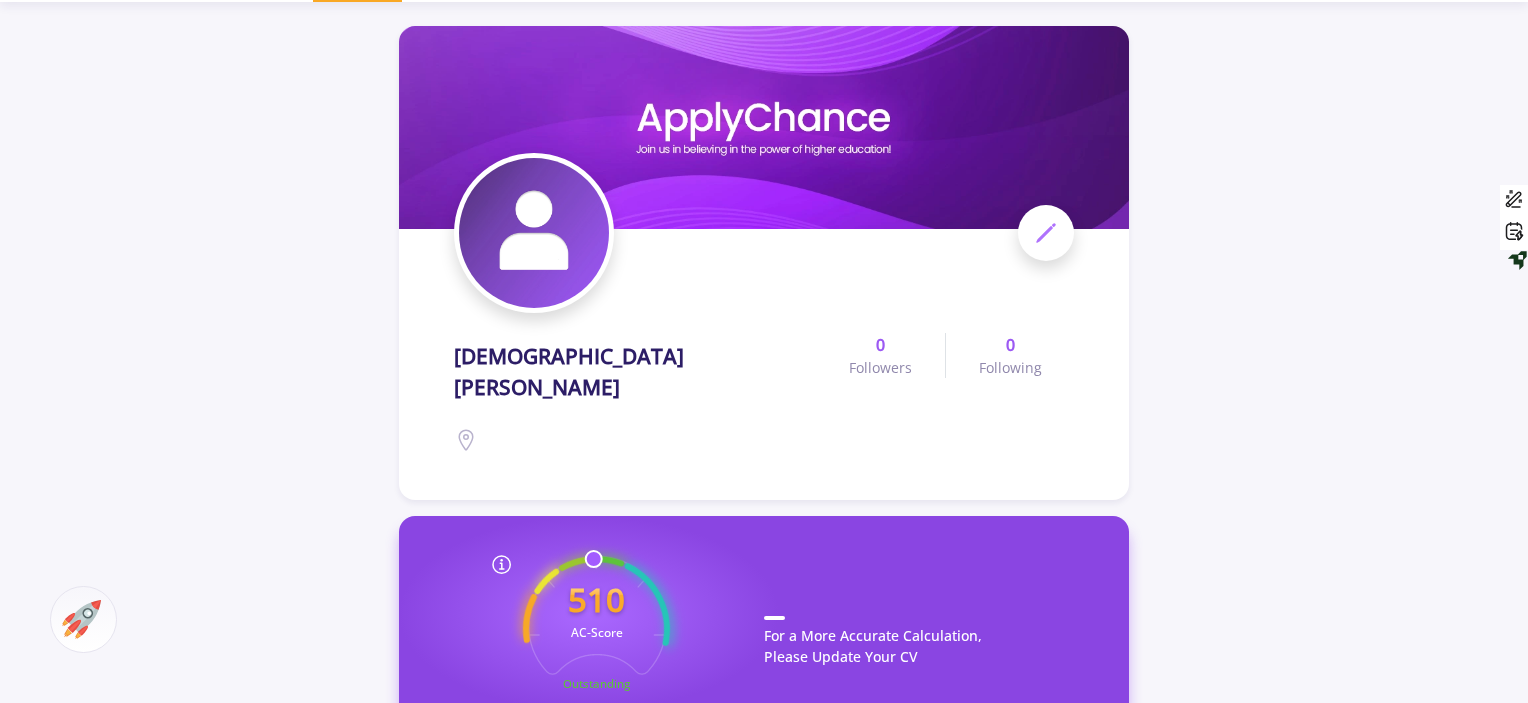 scroll, scrollTop: 0, scrollLeft: 0, axis: both 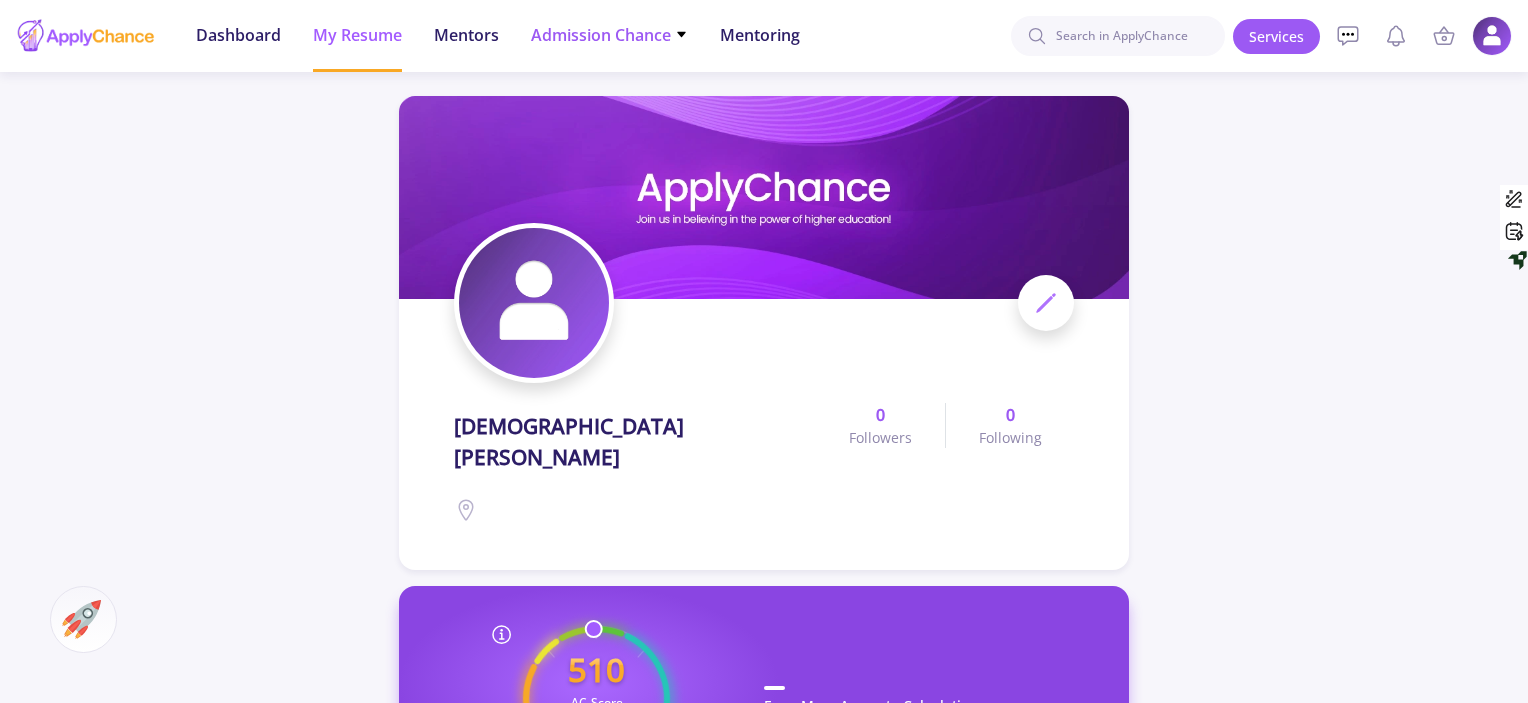 click on "Admission Chance" 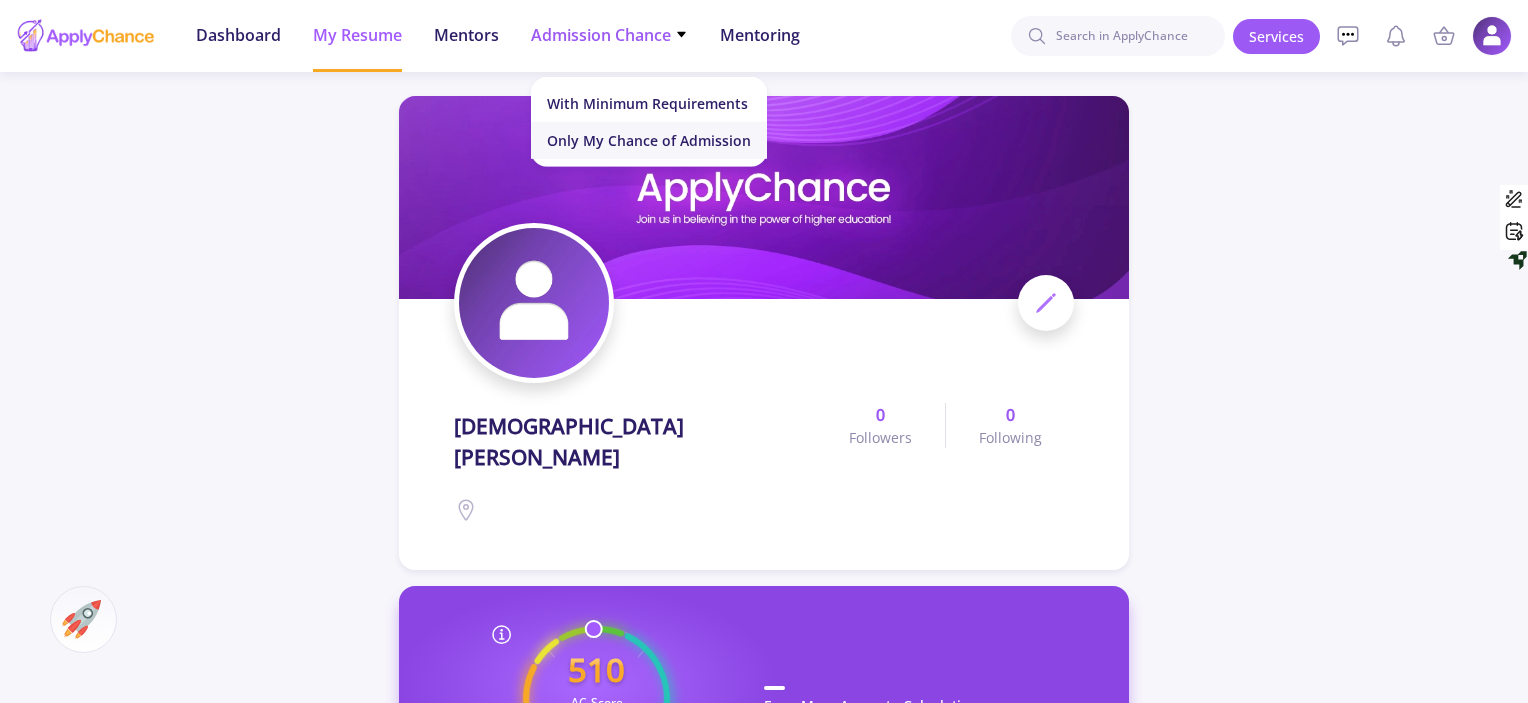 click on "Only My Chance of Admission" 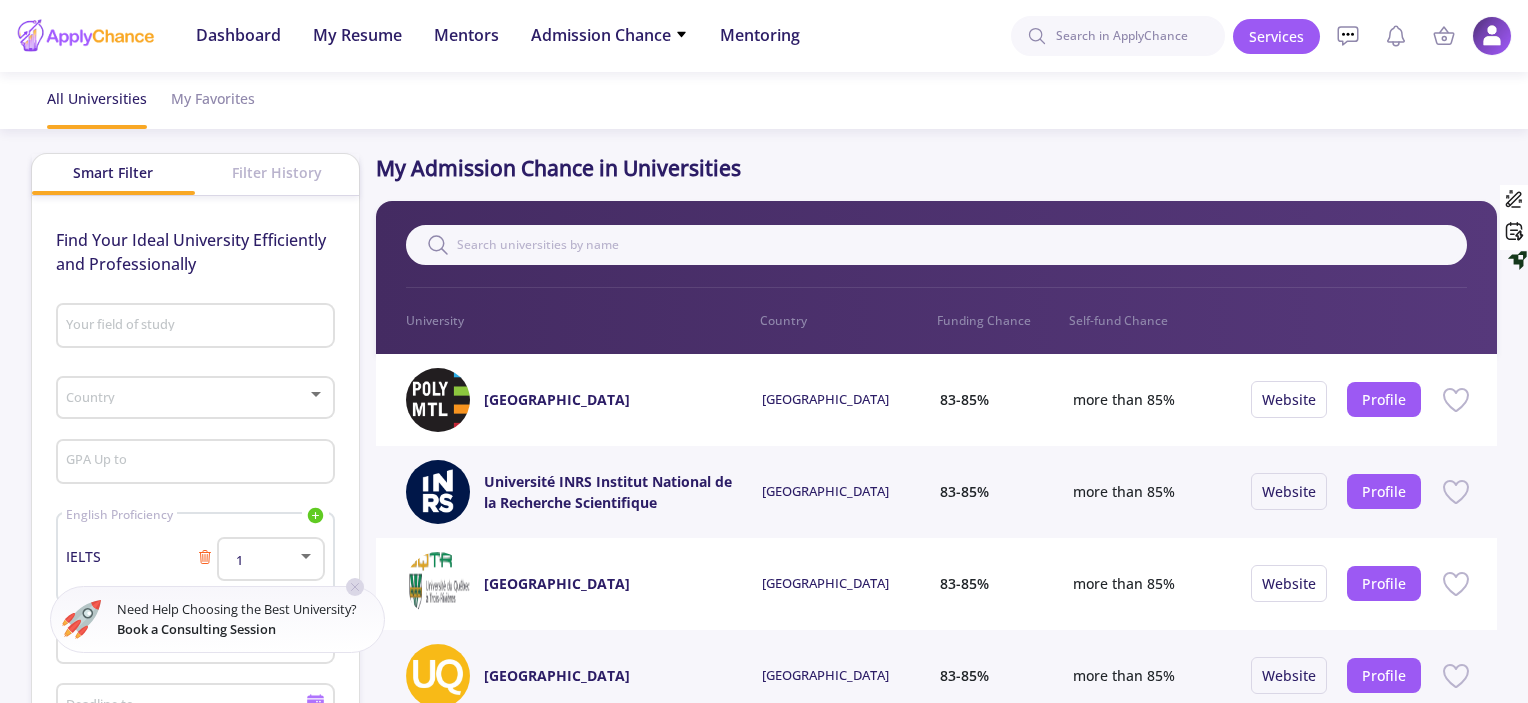 click on "Country" 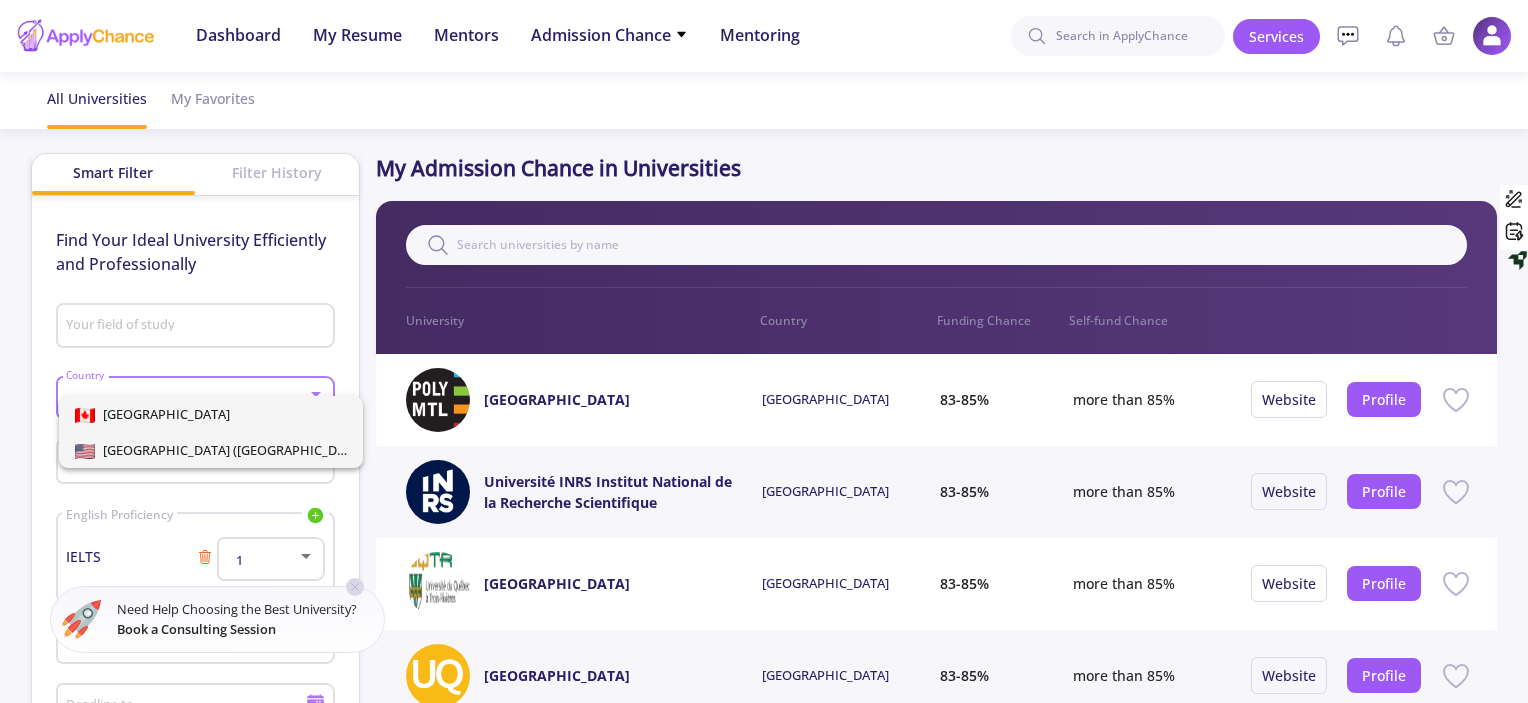click on "[GEOGRAPHIC_DATA] ([GEOGRAPHIC_DATA])" at bounding box center [231, 450] 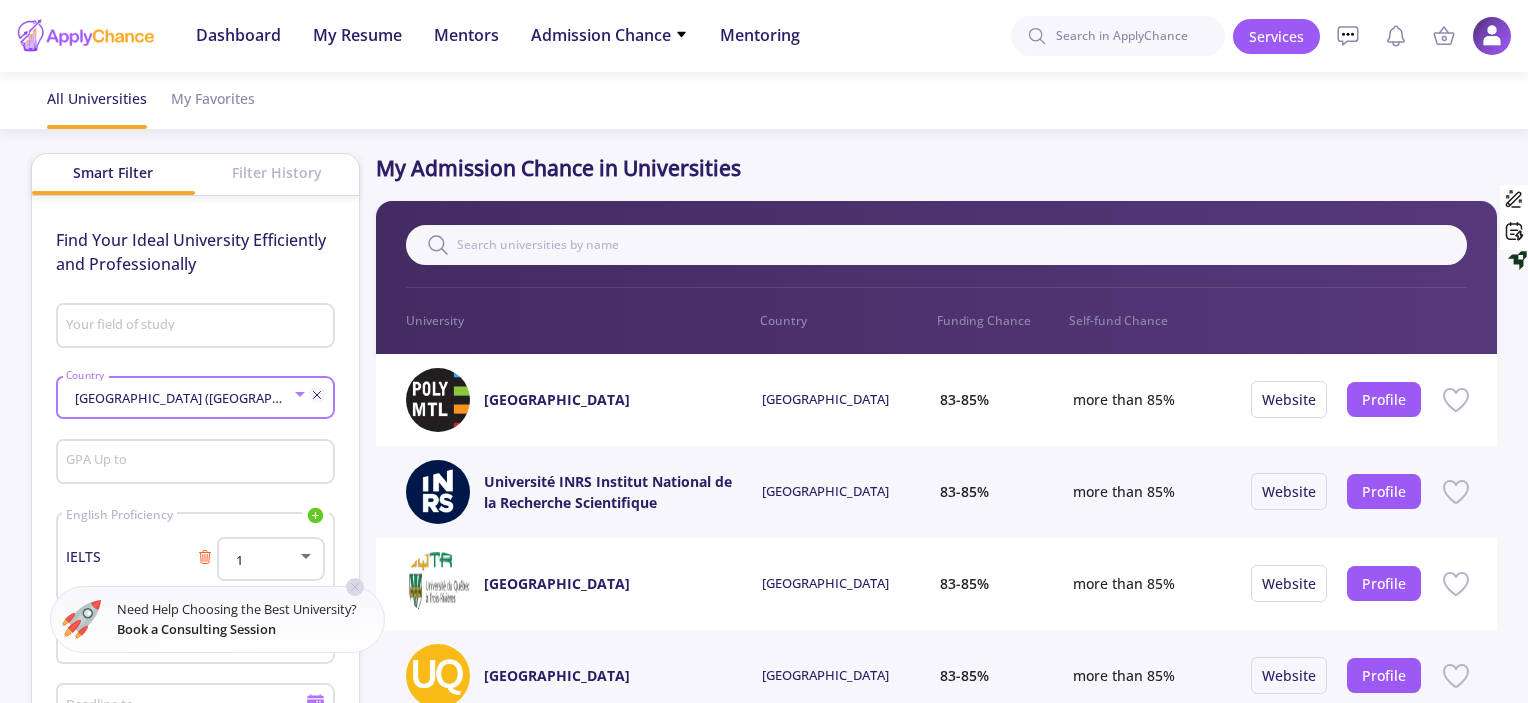 click 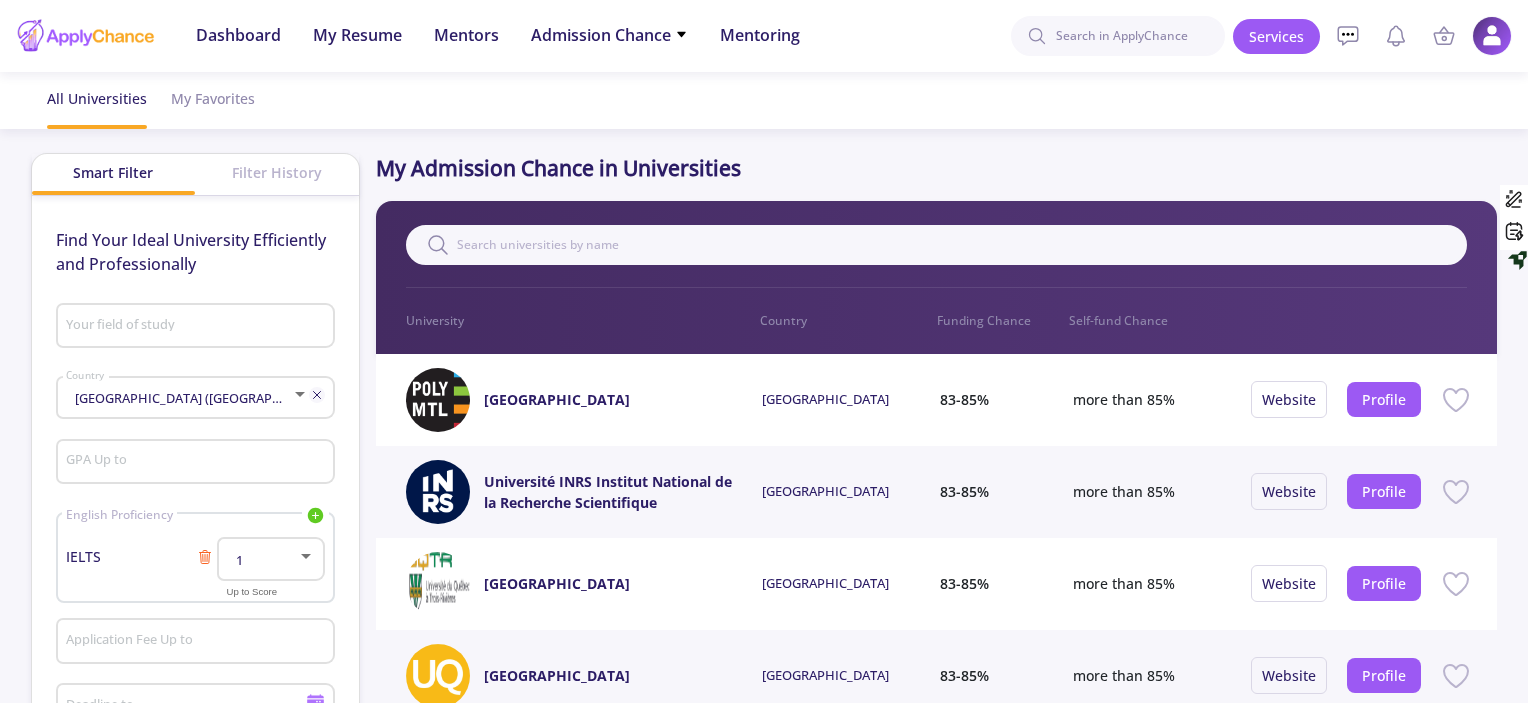 click at bounding box center (306, 556) 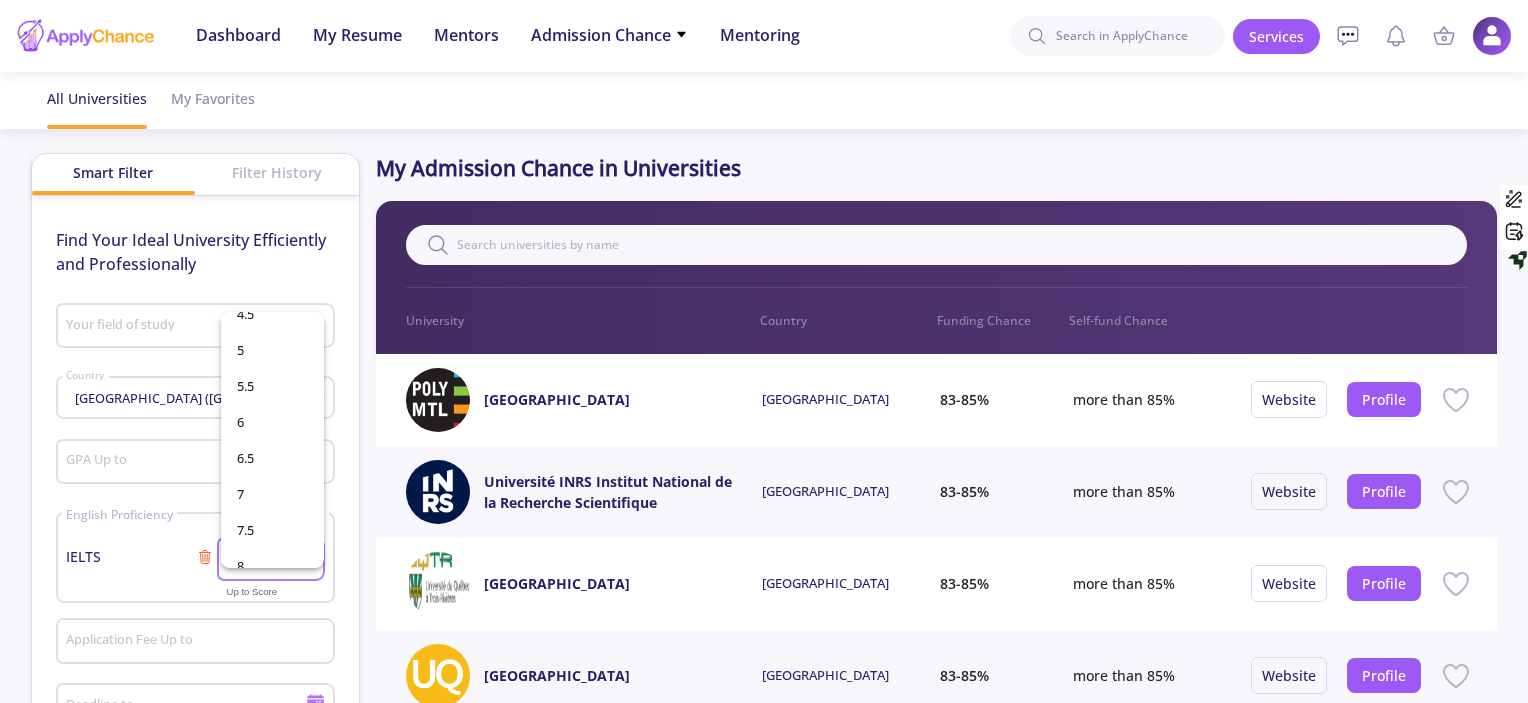 scroll, scrollTop: 296, scrollLeft: 0, axis: vertical 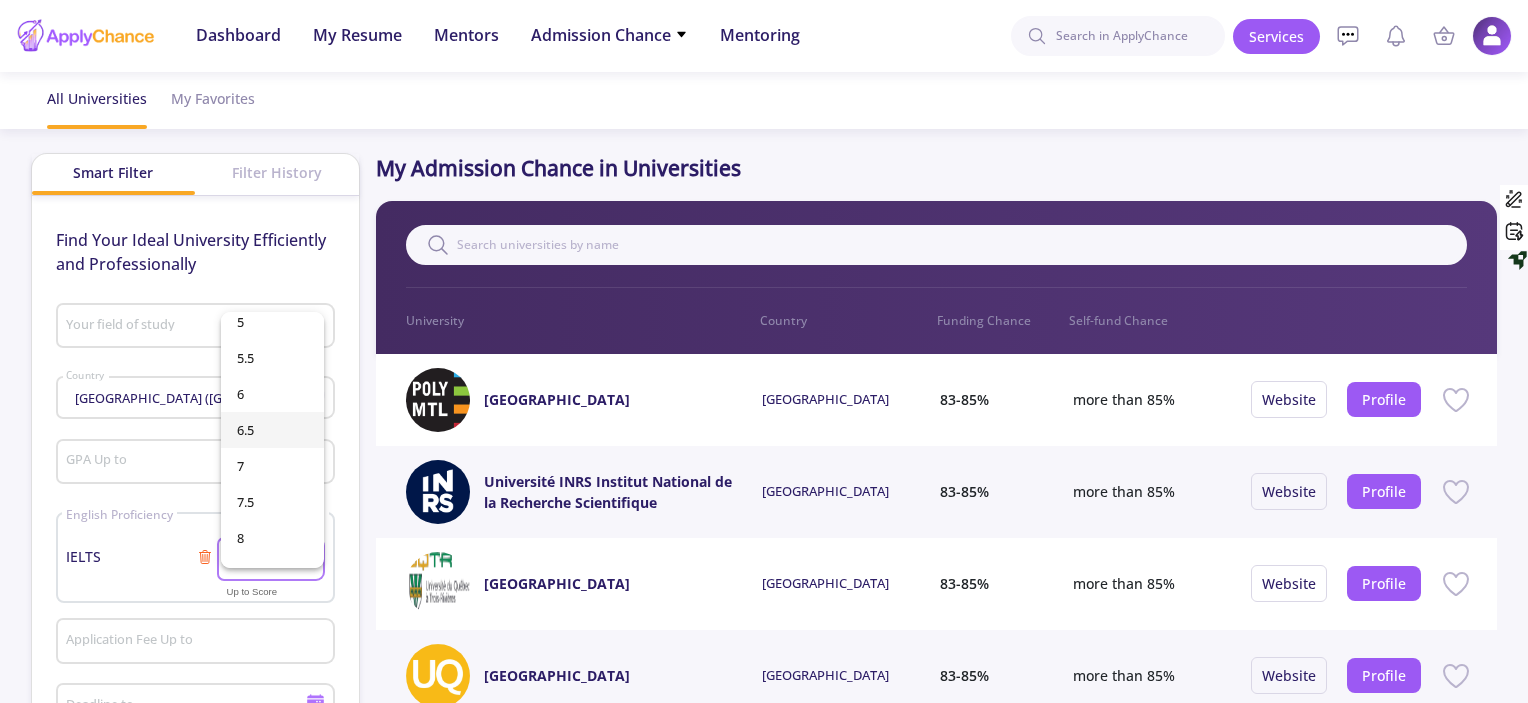 click on "6.5" at bounding box center [272, 430] 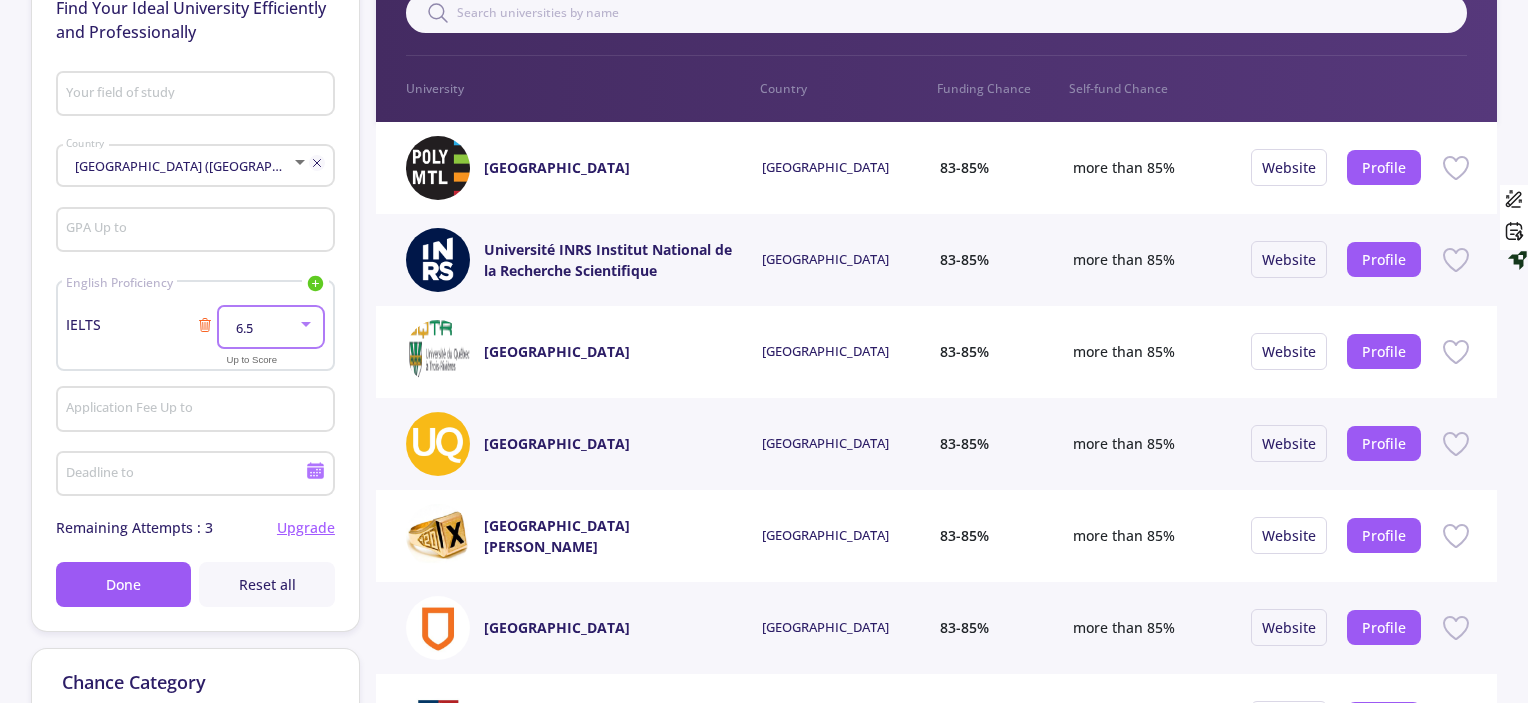 scroll, scrollTop: 266, scrollLeft: 0, axis: vertical 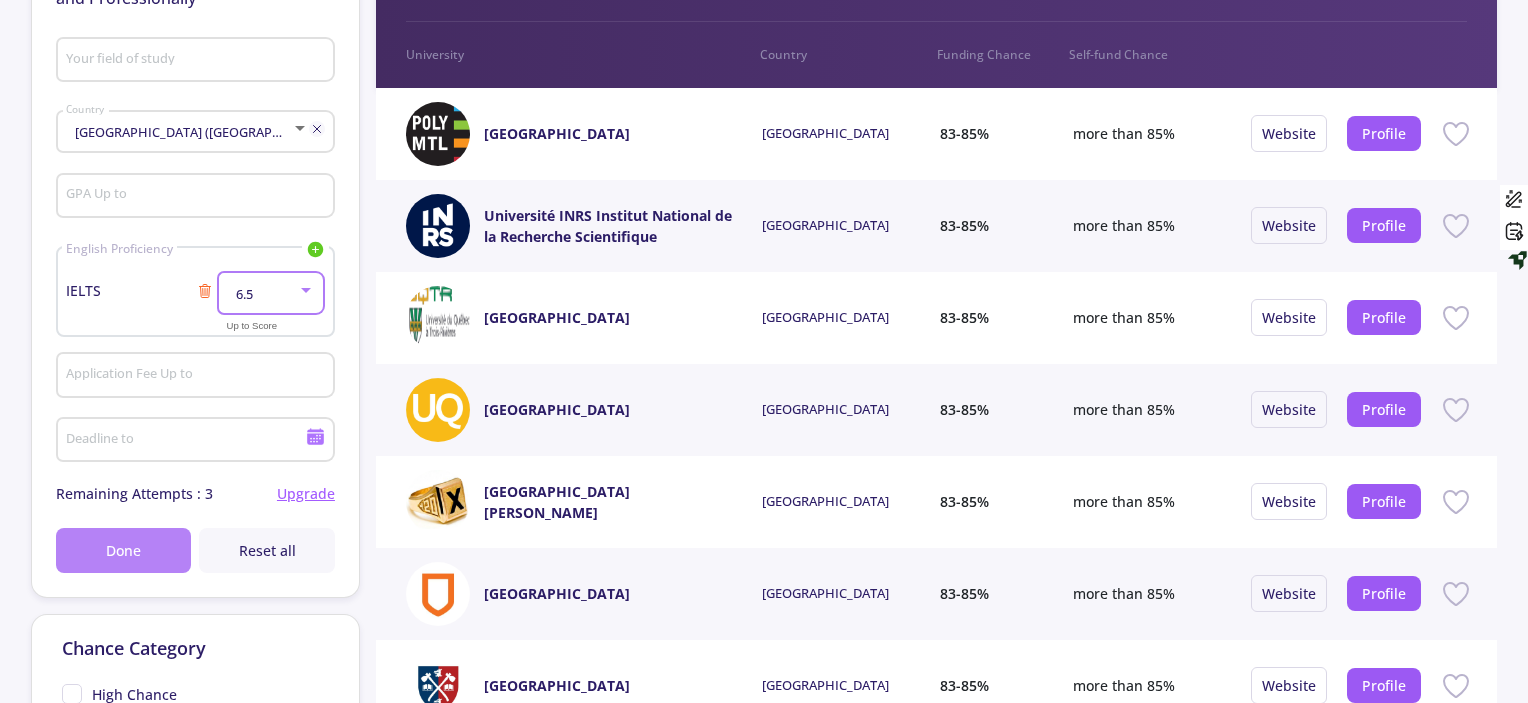 click on "Done" 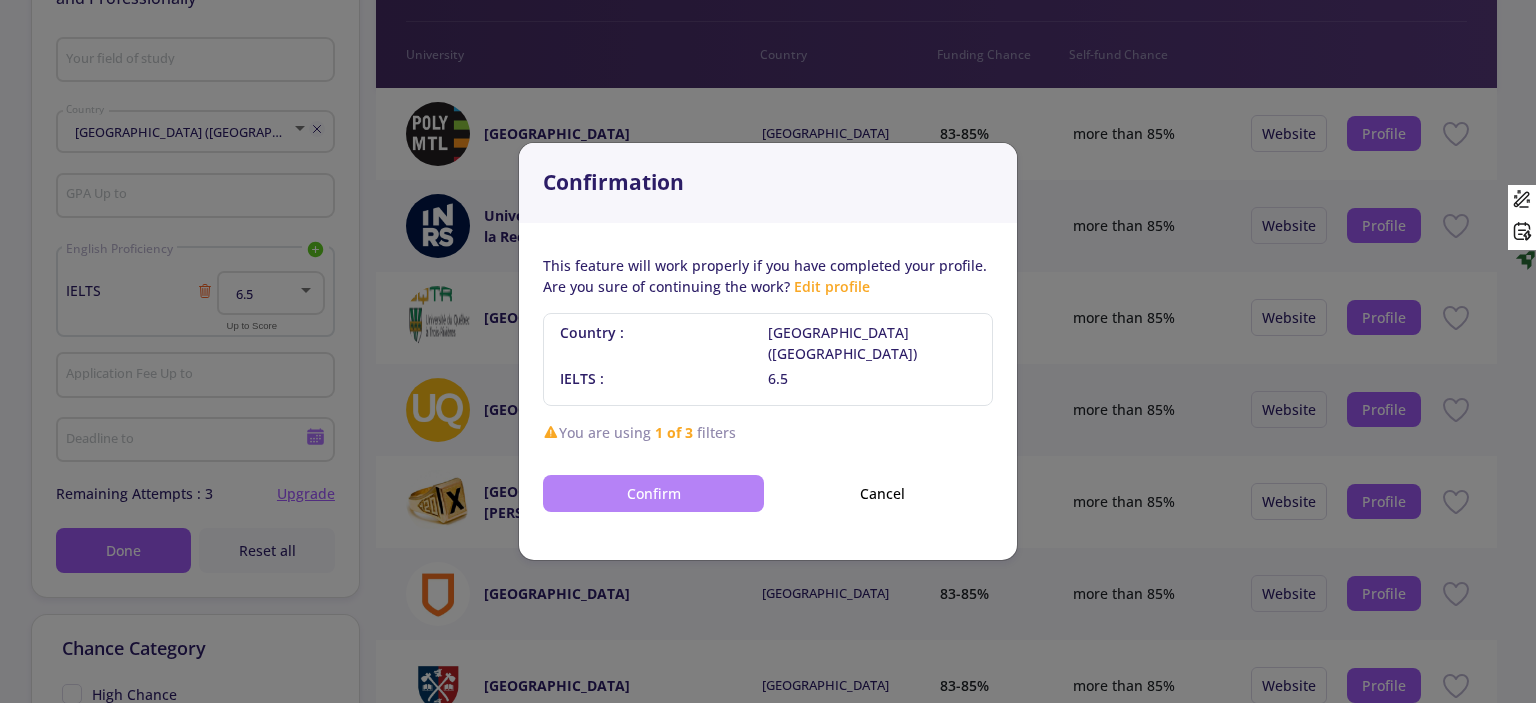 click on "Confirm" at bounding box center (653, 493) 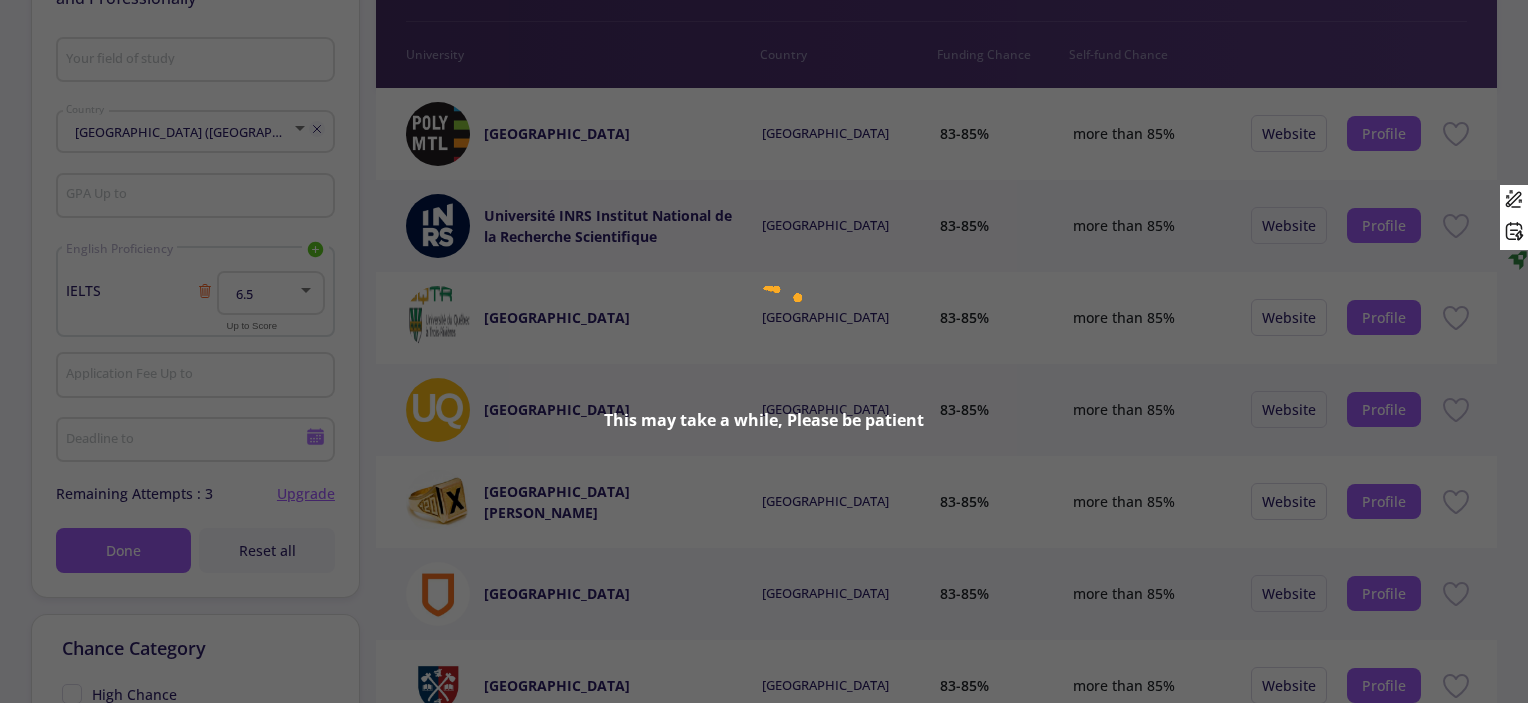 click on "This may take a while, Please be patient" 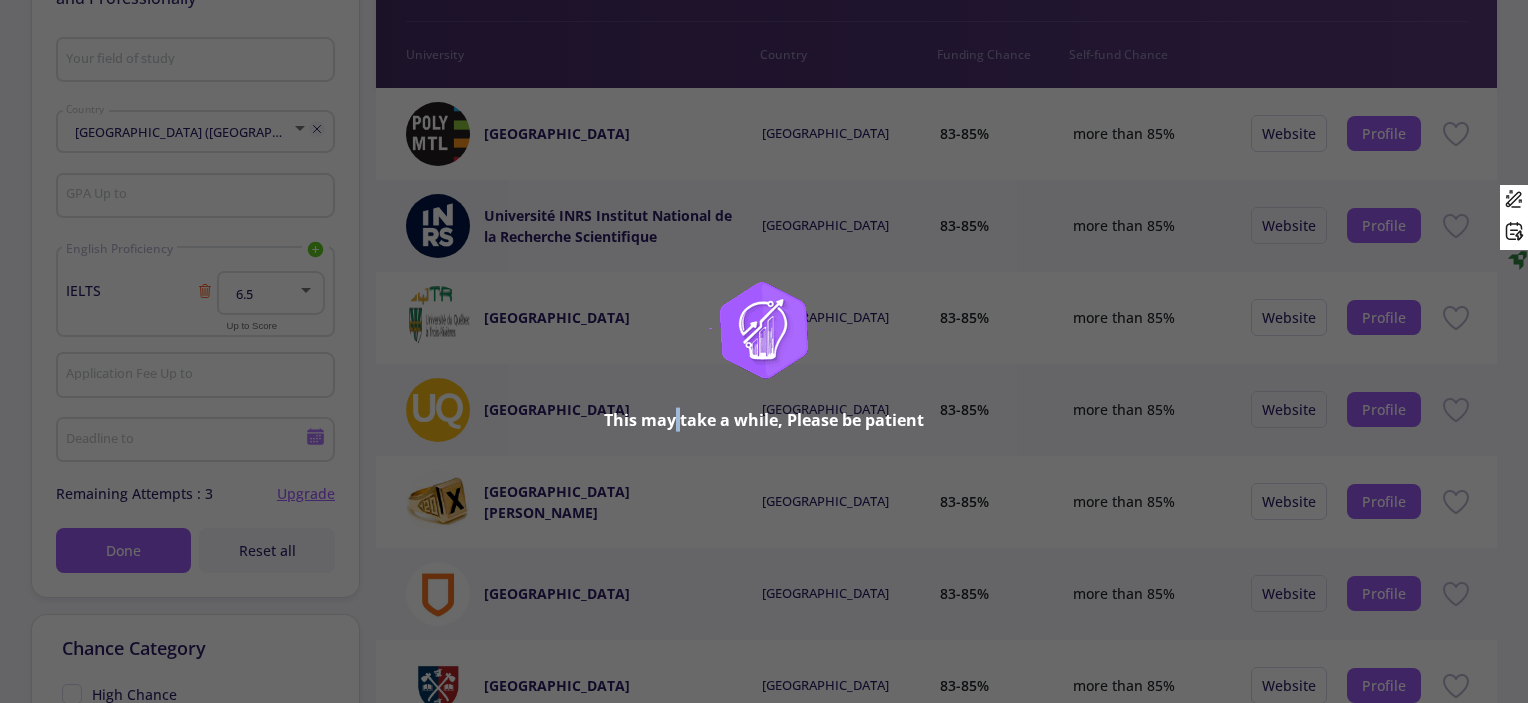 click on "This may take a while, Please be patient" 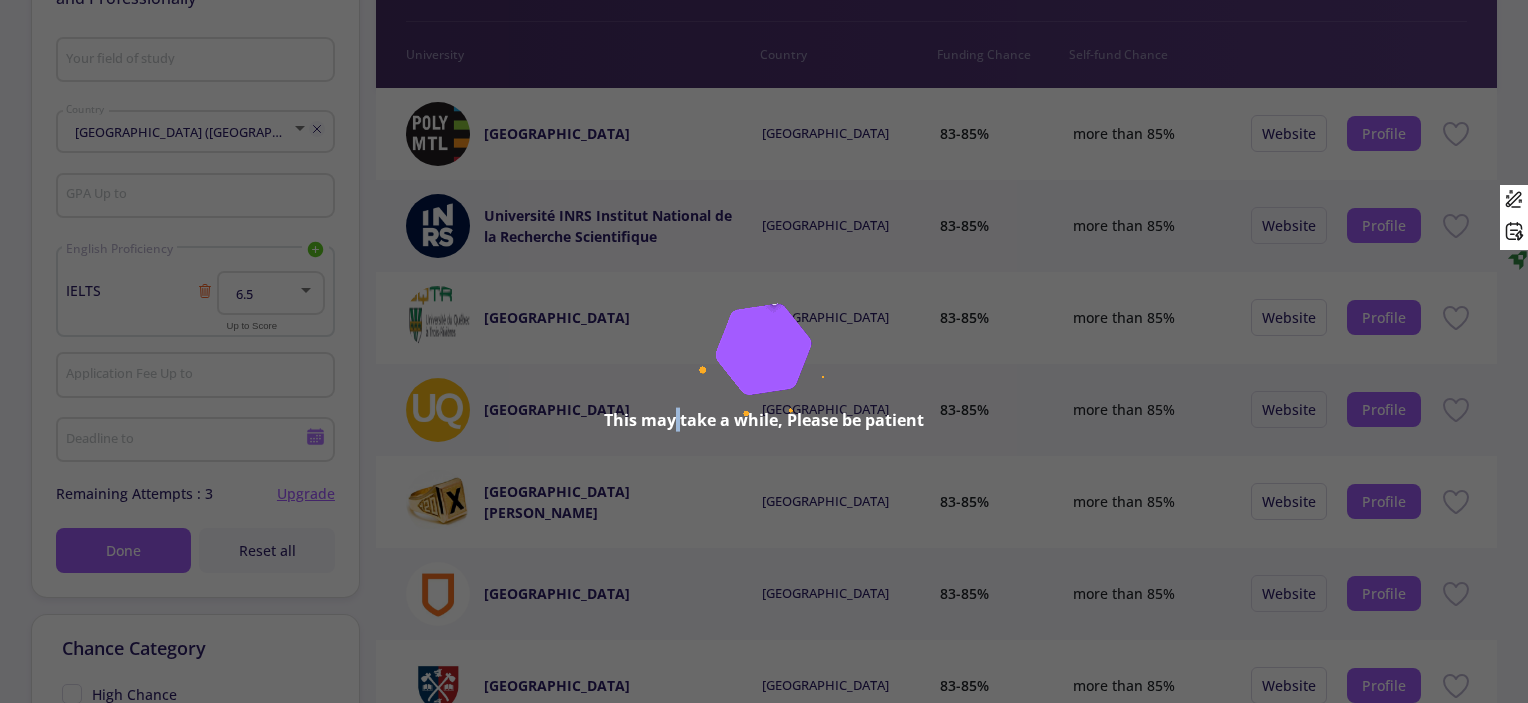 click on "This may take a while, Please be patient" 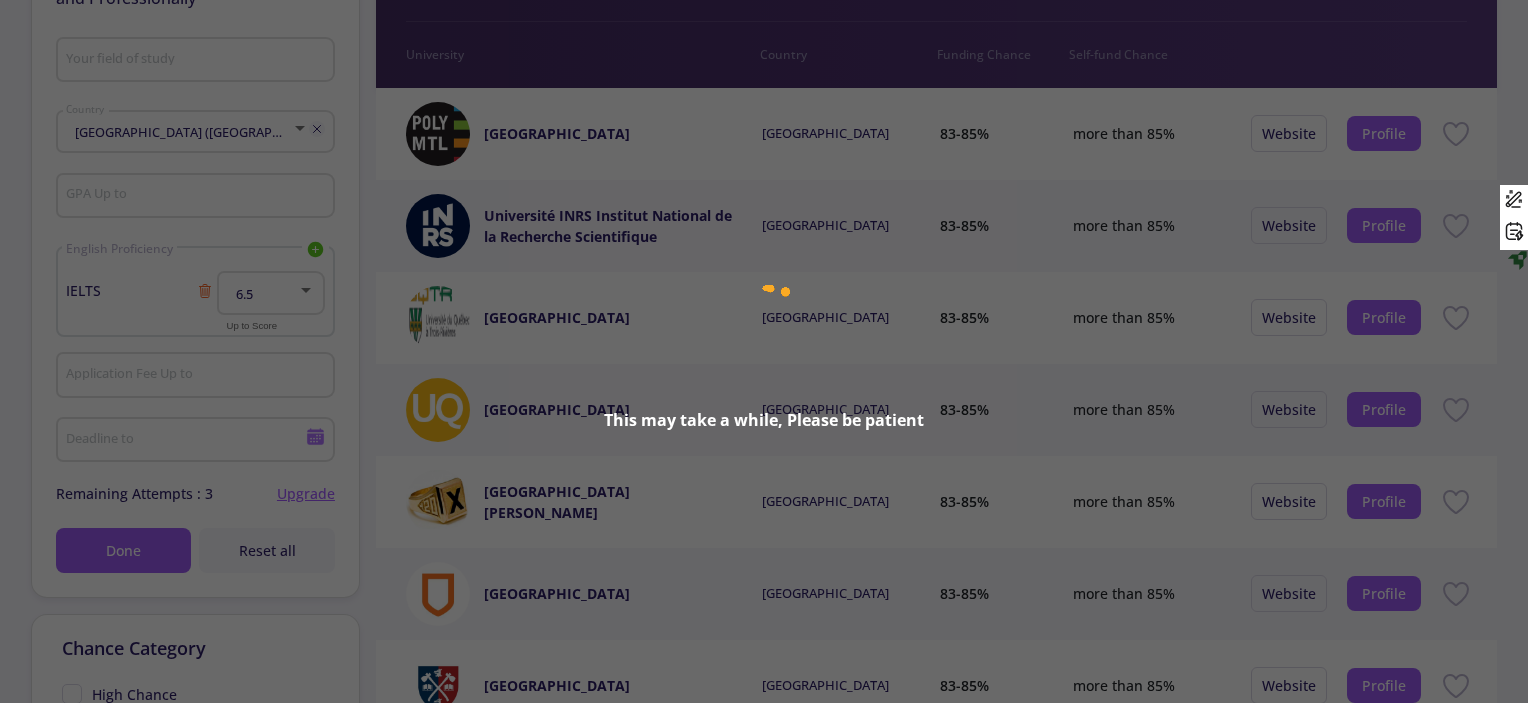 click on "This may take a while, Please be patient" 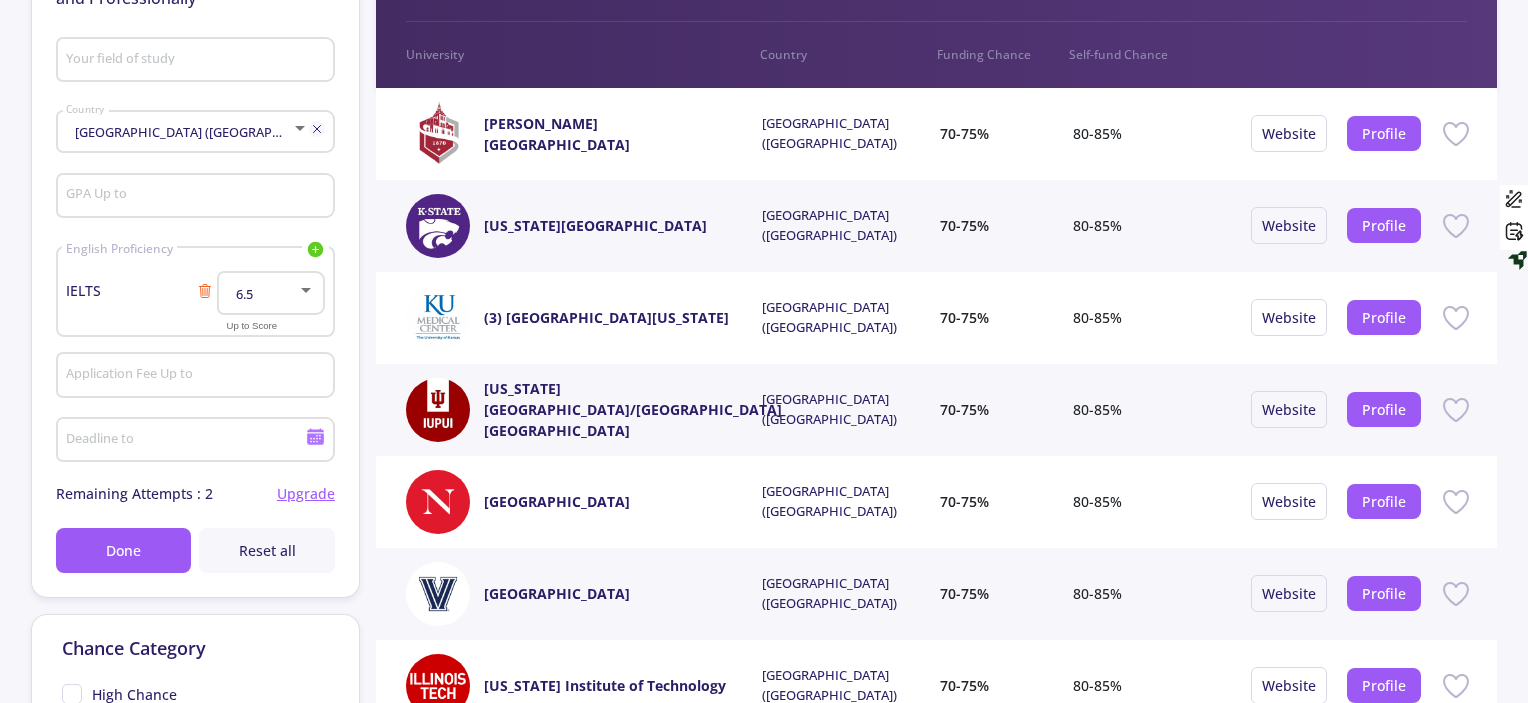 click on "Your field of study" at bounding box center [197, 61] 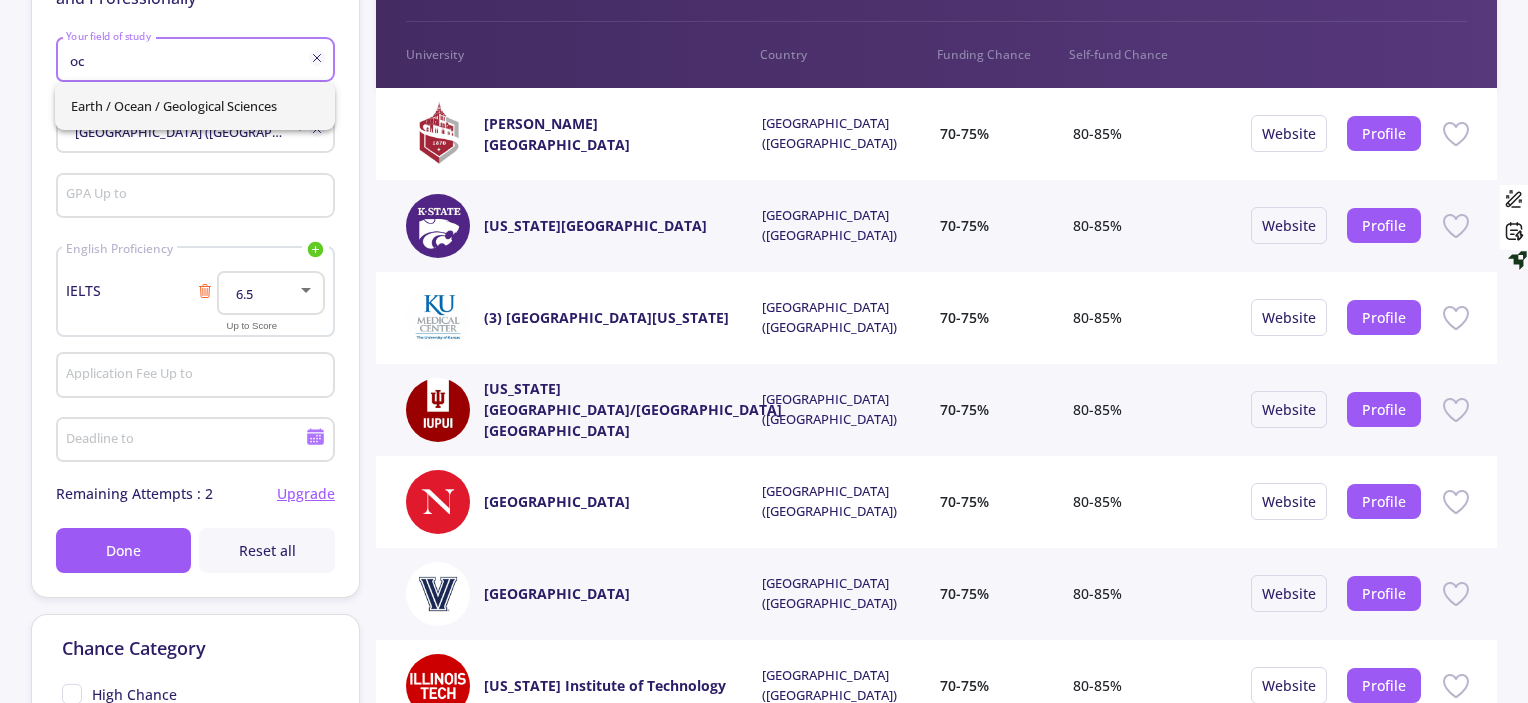 type on "o" 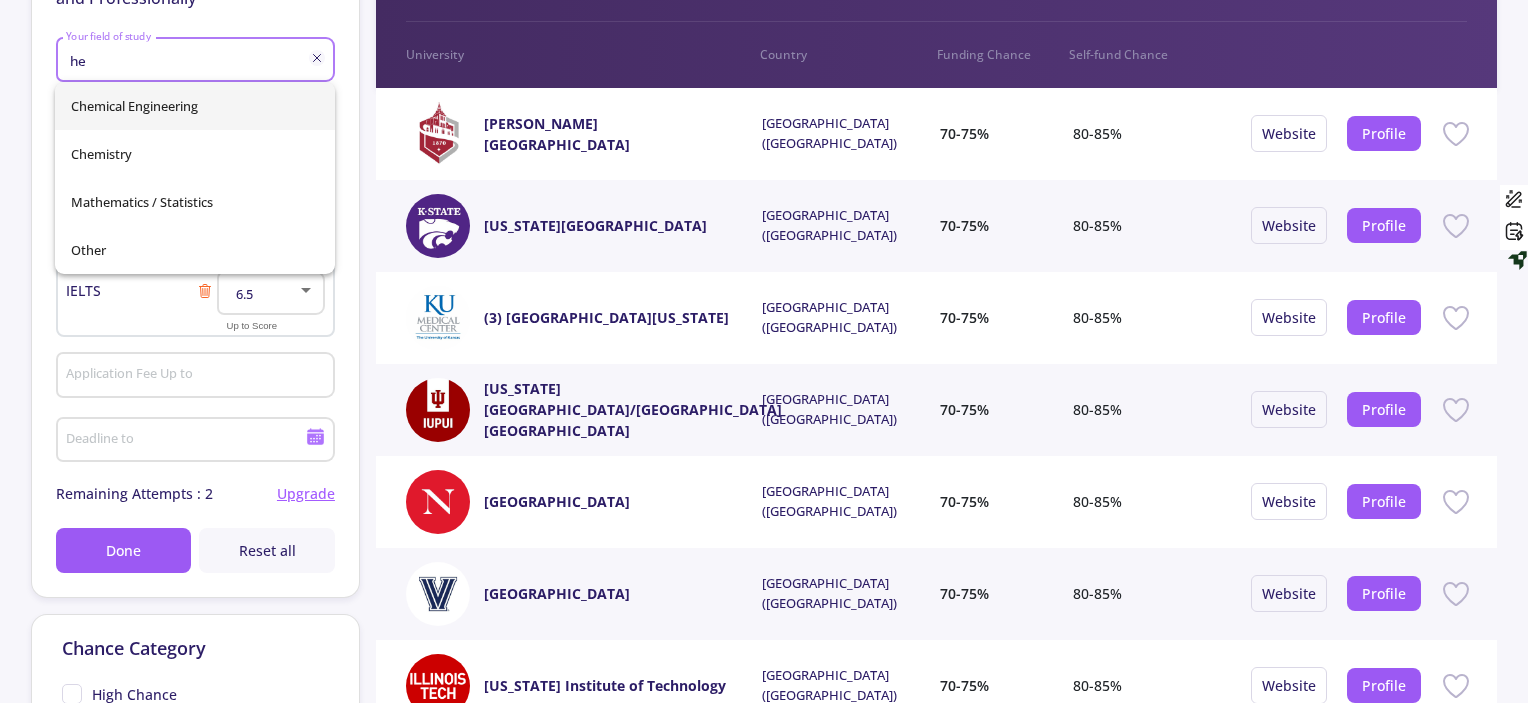 type on "h" 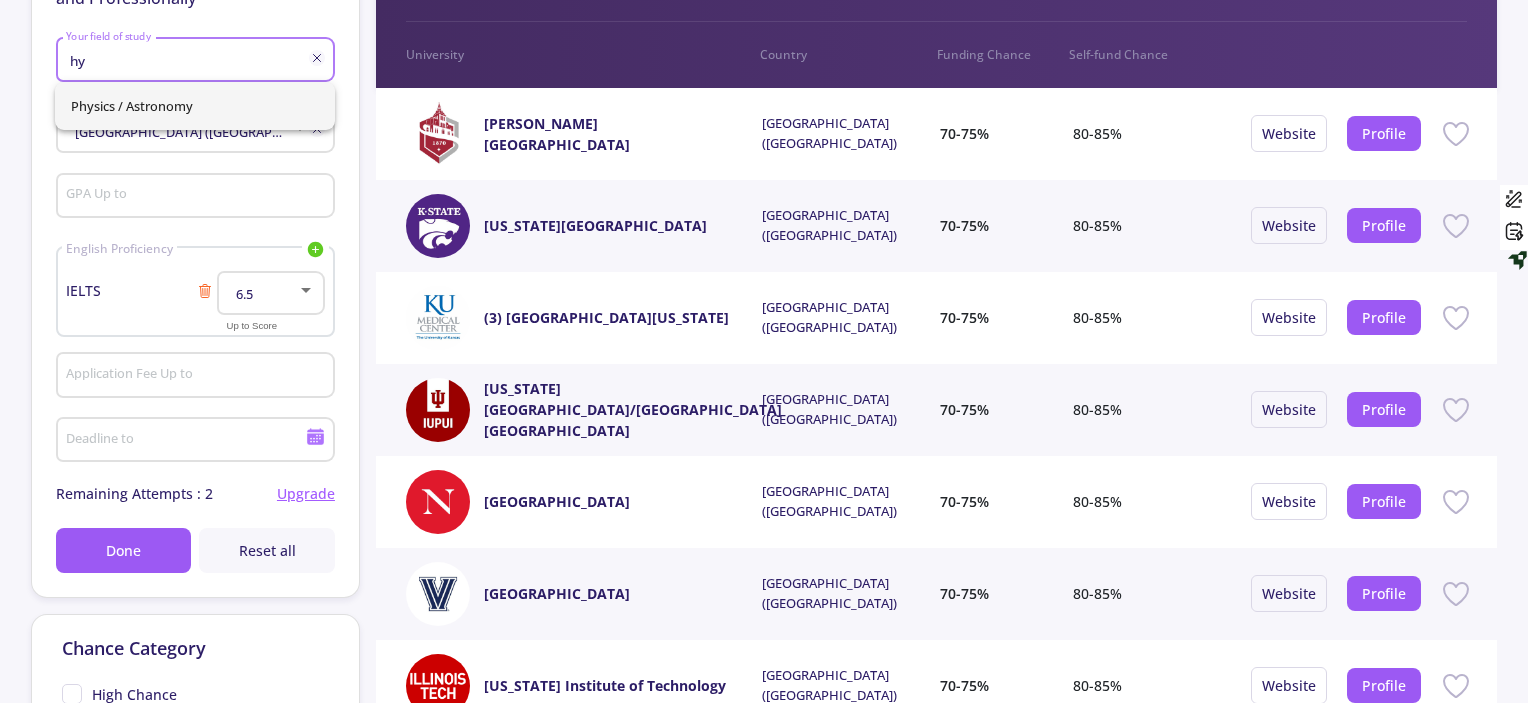 type on "h" 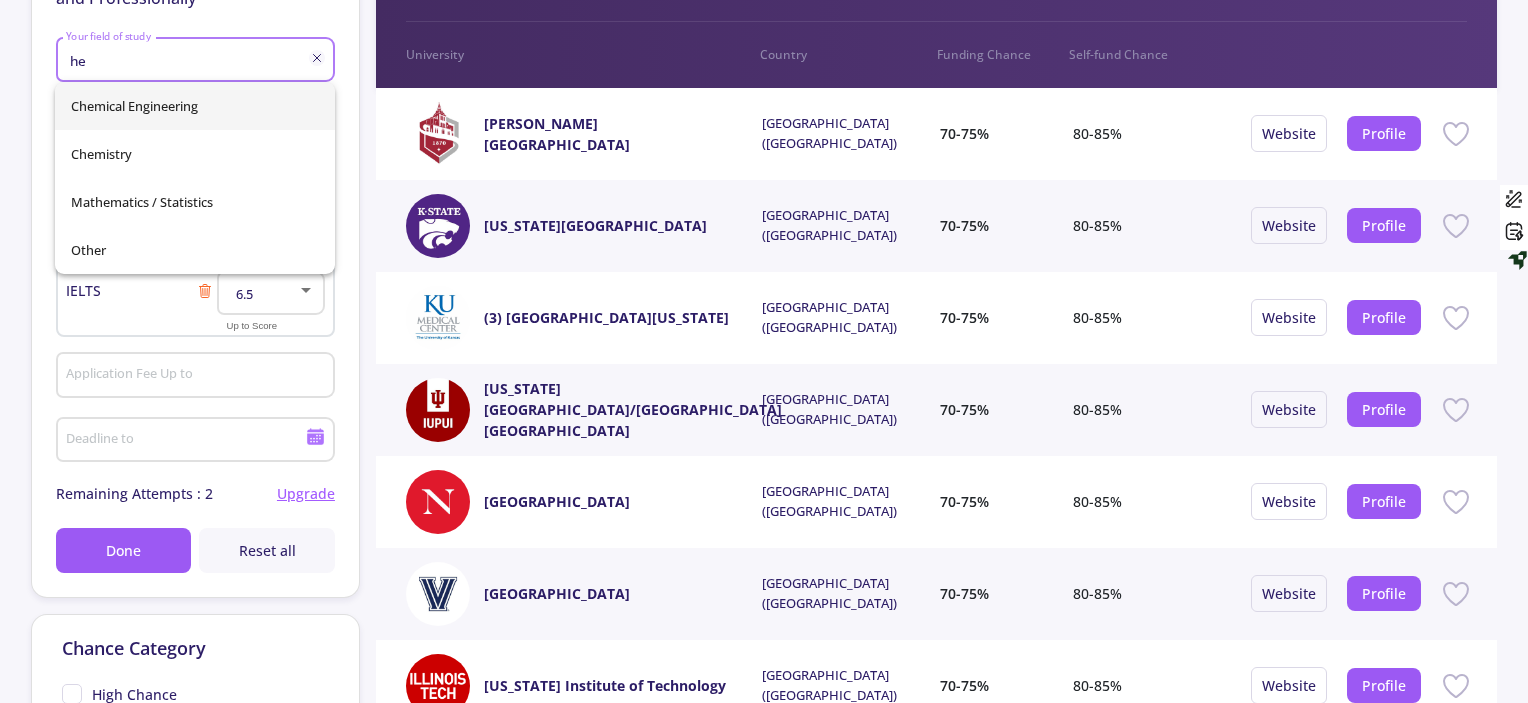 type on "h" 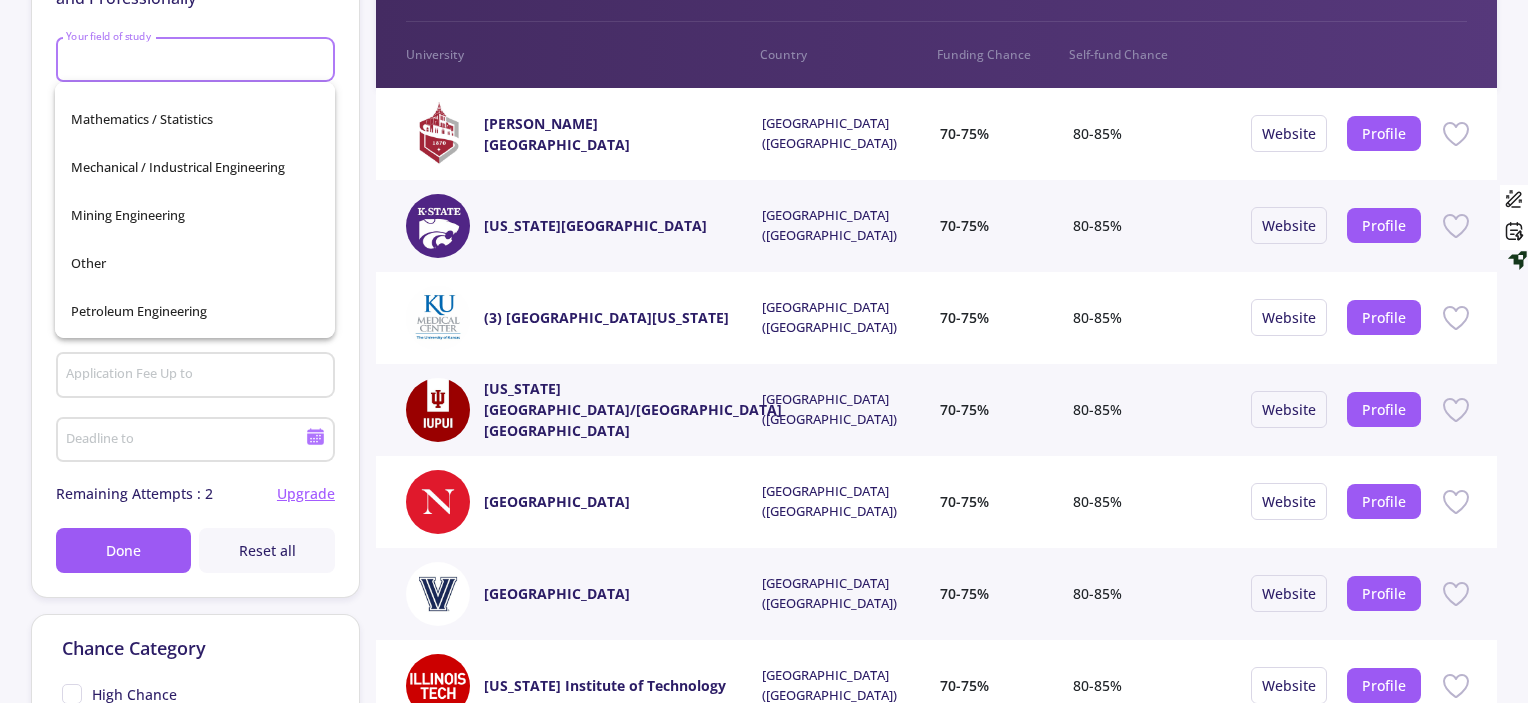 scroll, scrollTop: 575, scrollLeft: 0, axis: vertical 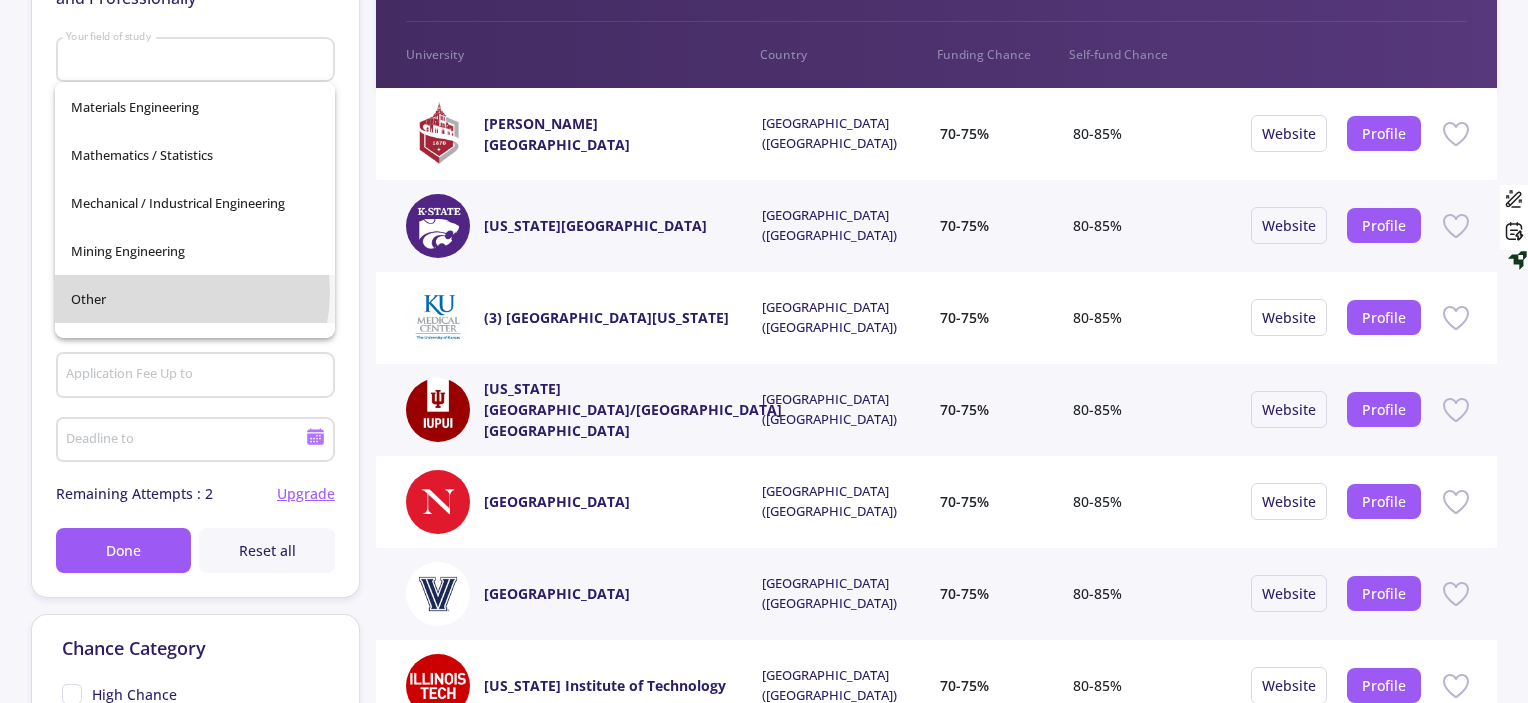 click on "Other" at bounding box center (195, 299) 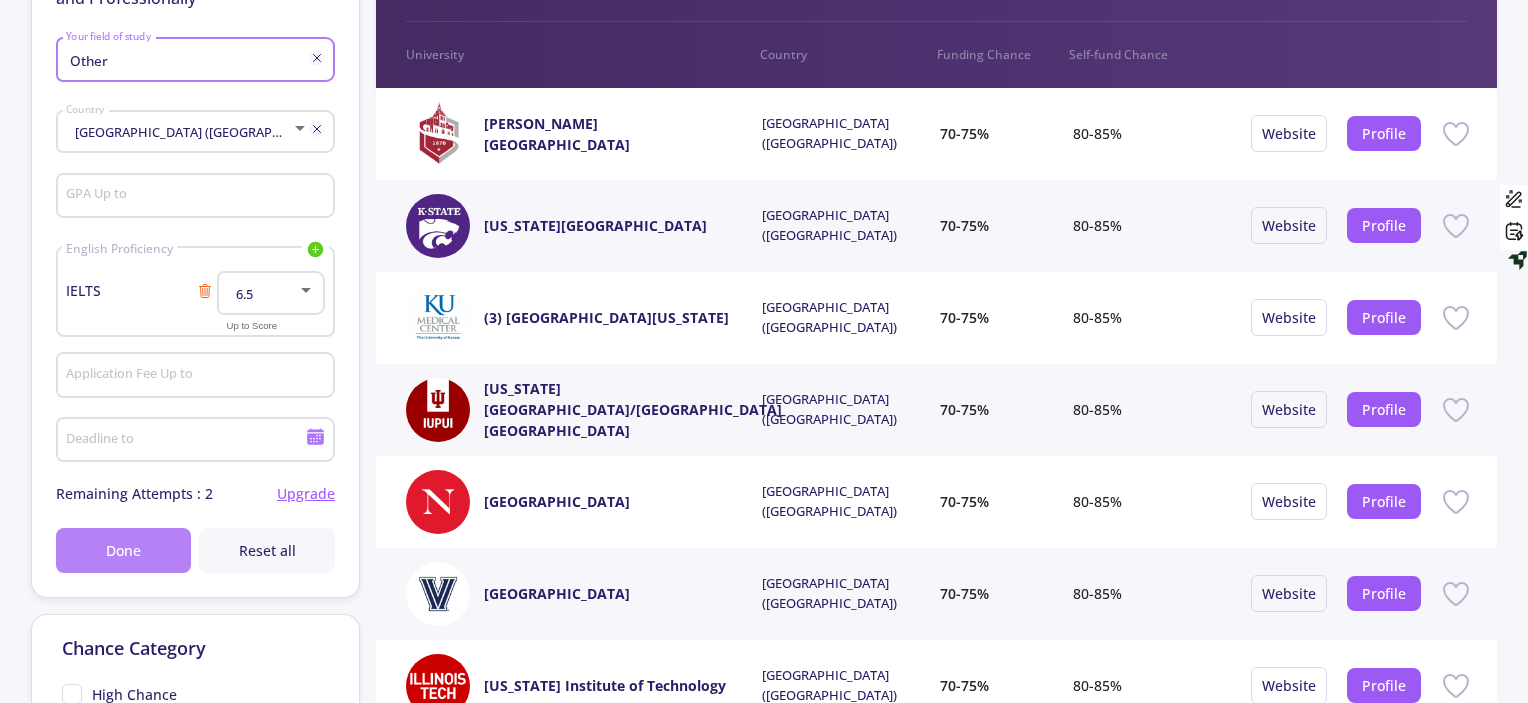 click on "Done" 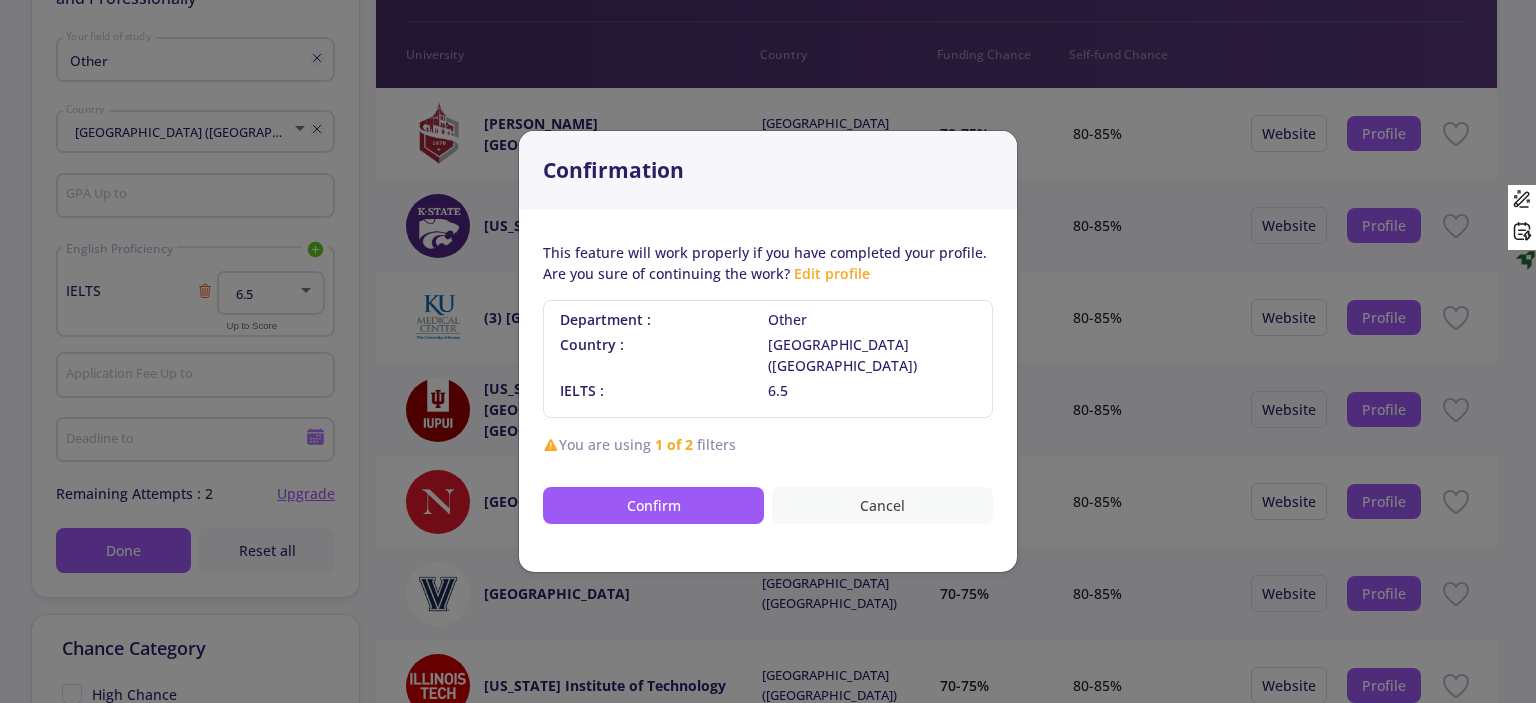click on "Cancel" at bounding box center (882, 505) 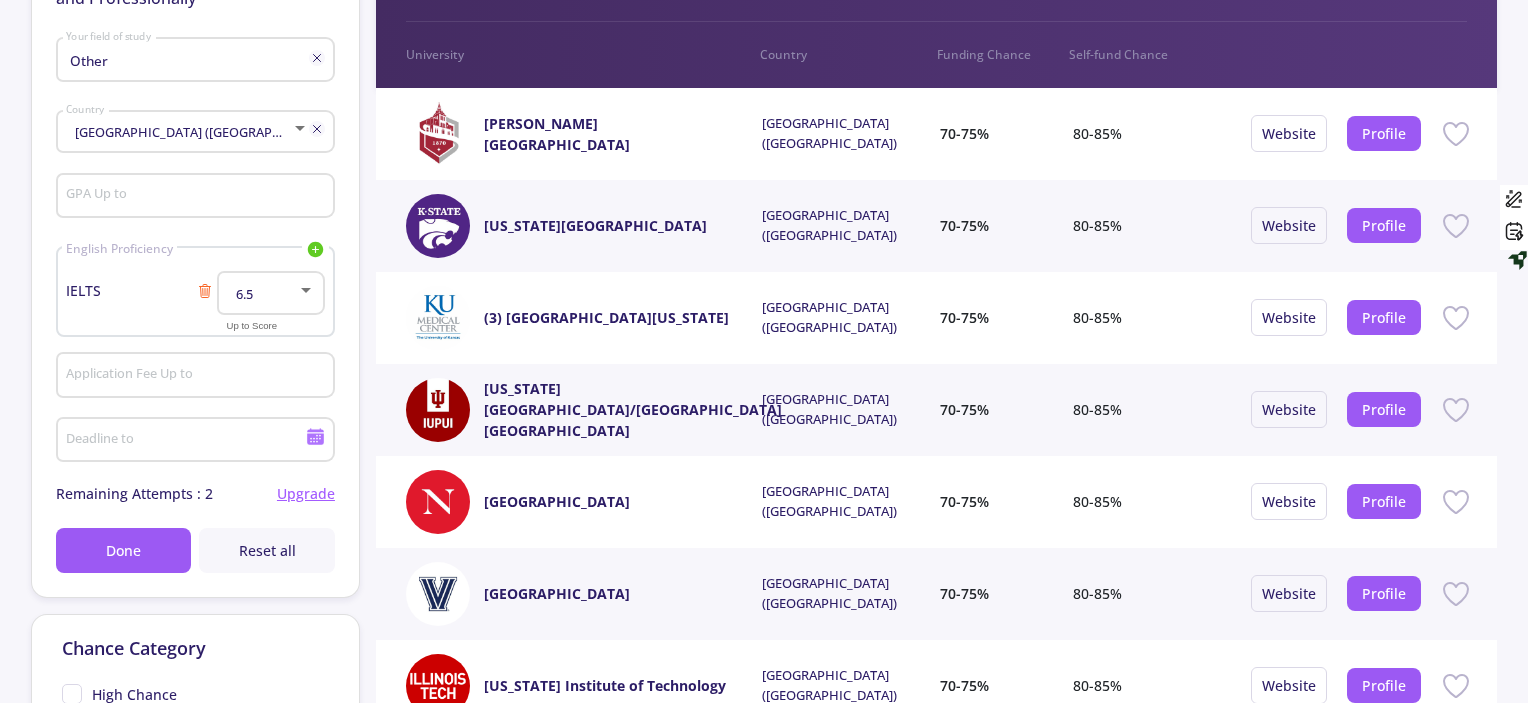 click on "GPA Up to" at bounding box center (197, 197) 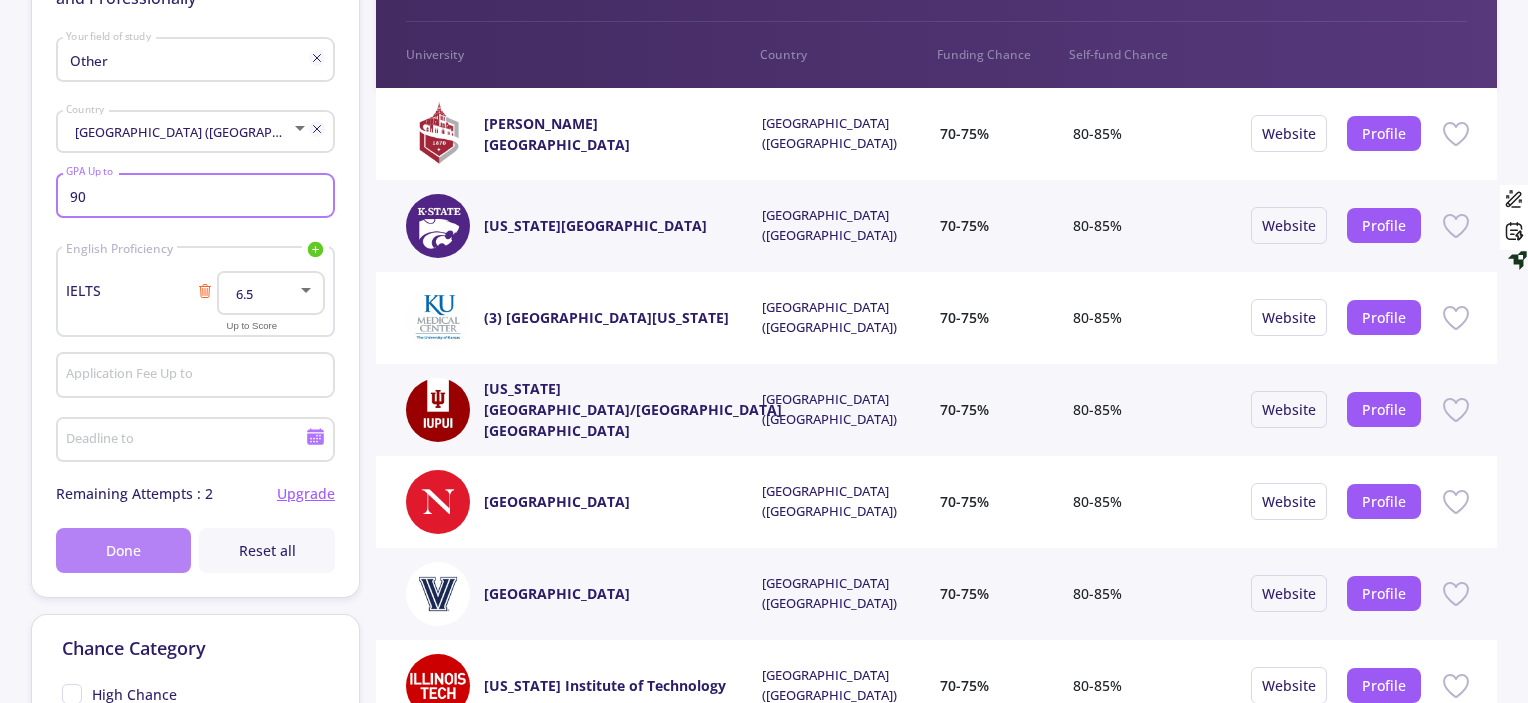 type on "90" 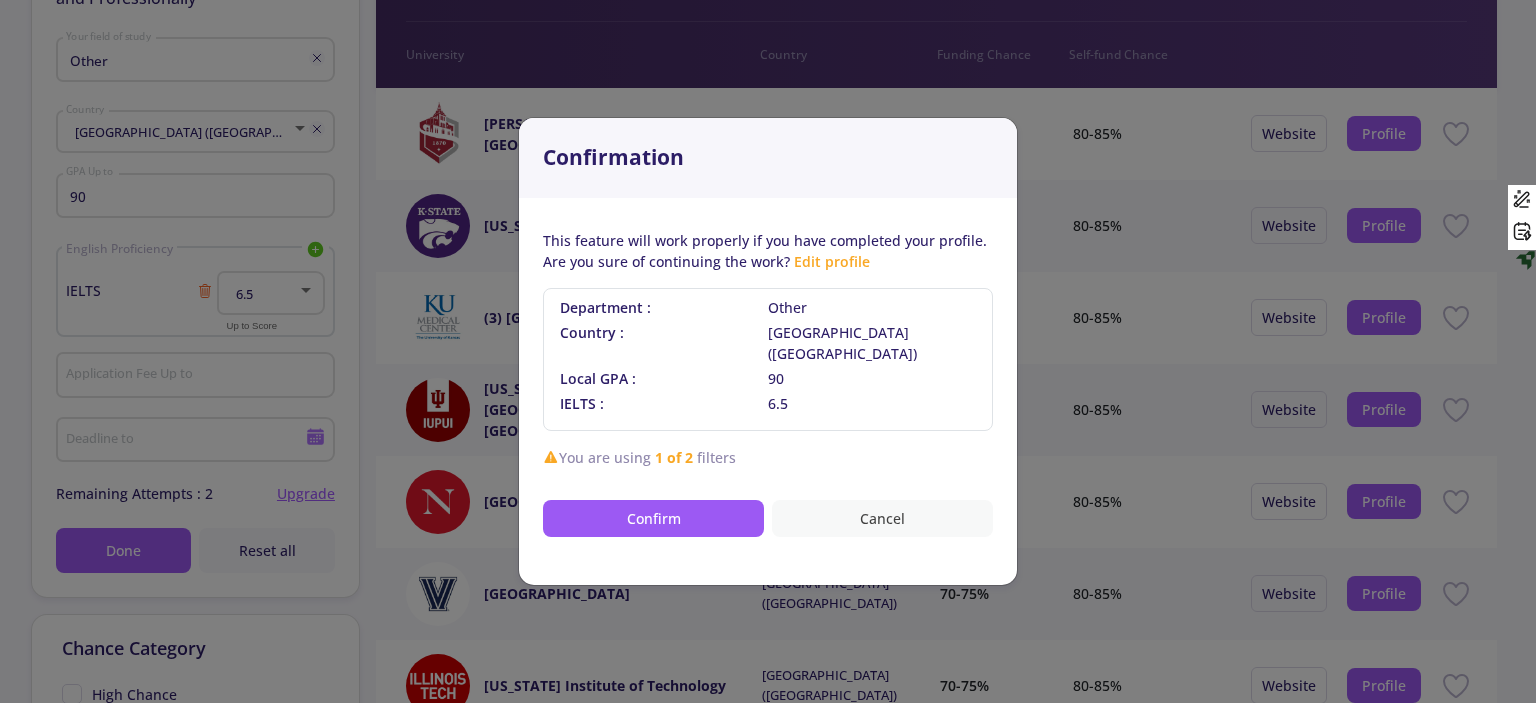 click on "Cancel" at bounding box center [882, 518] 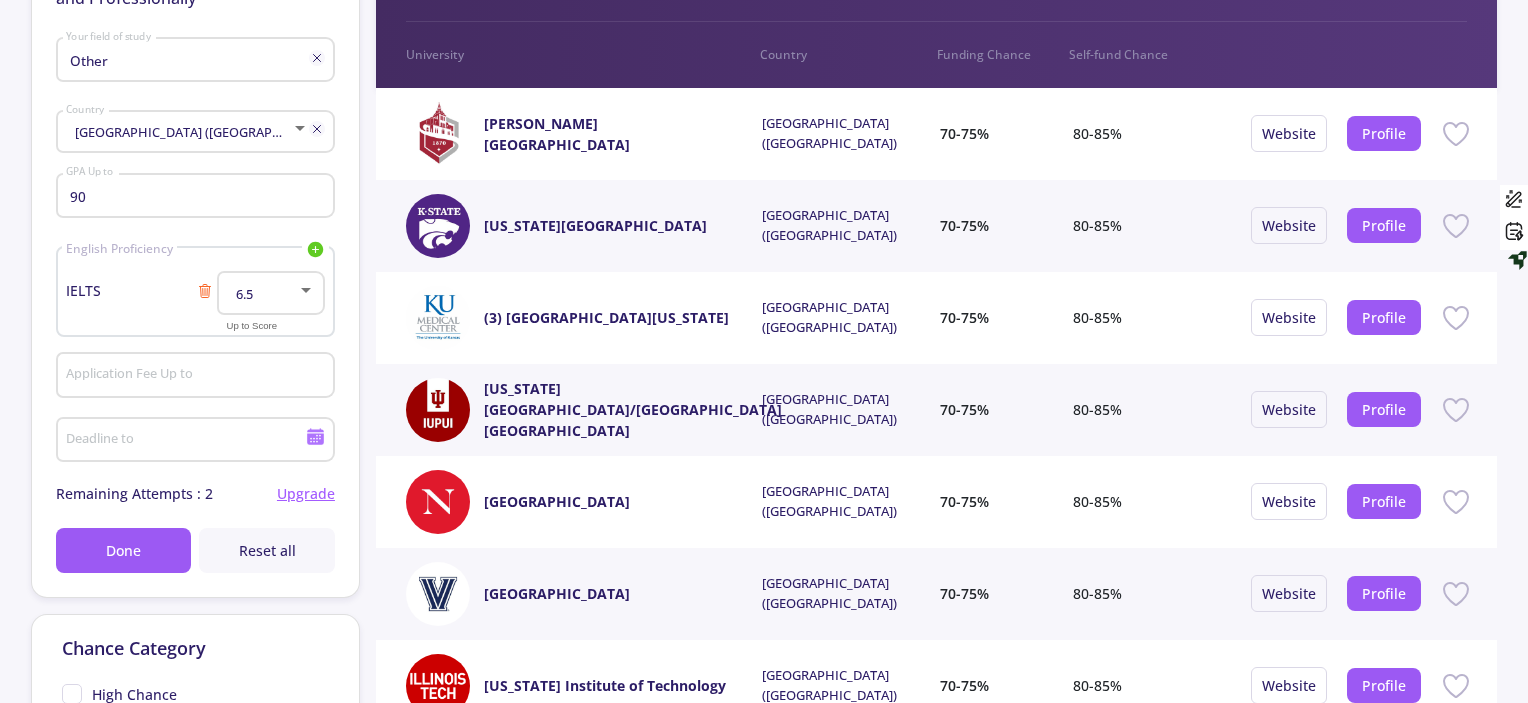 click on "Application Fee Up to" at bounding box center [197, 376] 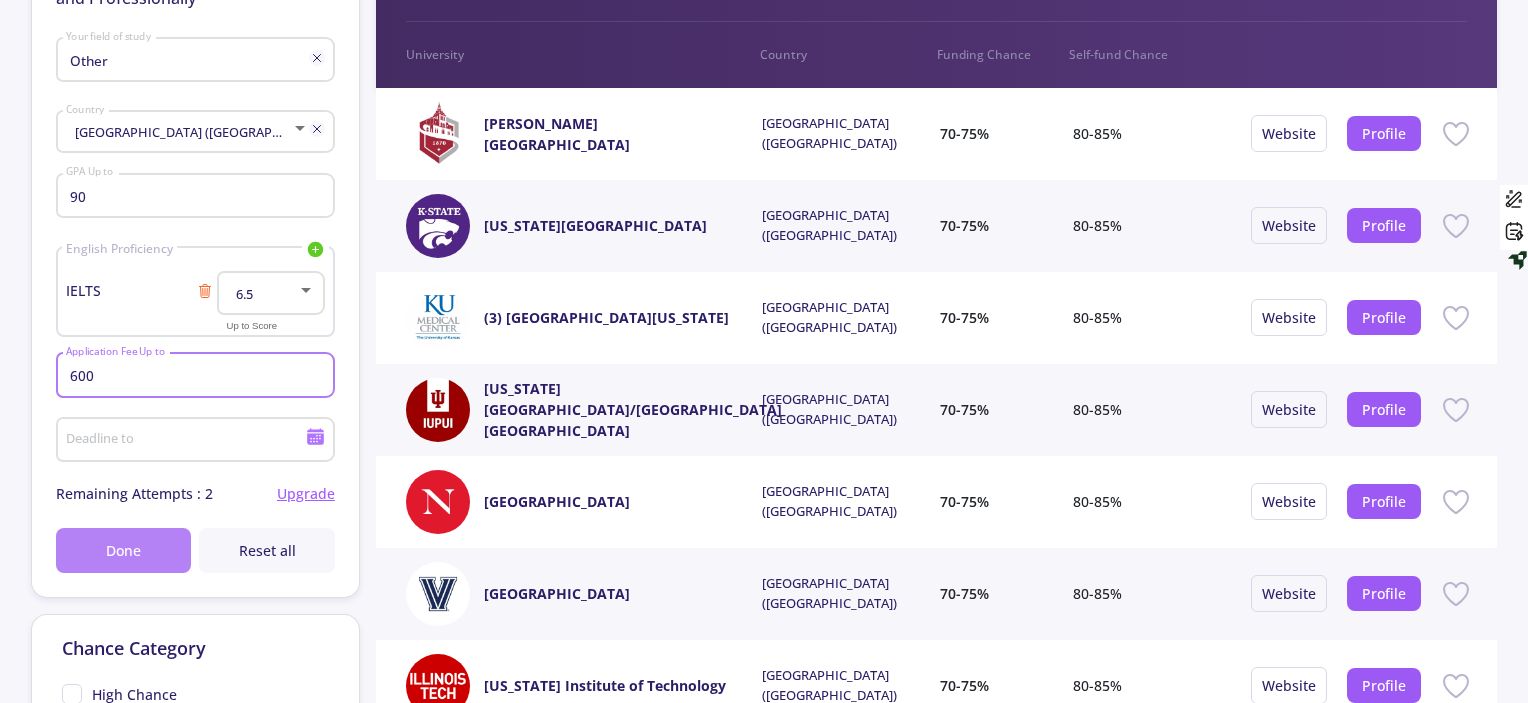 type on "600" 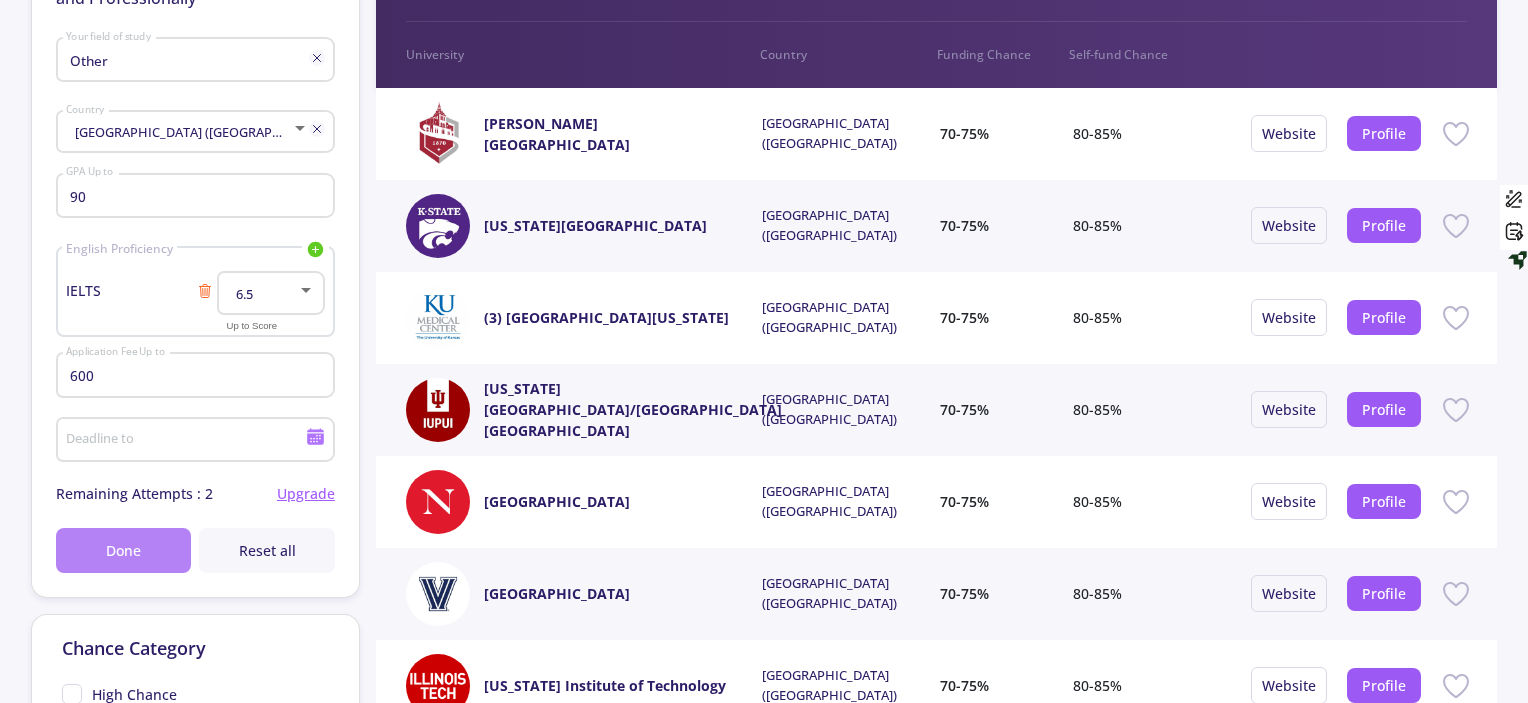 click on "Done" 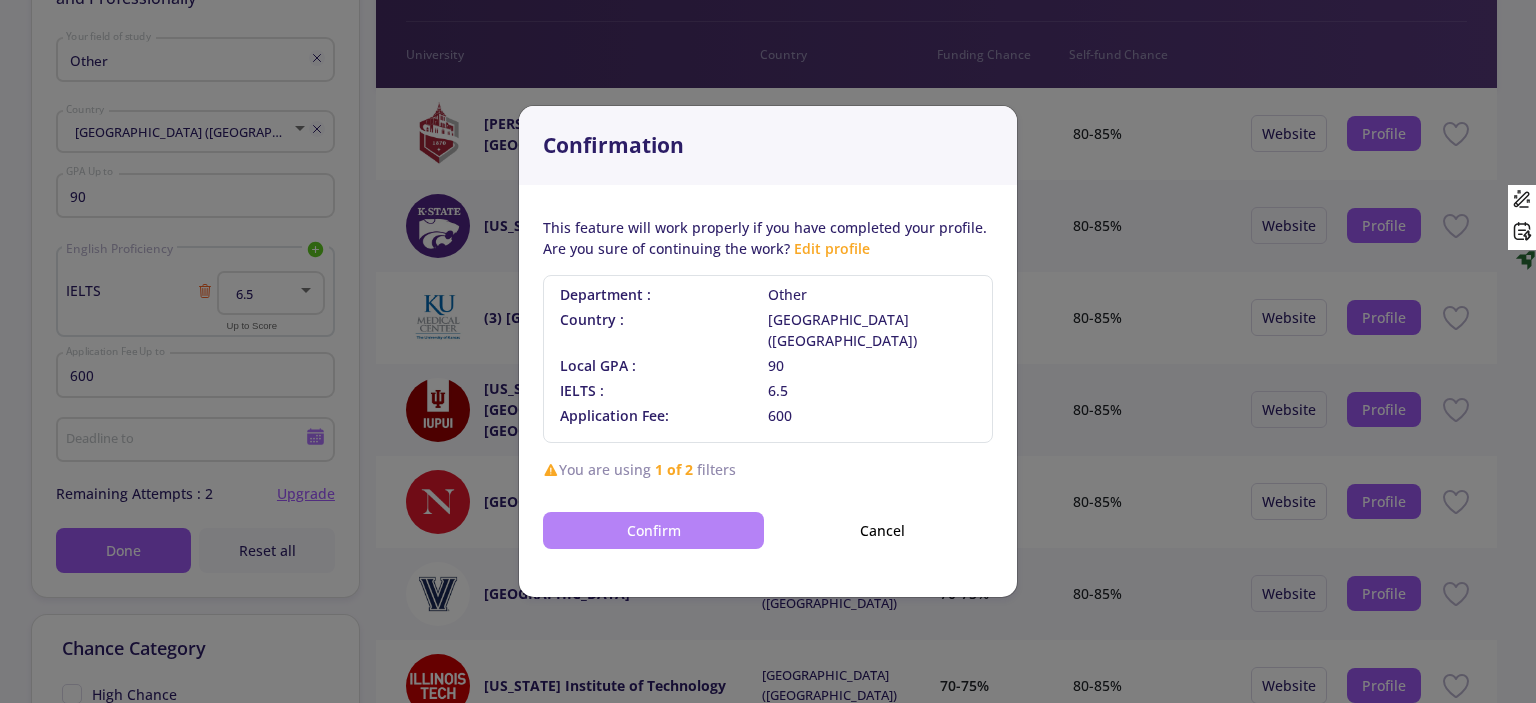 click on "Confirm" at bounding box center [653, 530] 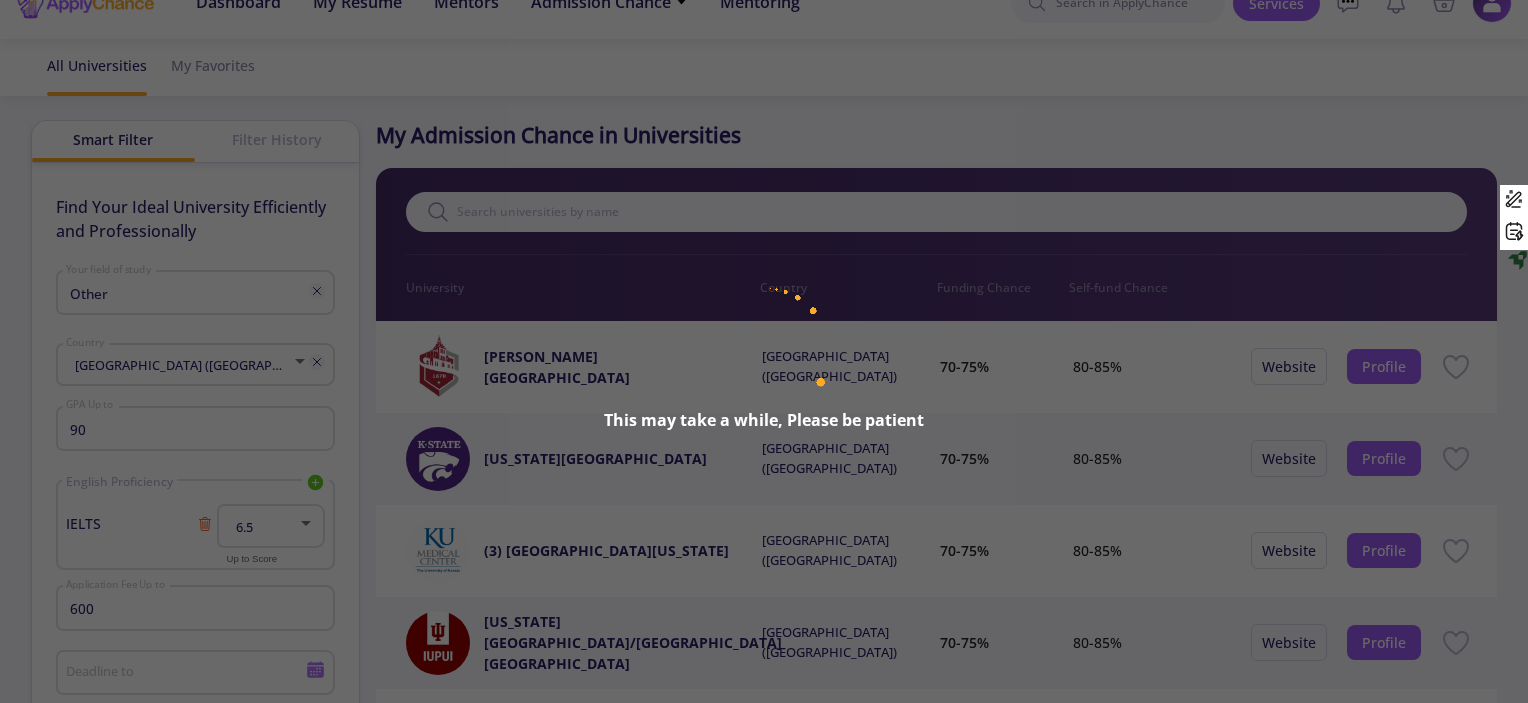 scroll, scrollTop: 0, scrollLeft: 0, axis: both 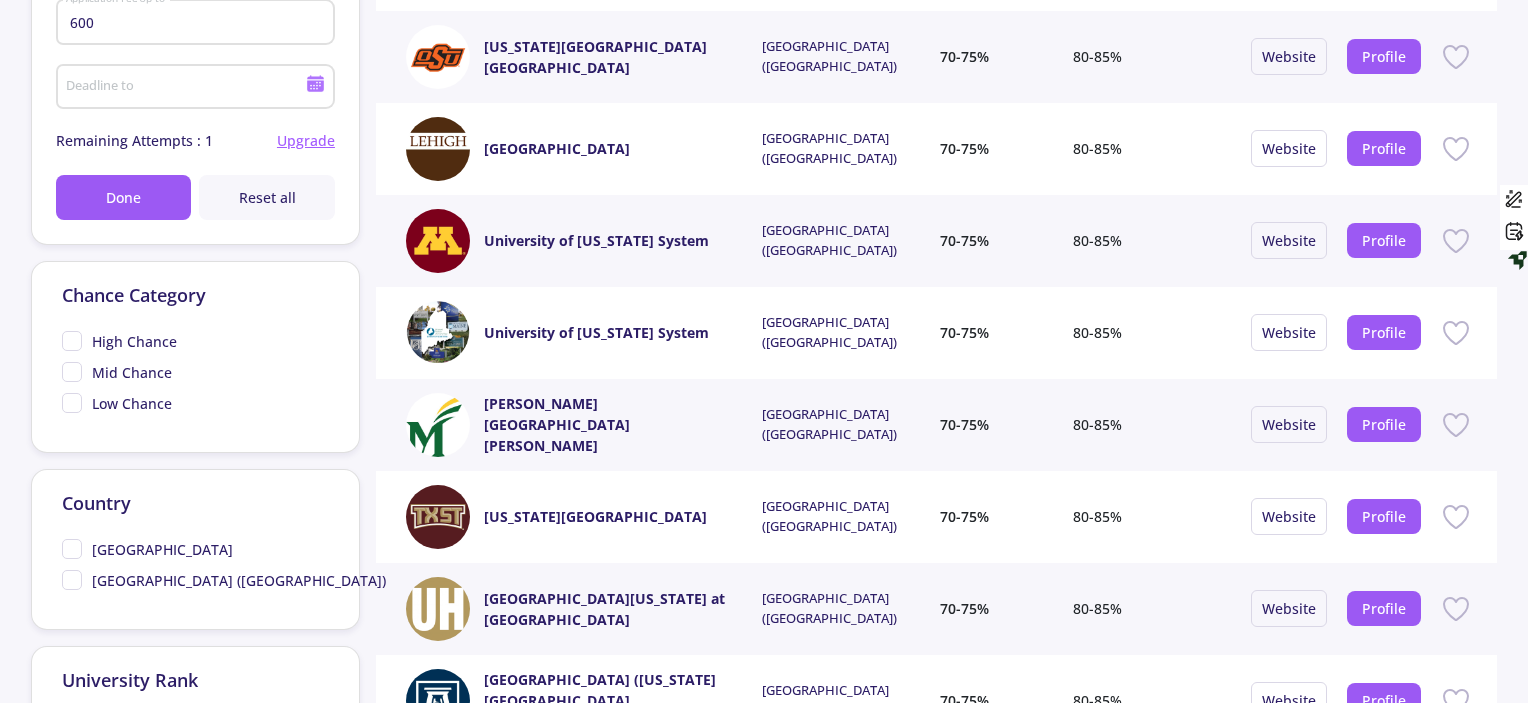 click on "High Chance" 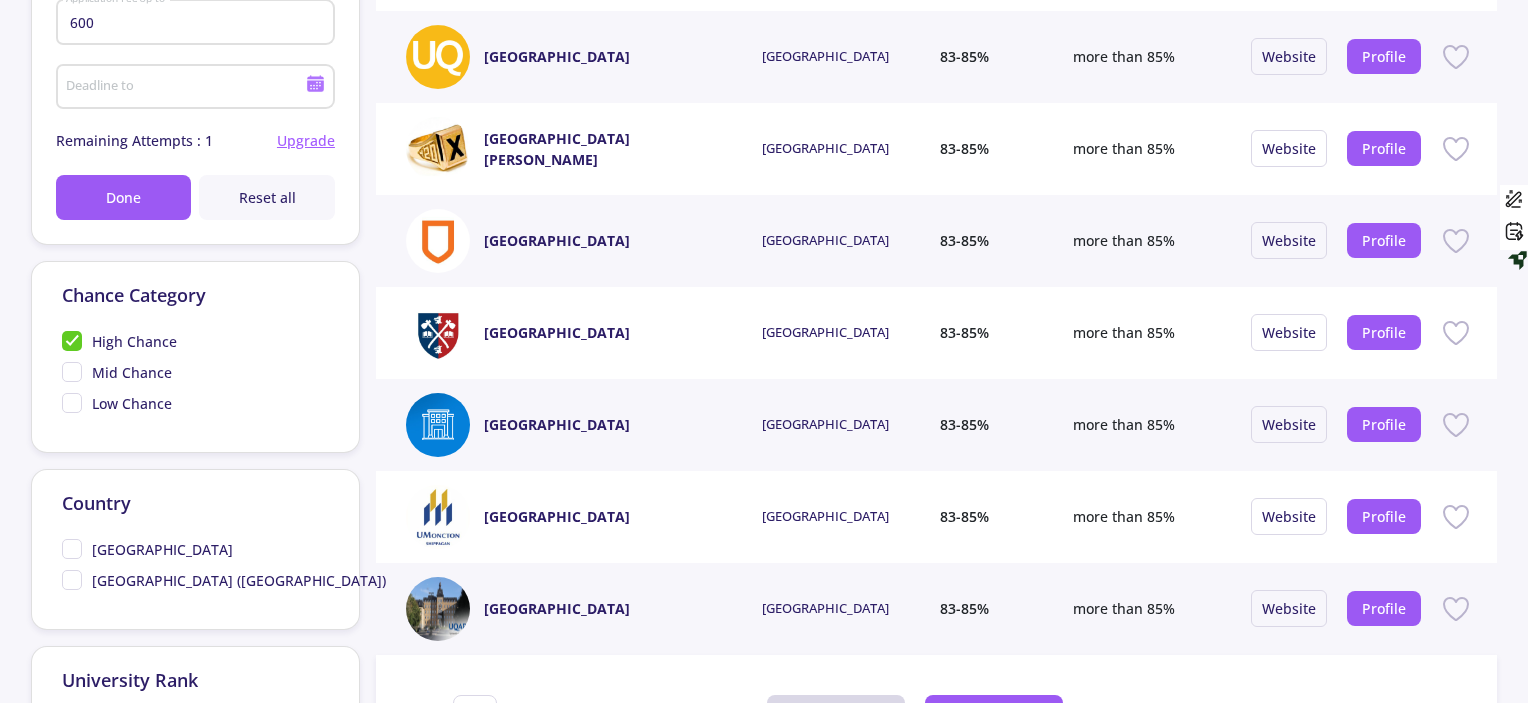 click on "[GEOGRAPHIC_DATA] ([GEOGRAPHIC_DATA])" 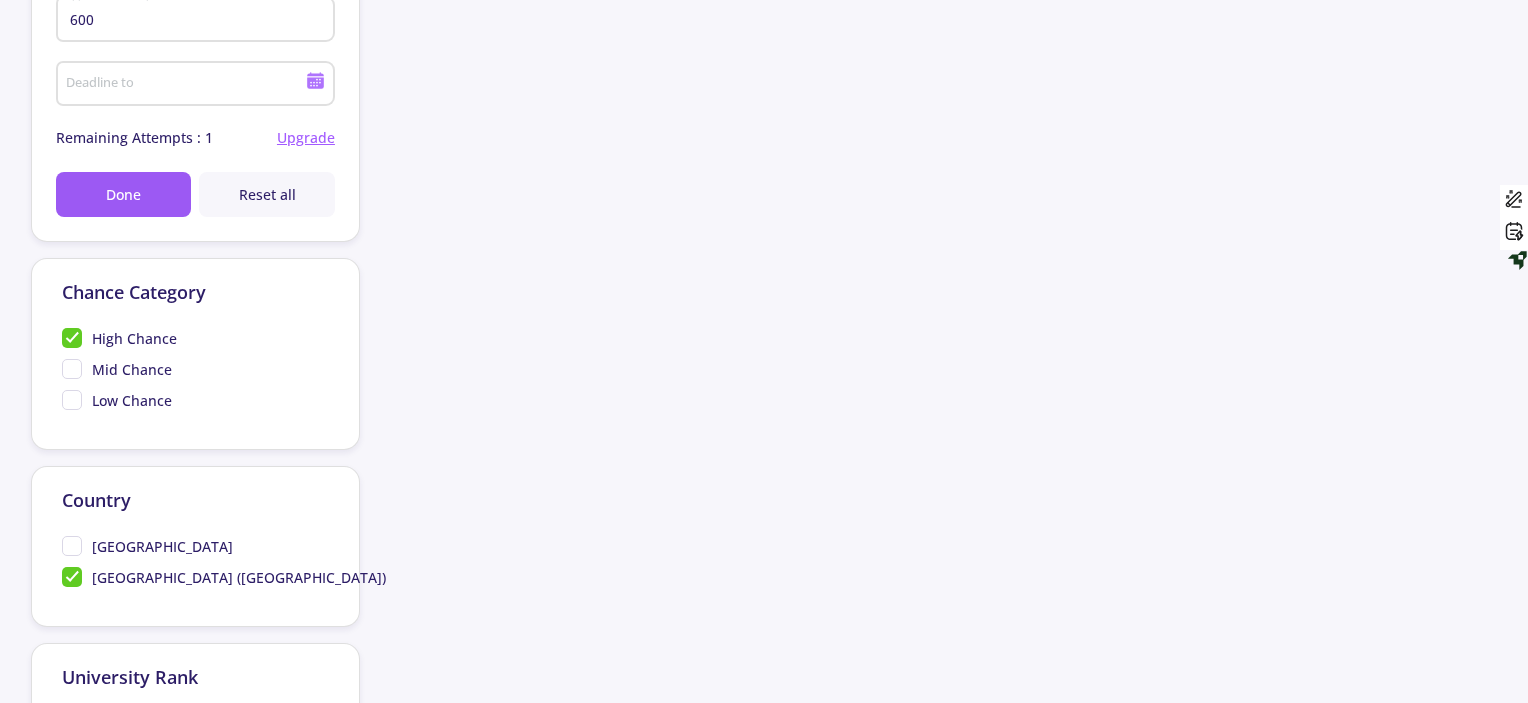 scroll, scrollTop: 623, scrollLeft: 0, axis: vertical 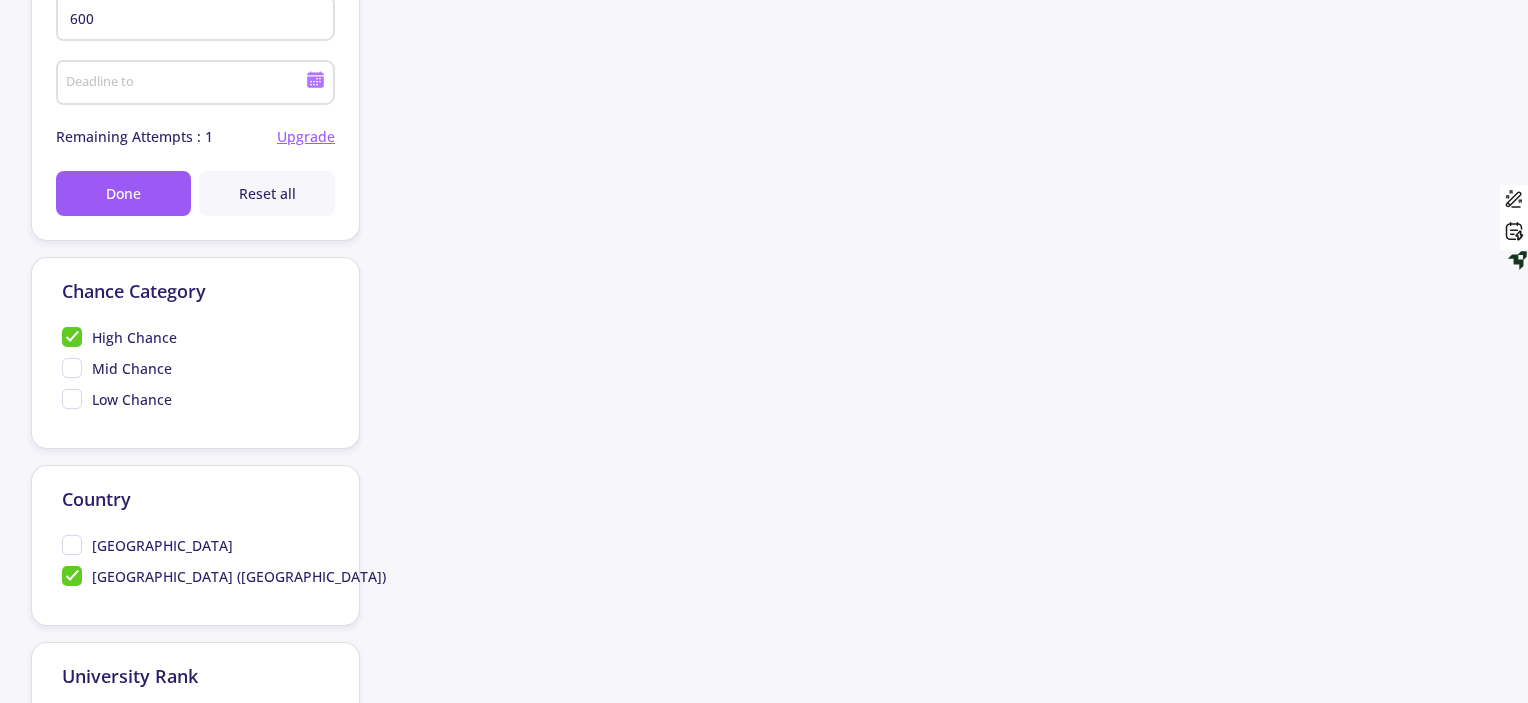click on "Mid Chance" 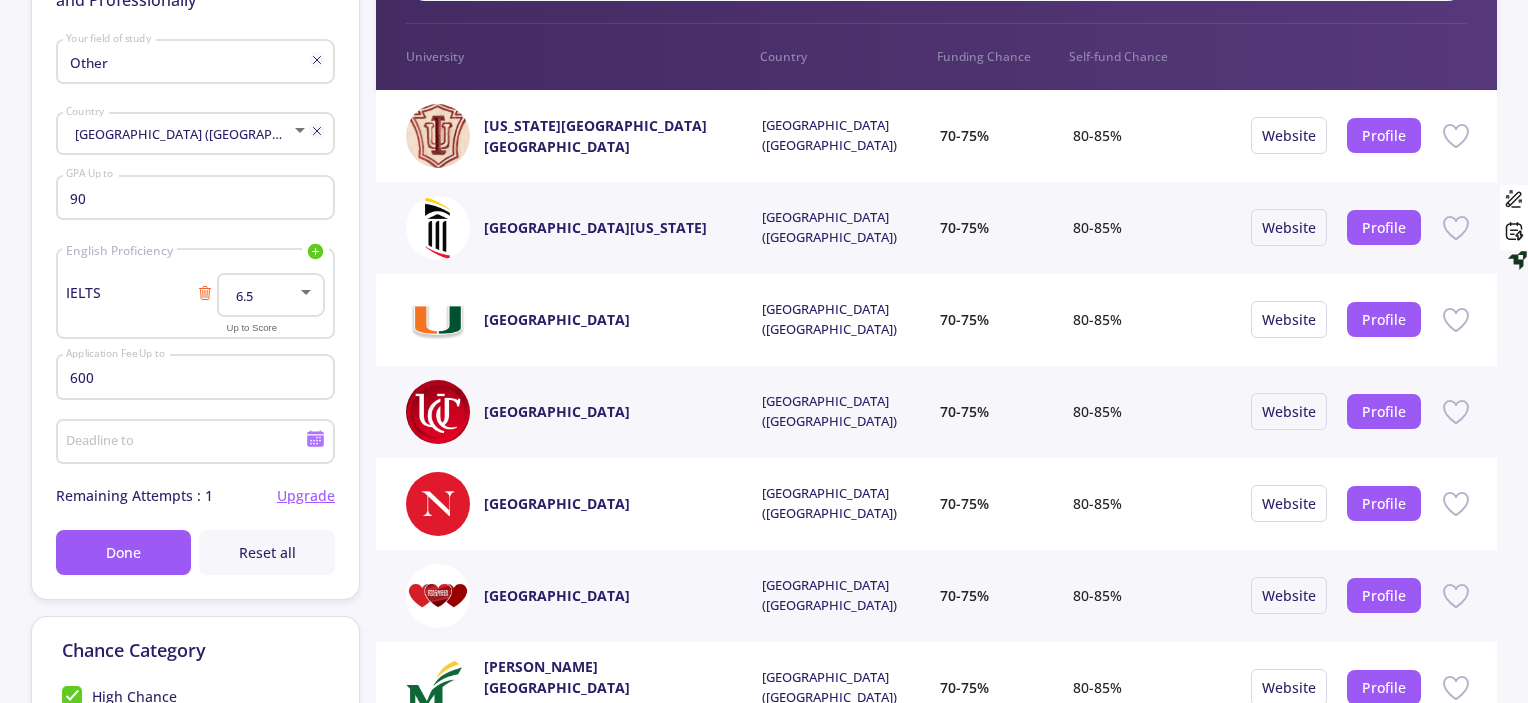scroll, scrollTop: 200, scrollLeft: 0, axis: vertical 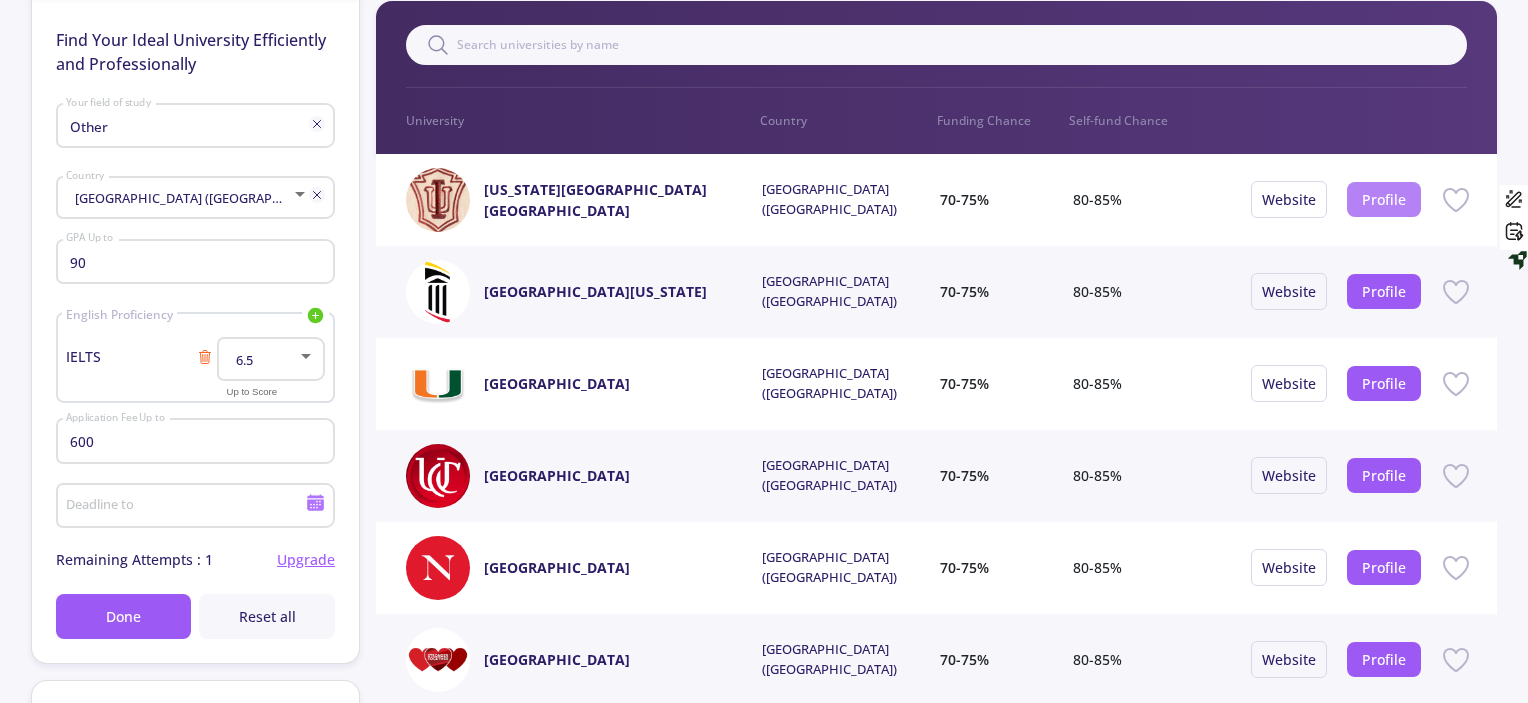 drag, startPoint x: 1366, startPoint y: 187, endPoint x: 1393, endPoint y: 183, distance: 27.294687 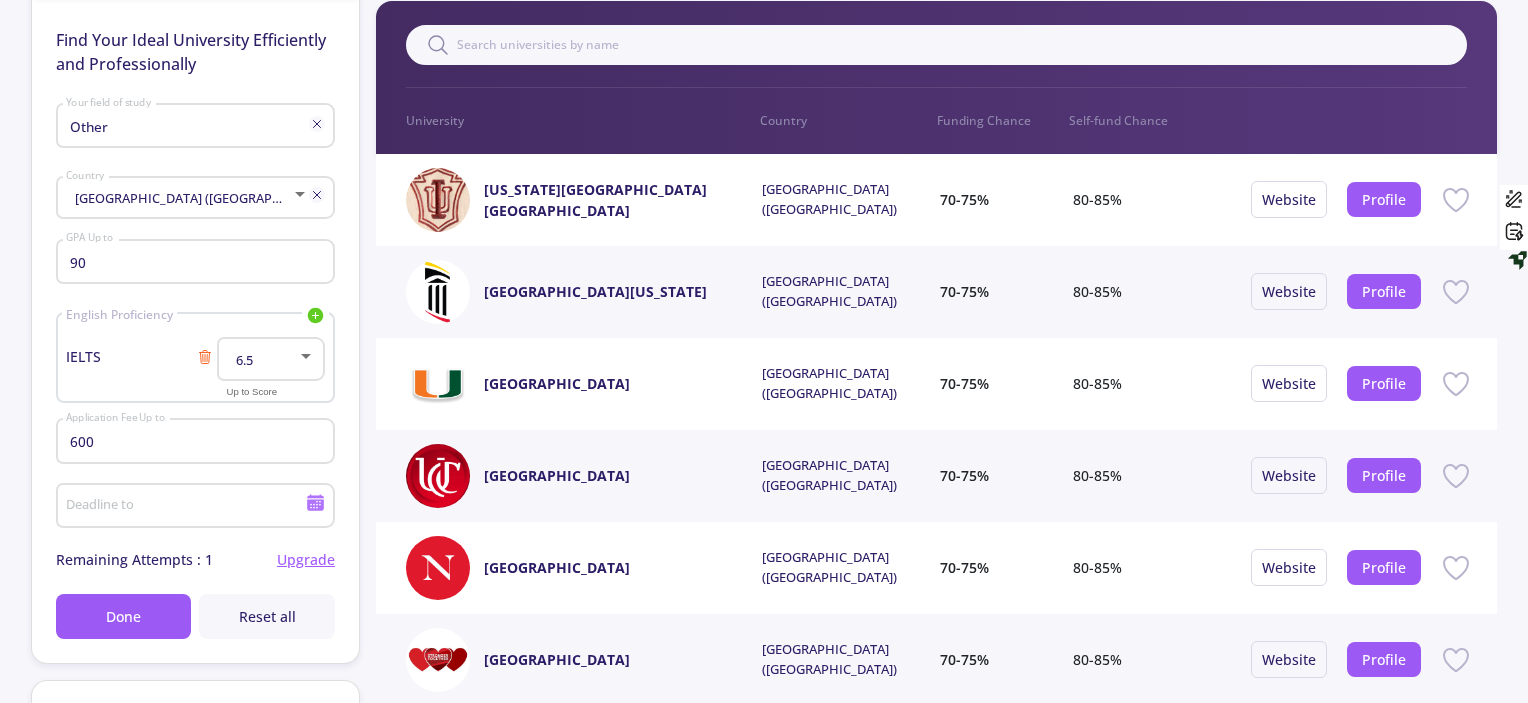 click on "80-85%" 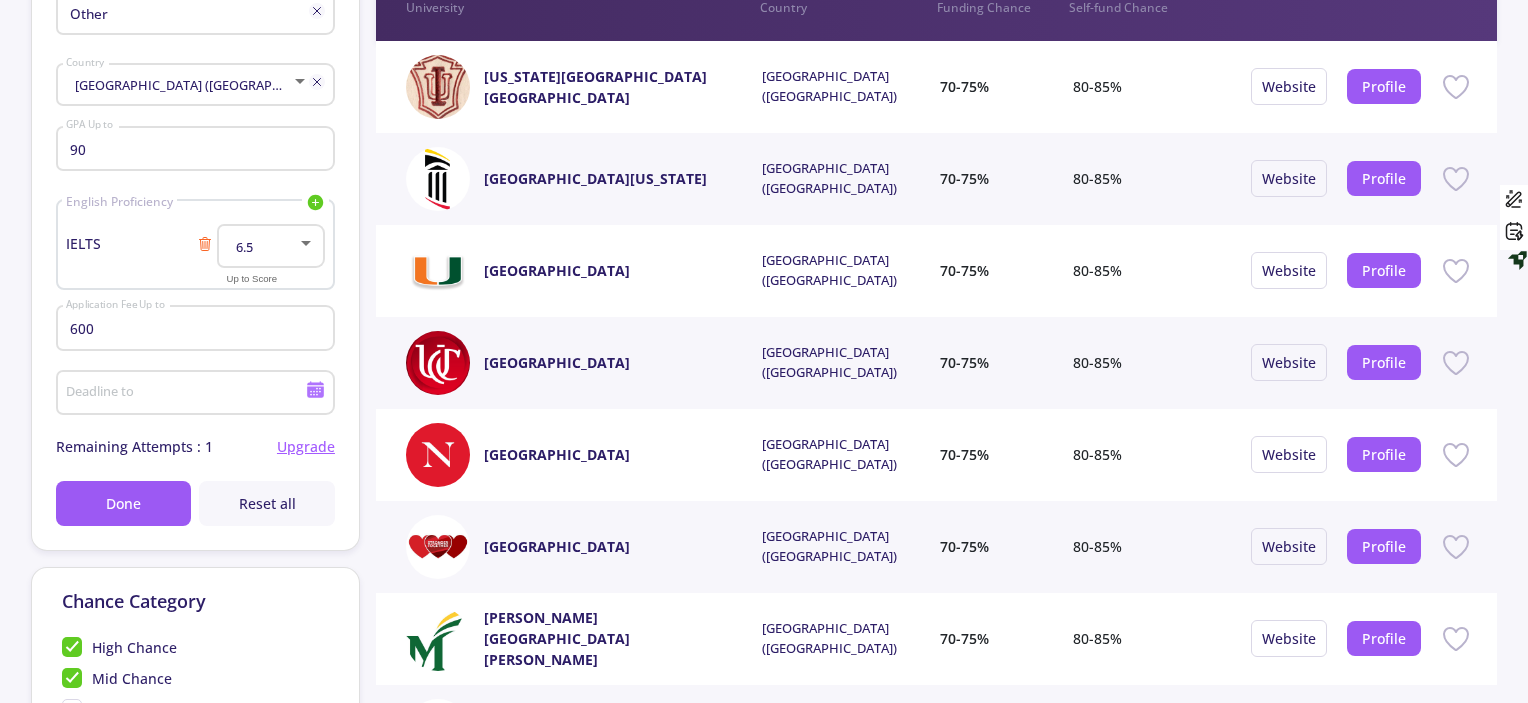 scroll, scrollTop: 317, scrollLeft: 0, axis: vertical 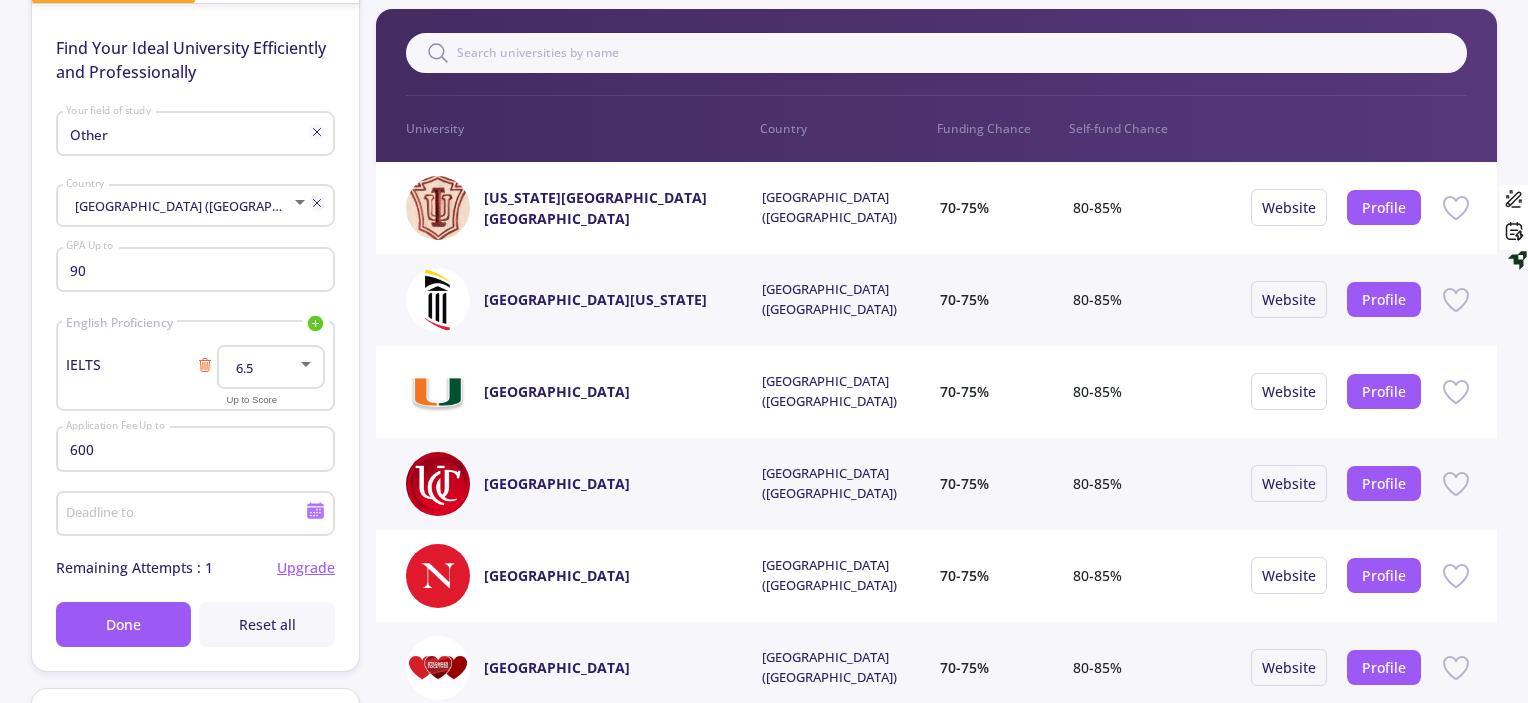 click 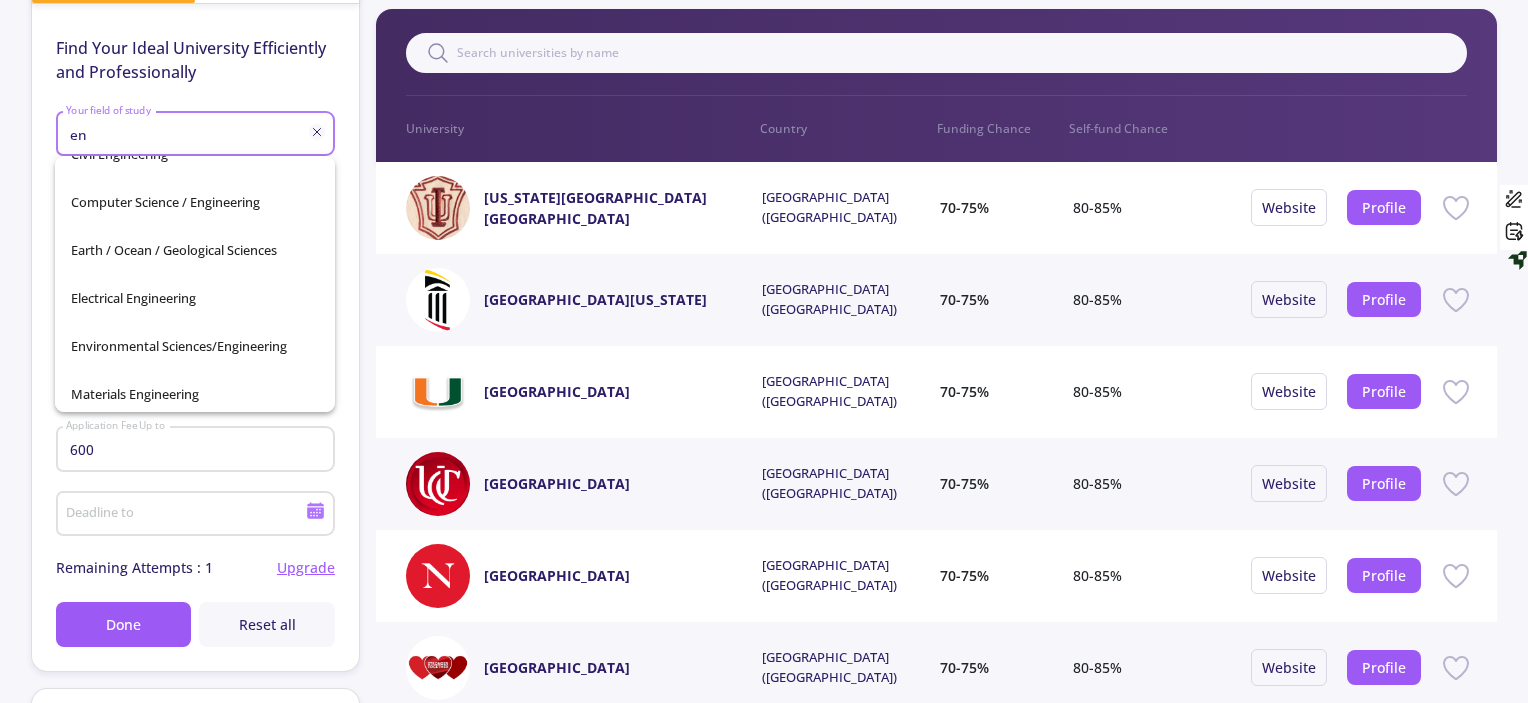 scroll, scrollTop: 241, scrollLeft: 0, axis: vertical 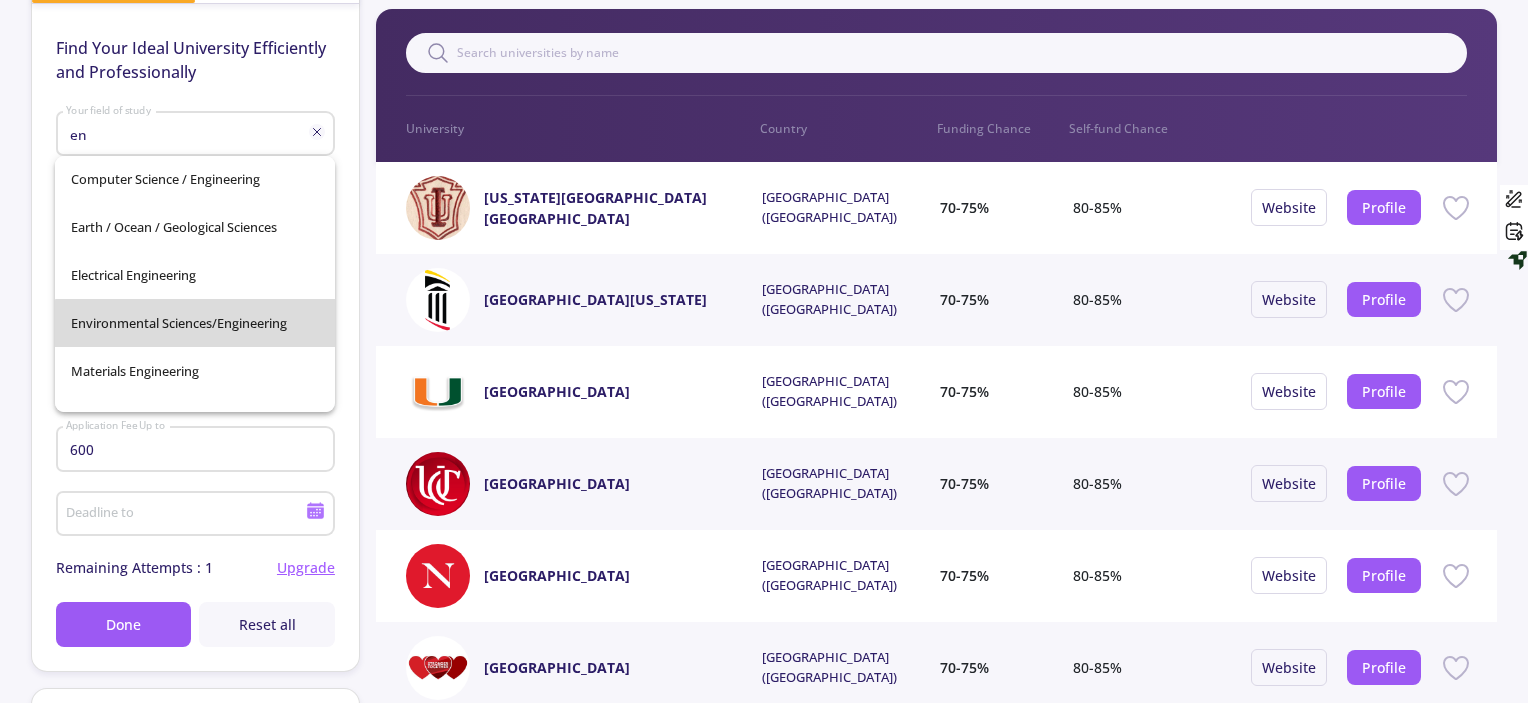 click on "Environmental Sciences/Engineering" at bounding box center (195, 323) 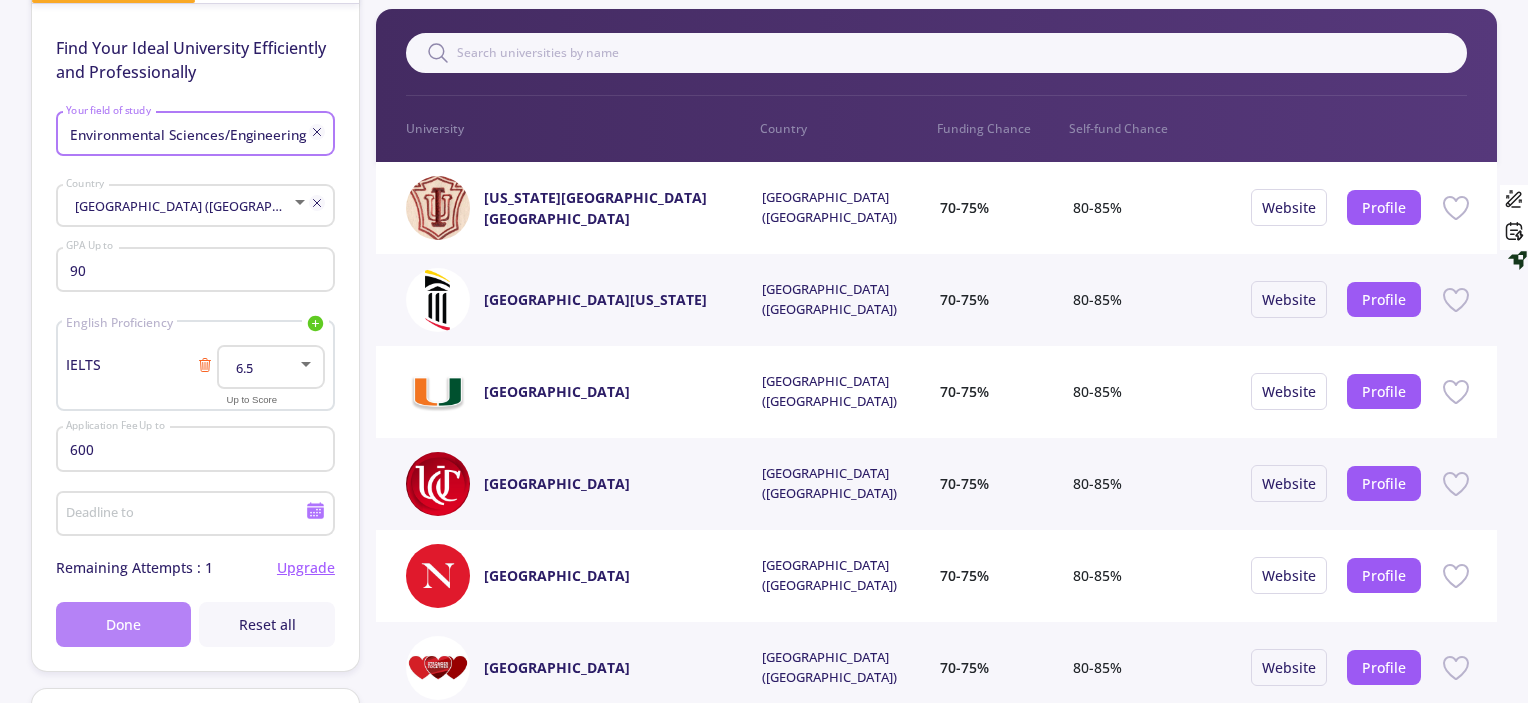 click on "Done" 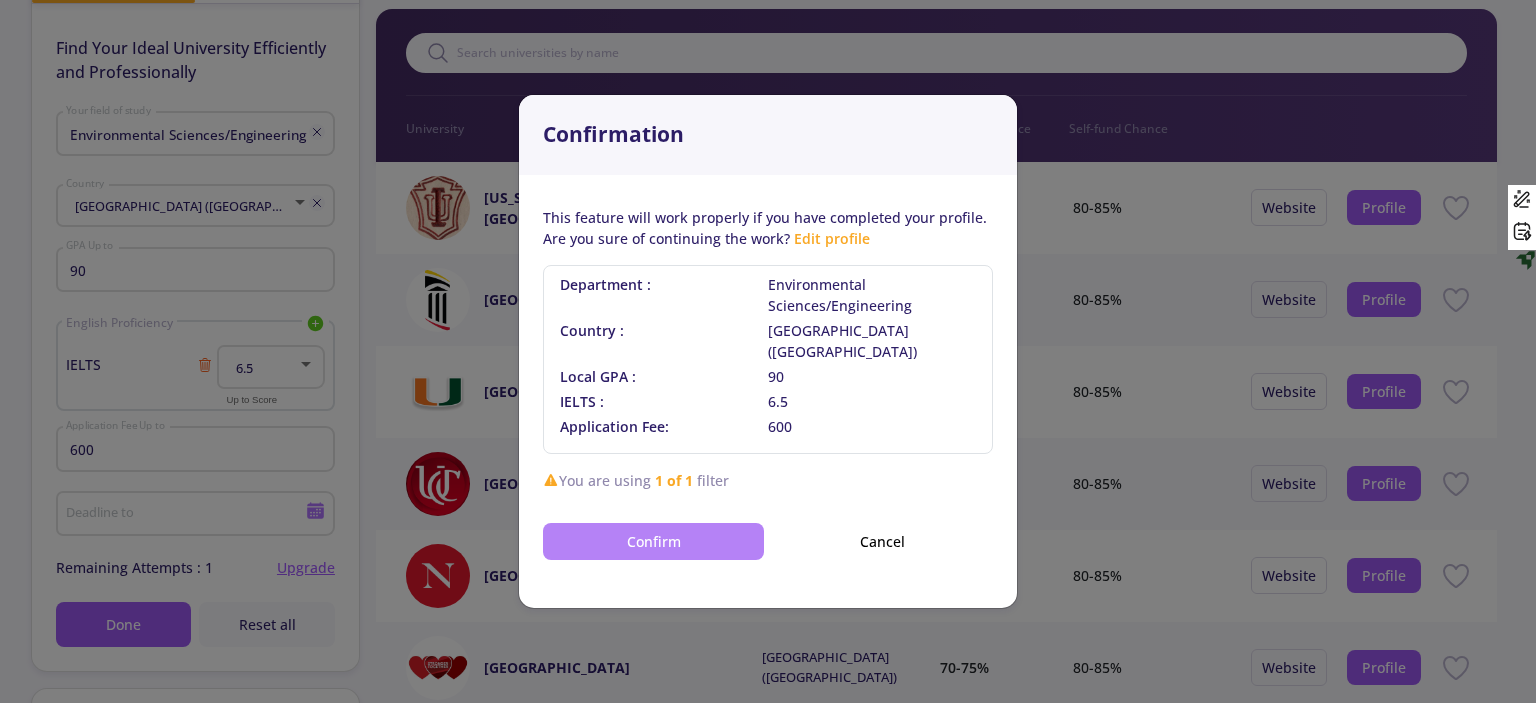 click on "Confirm" at bounding box center (653, 541) 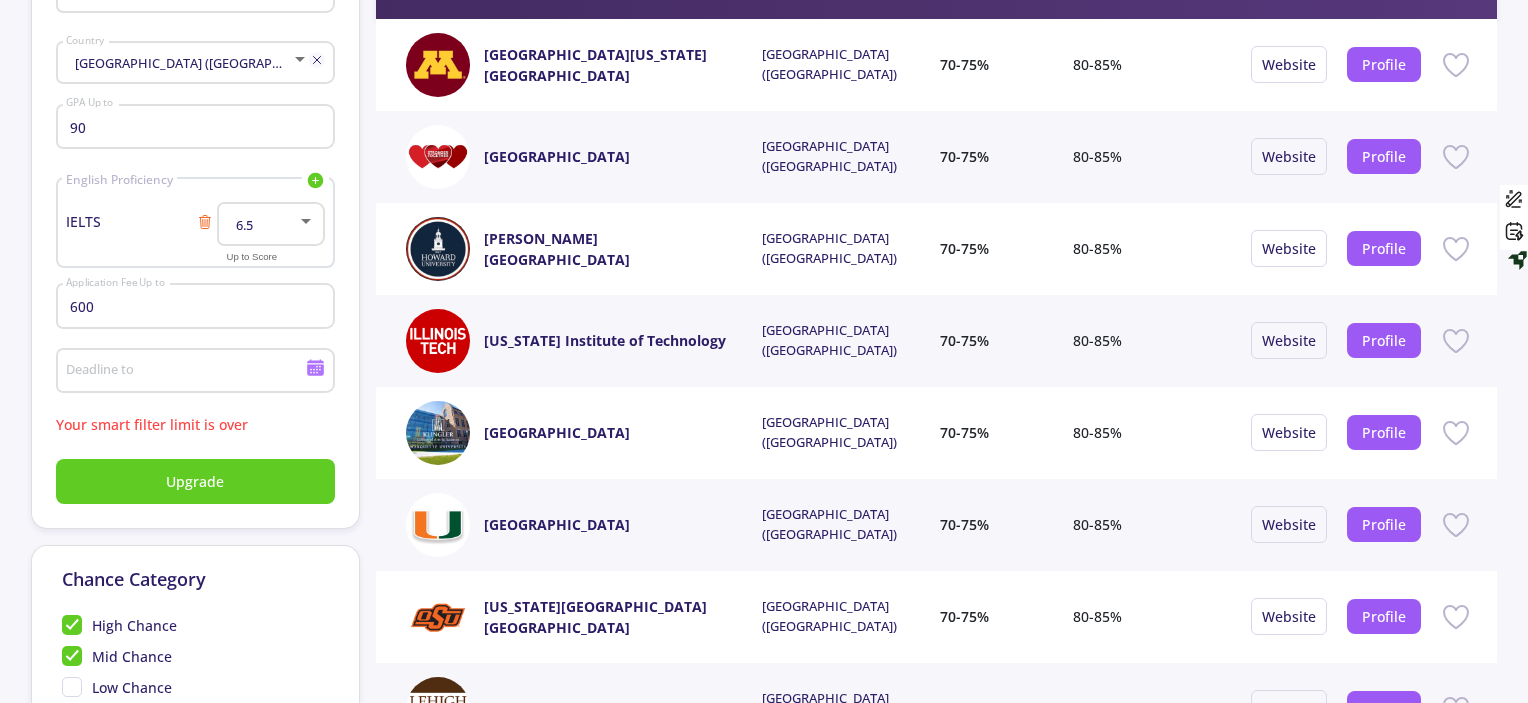 scroll, scrollTop: 150, scrollLeft: 0, axis: vertical 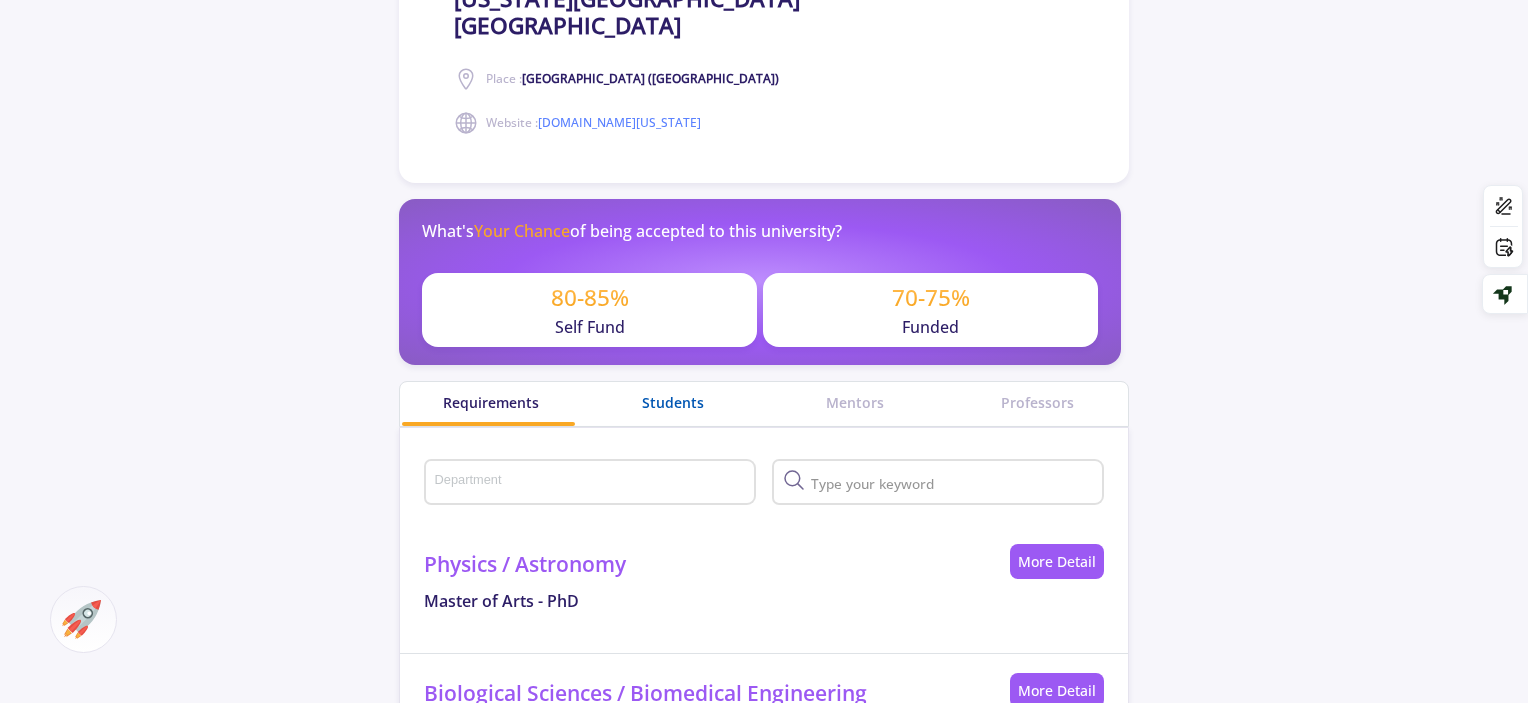 click on "Students" 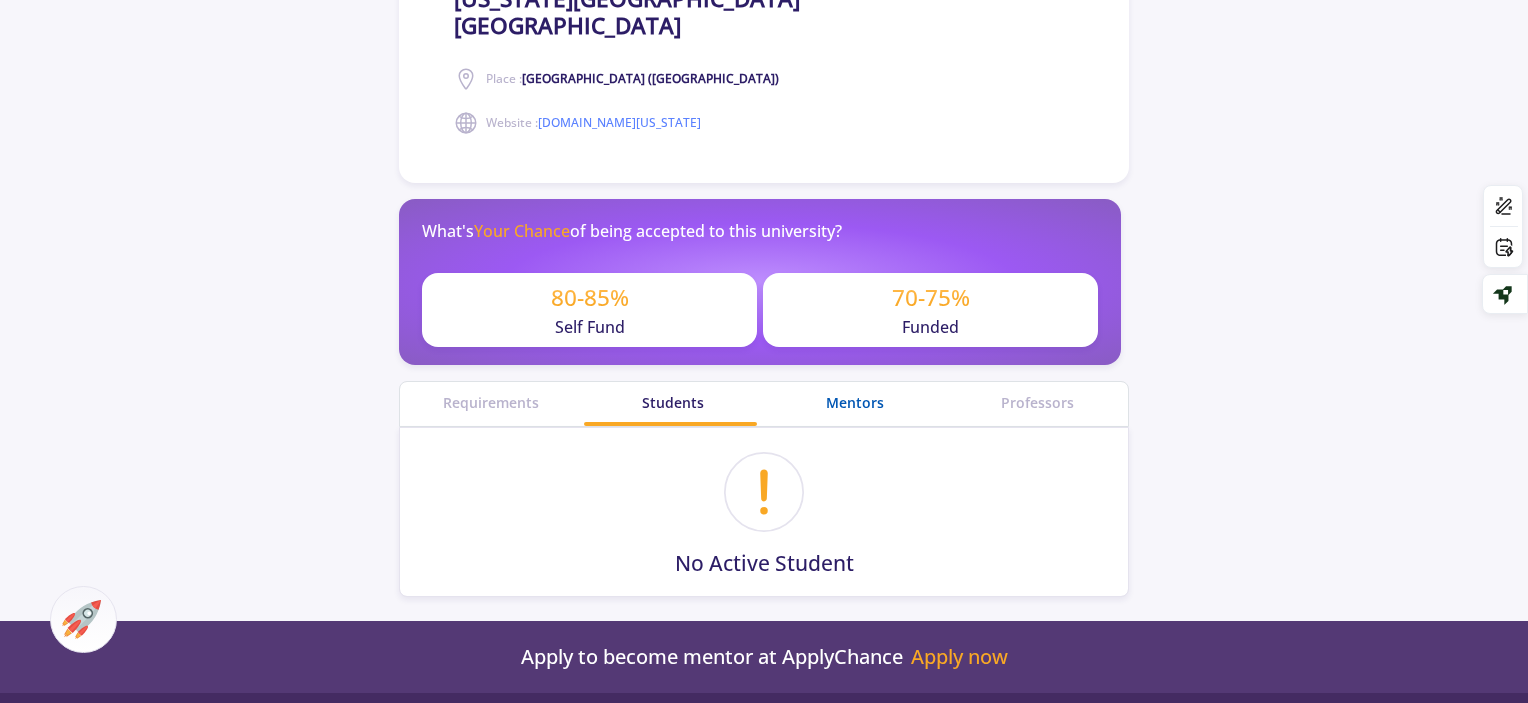 click on "Mentors" 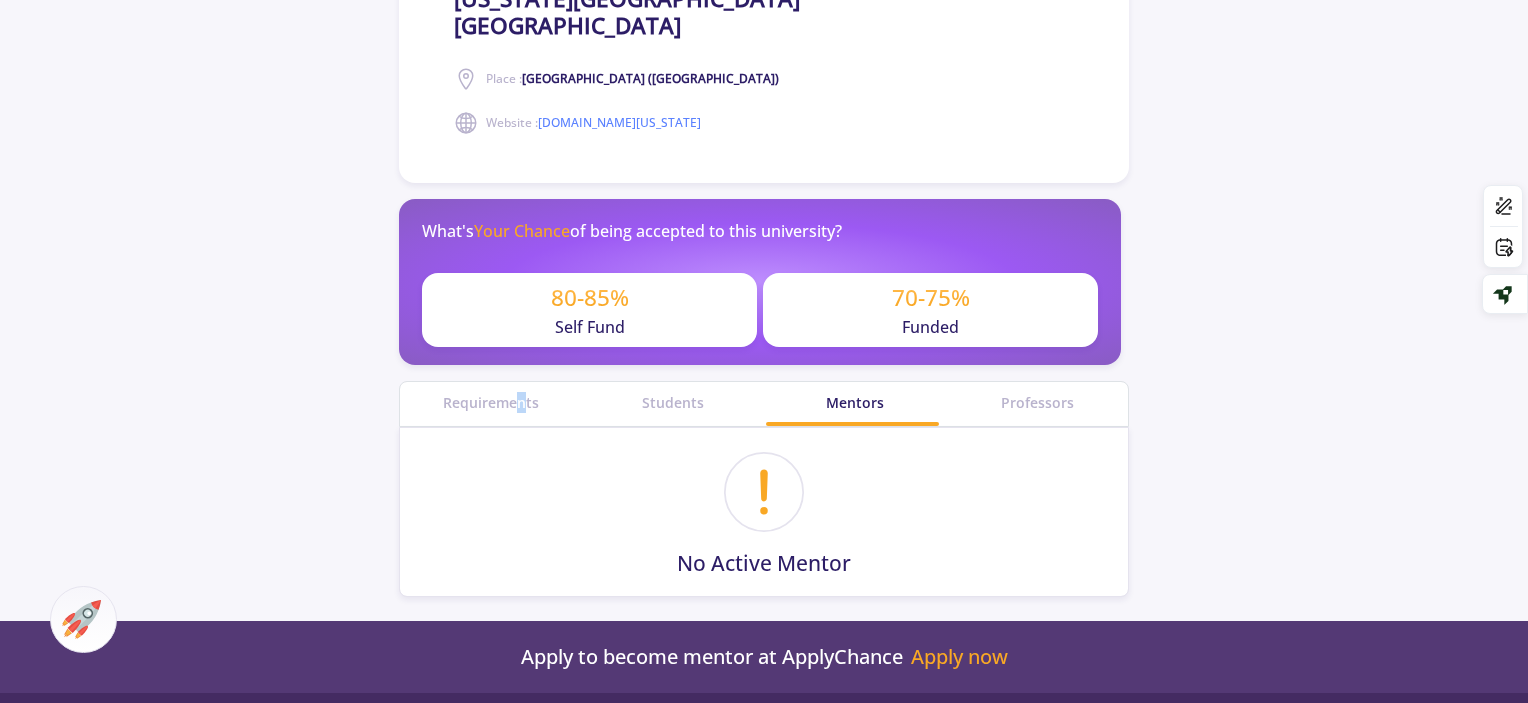 click on "Indiana University Bloomington  Place :  United States of America (USA)  Website :   www.indiana.edu Share × What's   Your Chance   of being accepted to this university?  80-85% Self Fund 70-75% Funded Requirements Students Mentors Professors
No Active Mentor" 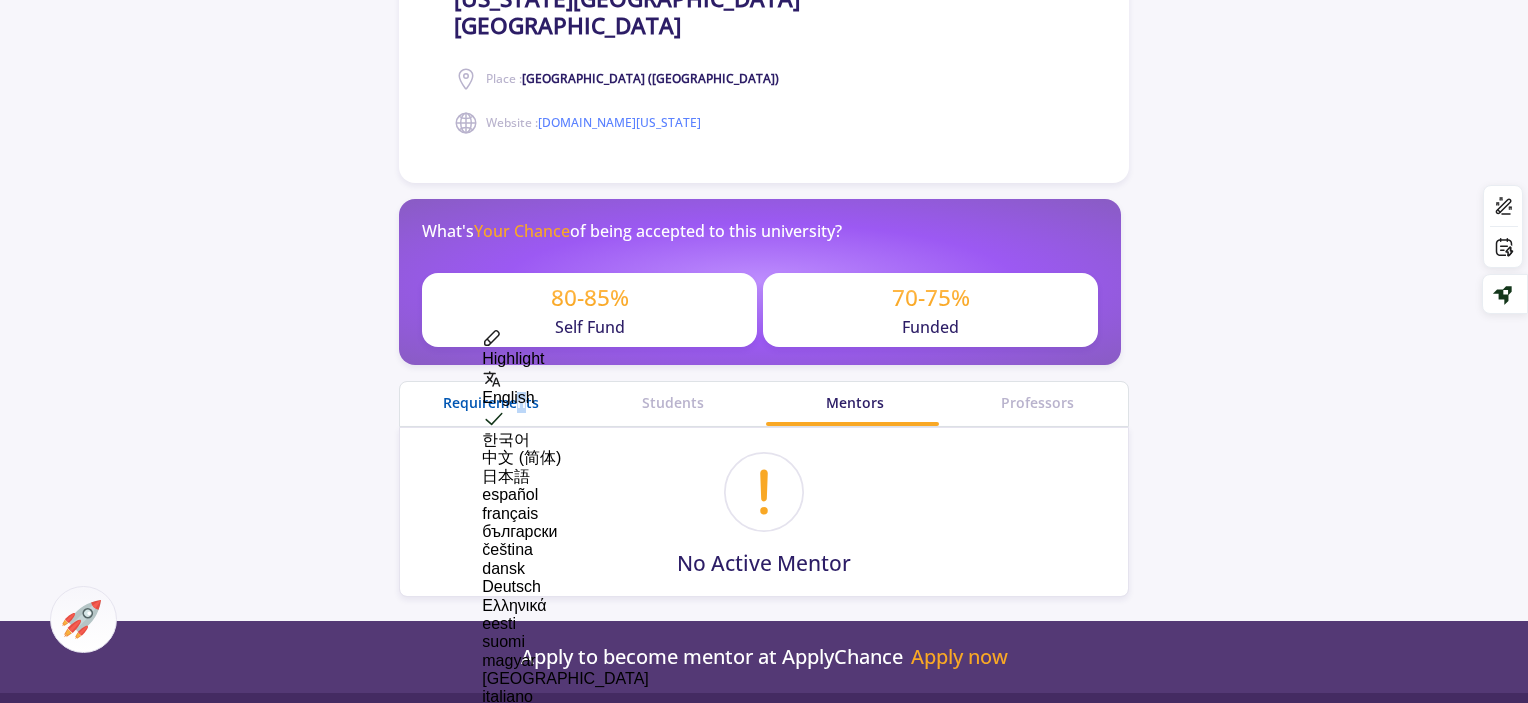 click on "Requirements" 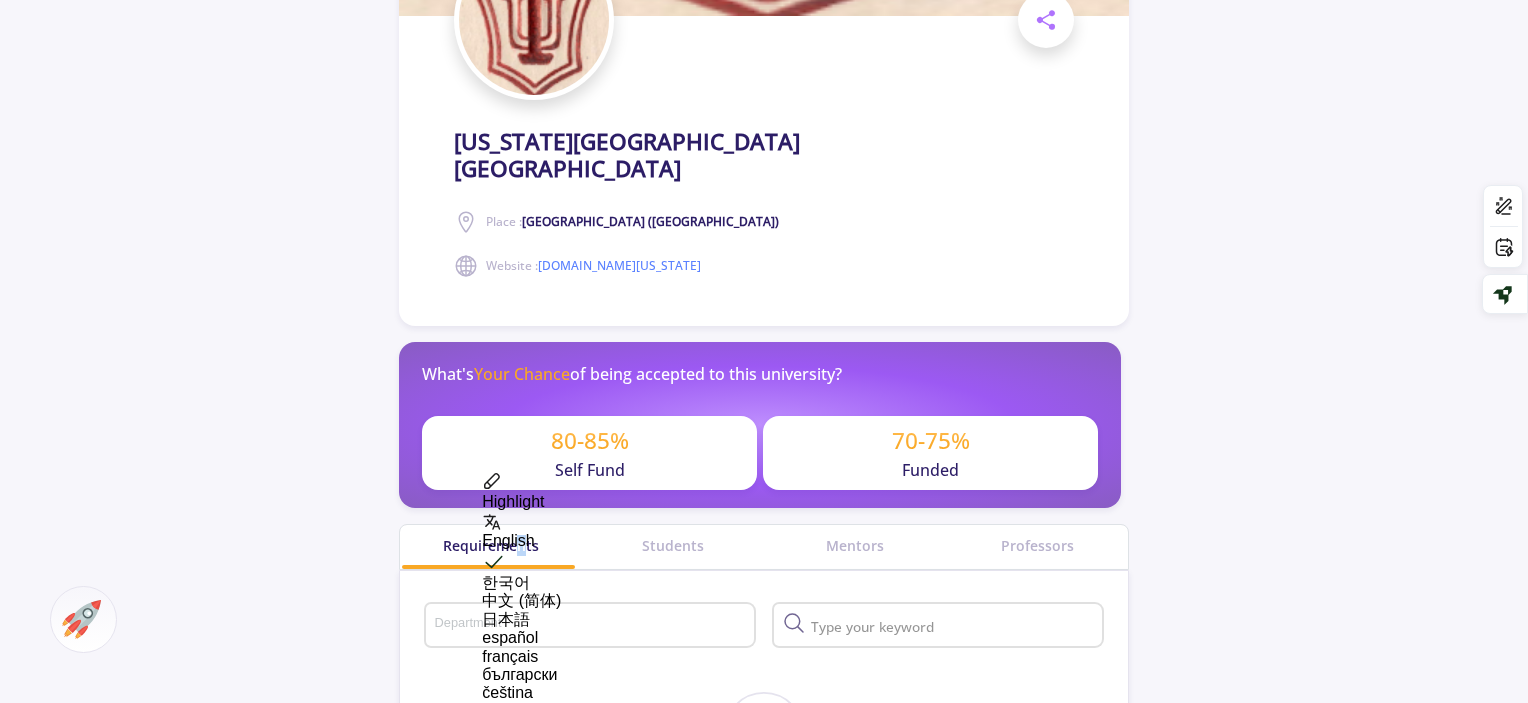 scroll, scrollTop: 340, scrollLeft: 0, axis: vertical 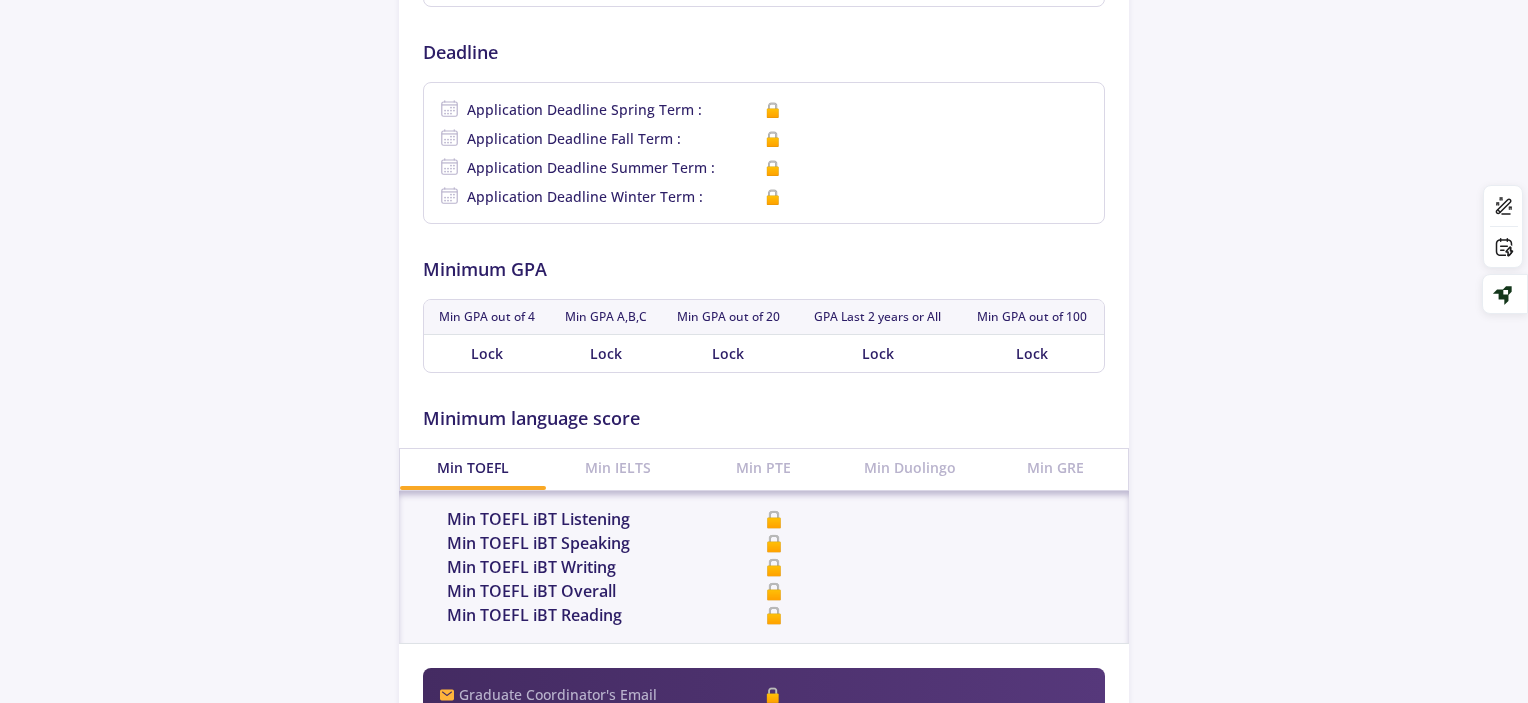 click on "Application Deadline Spring Term :" 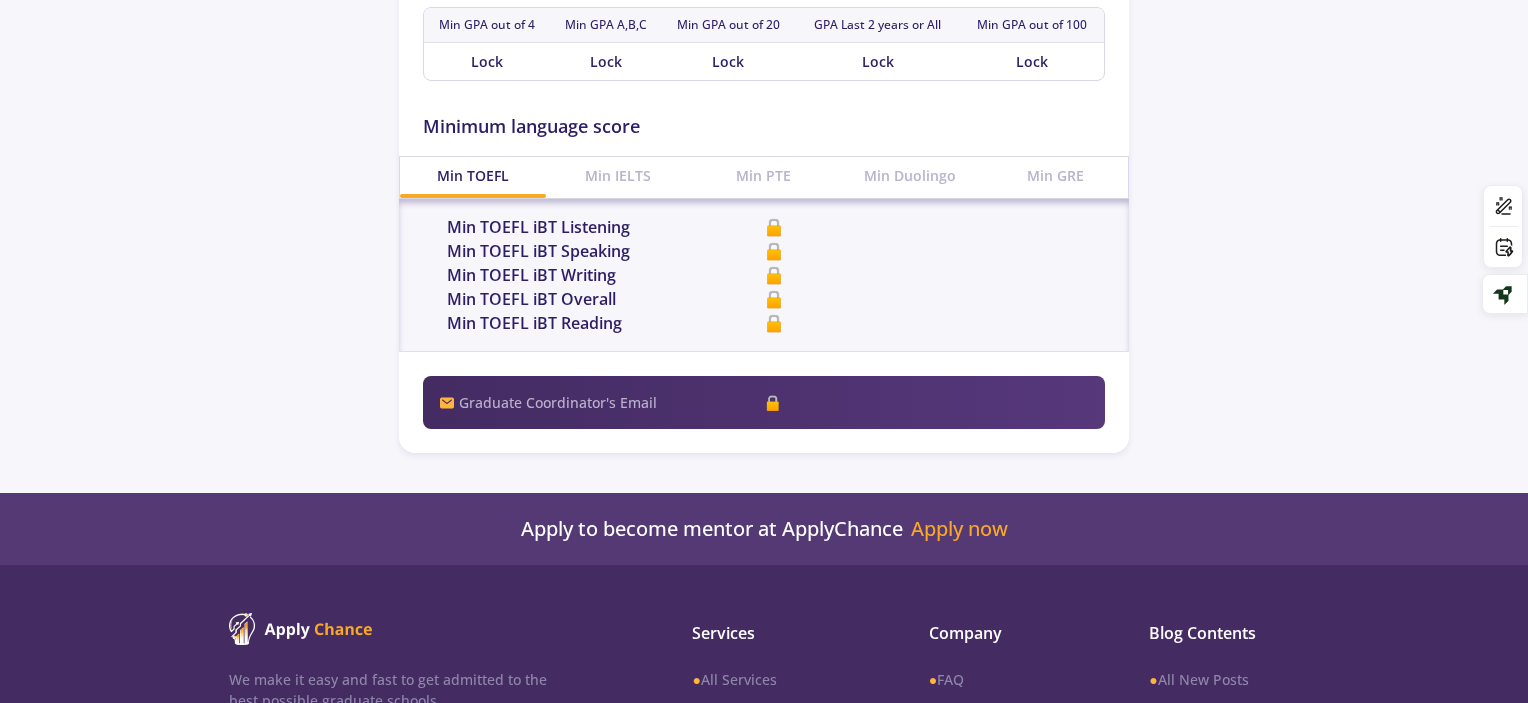scroll, scrollTop: 1048, scrollLeft: 0, axis: vertical 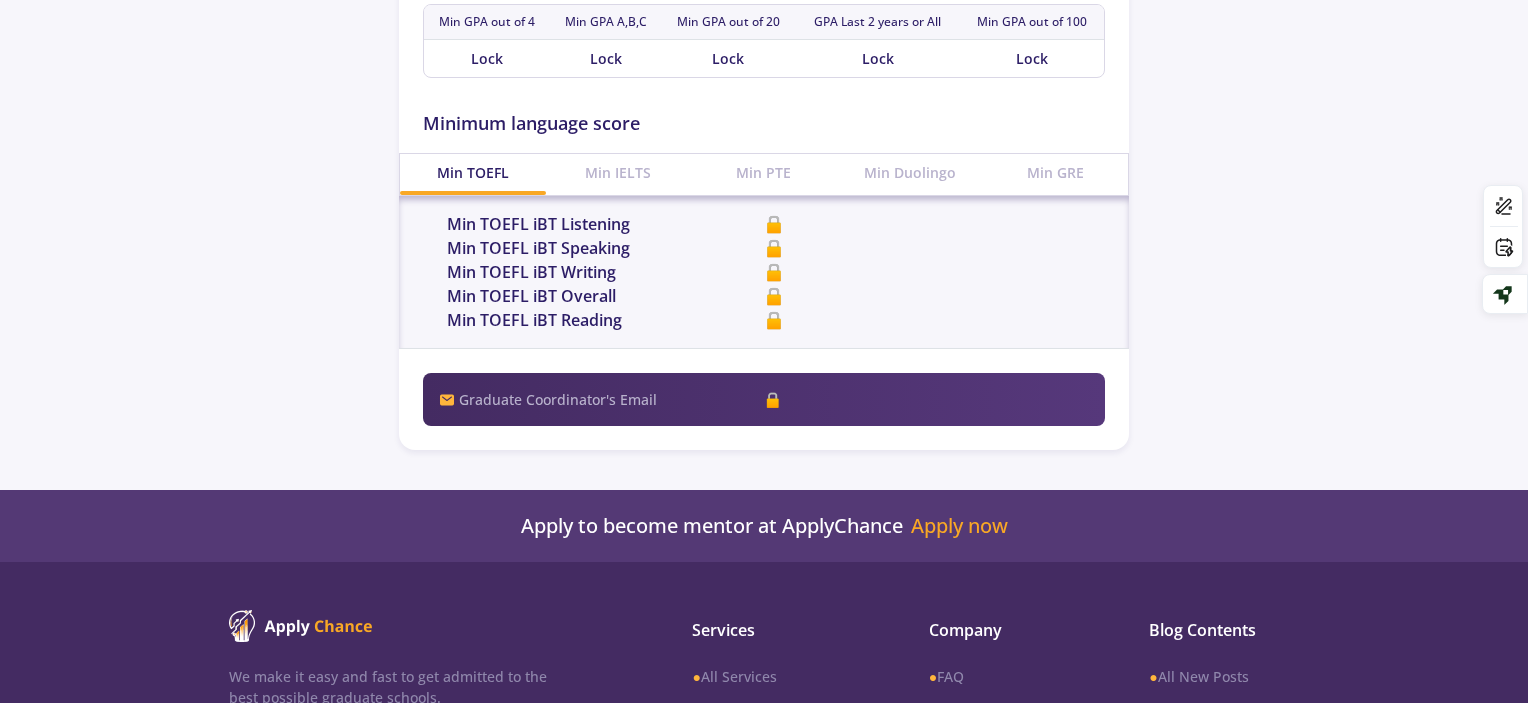 click on "Graduate Coordinator's Email" 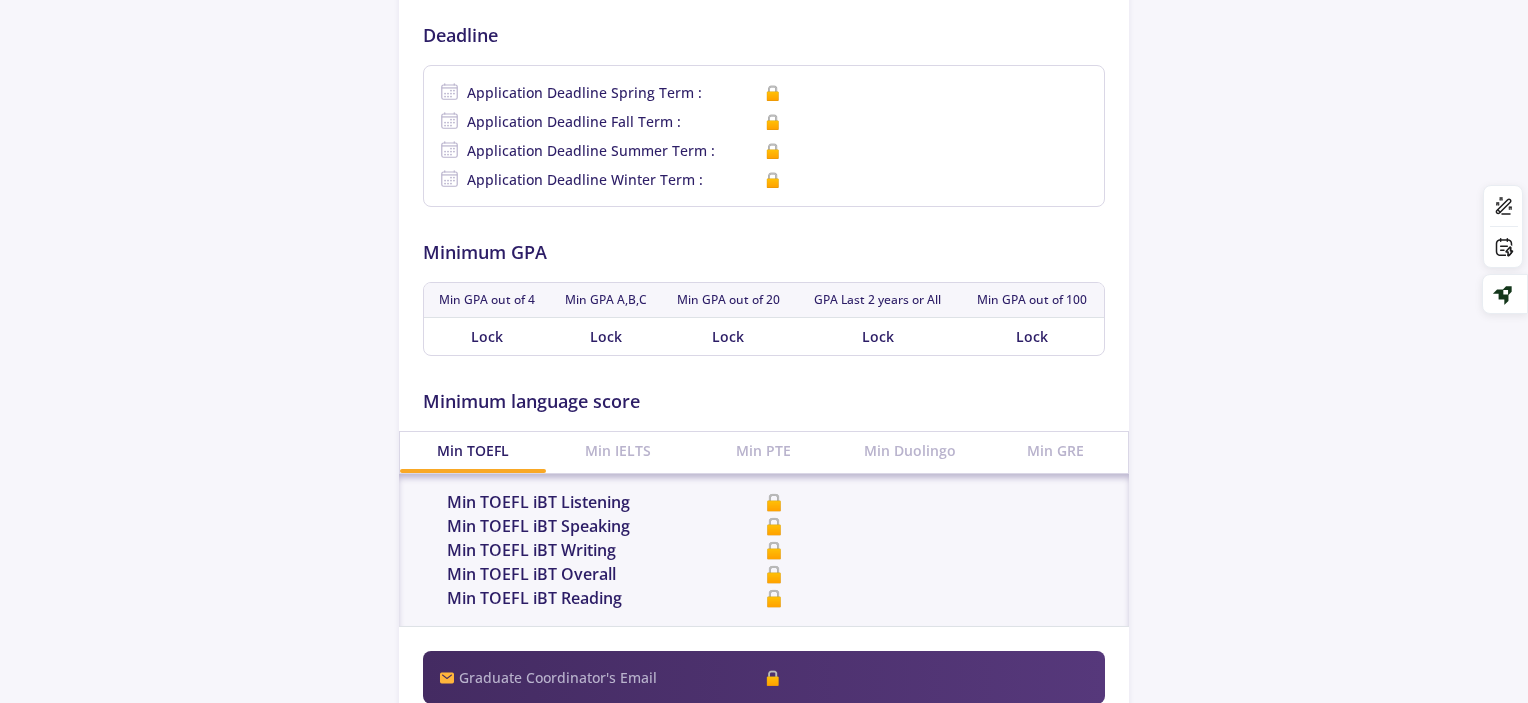 scroll, scrollTop: 735, scrollLeft: 0, axis: vertical 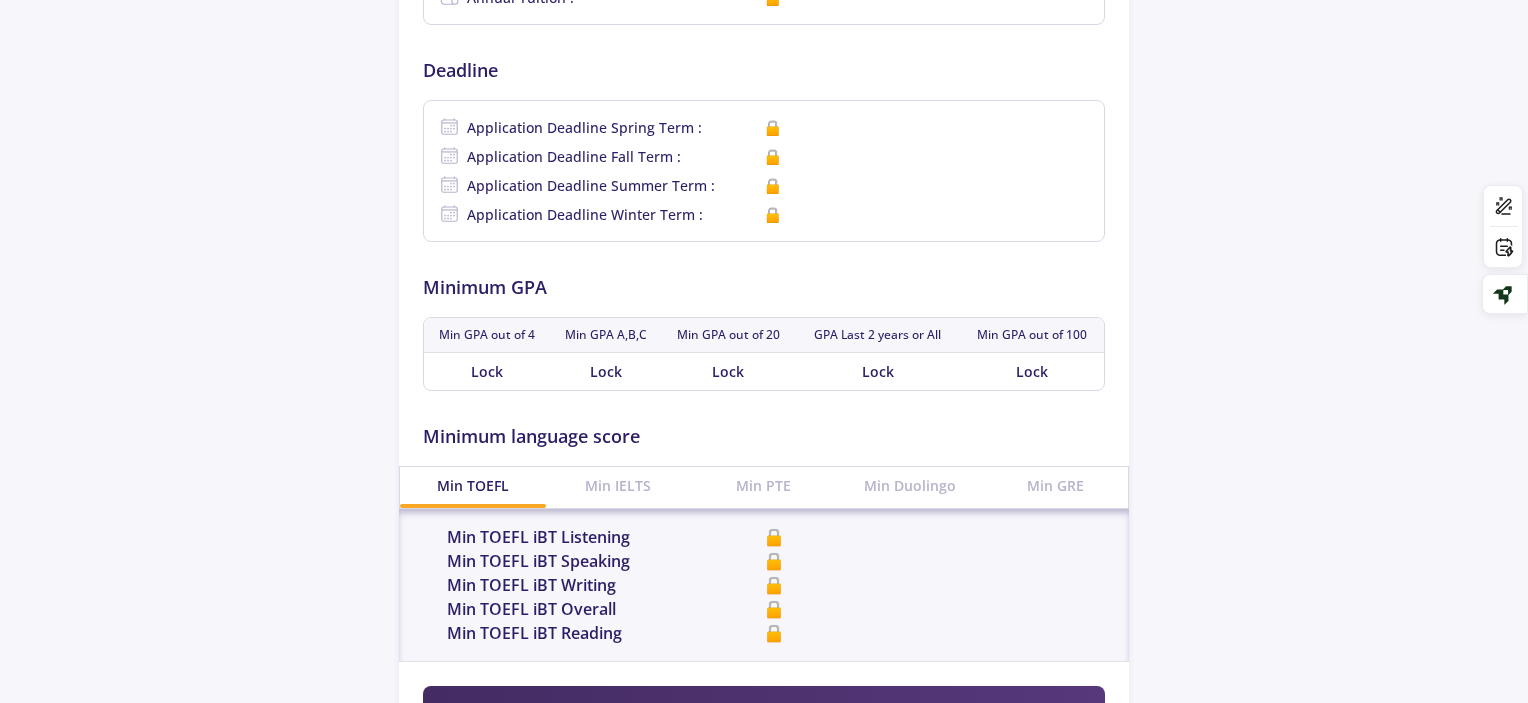click on "Min IELTS" 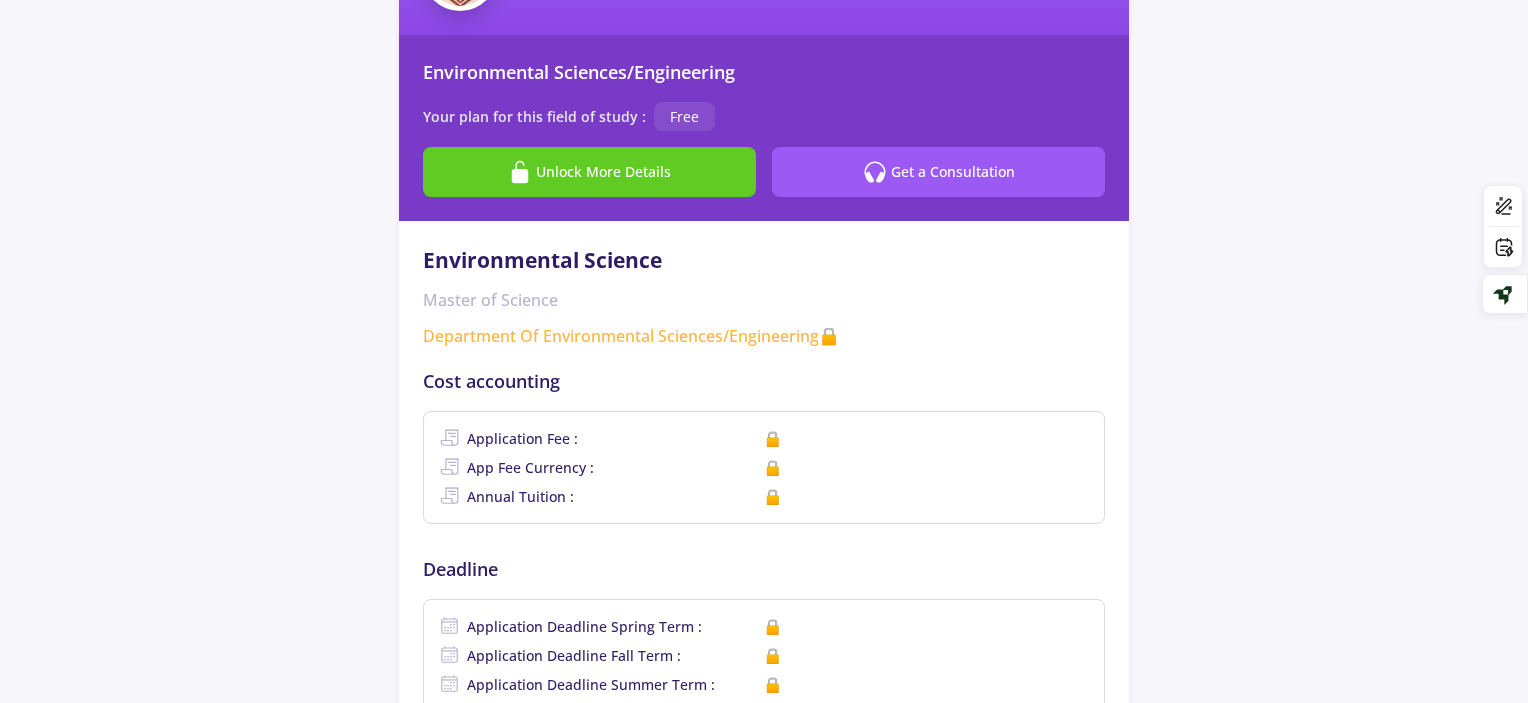 scroll, scrollTop: 0, scrollLeft: 0, axis: both 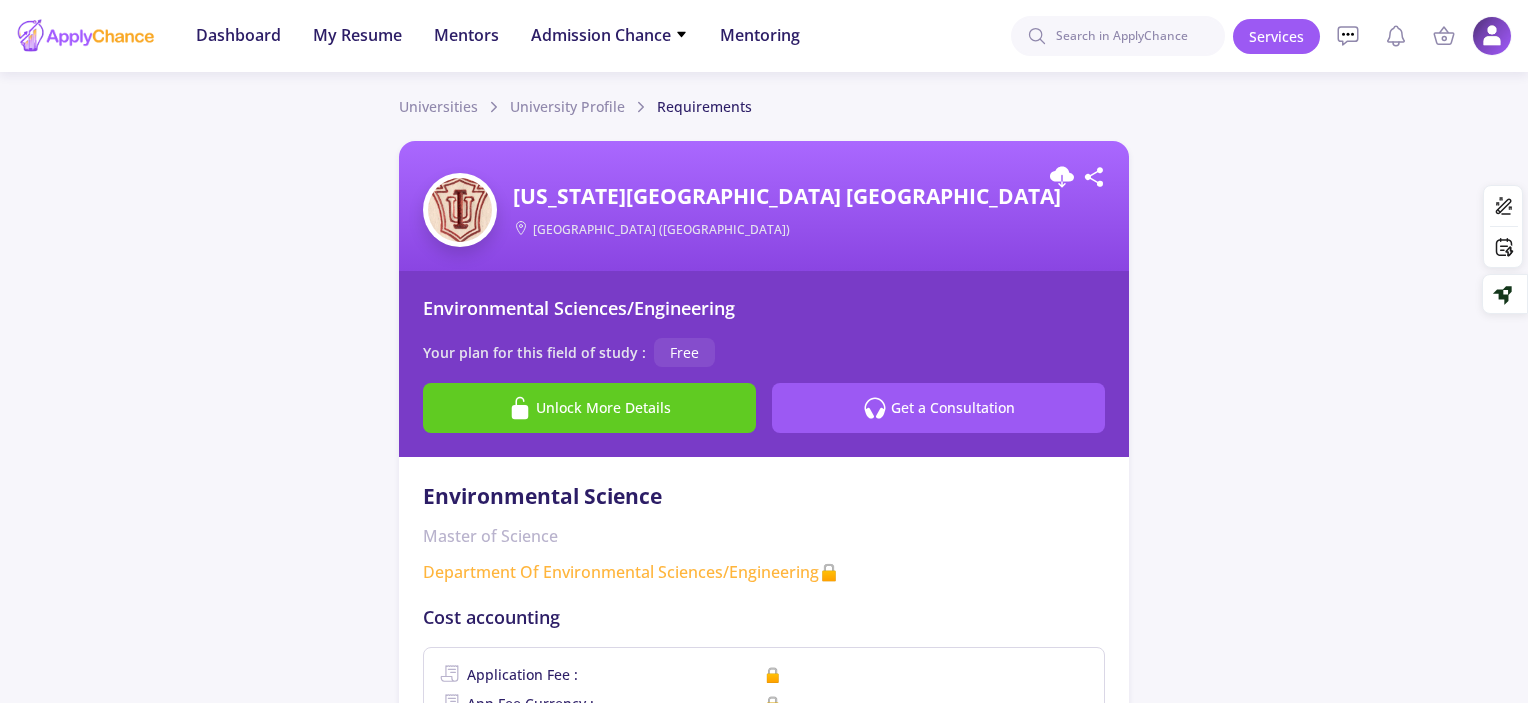 click on "Free" 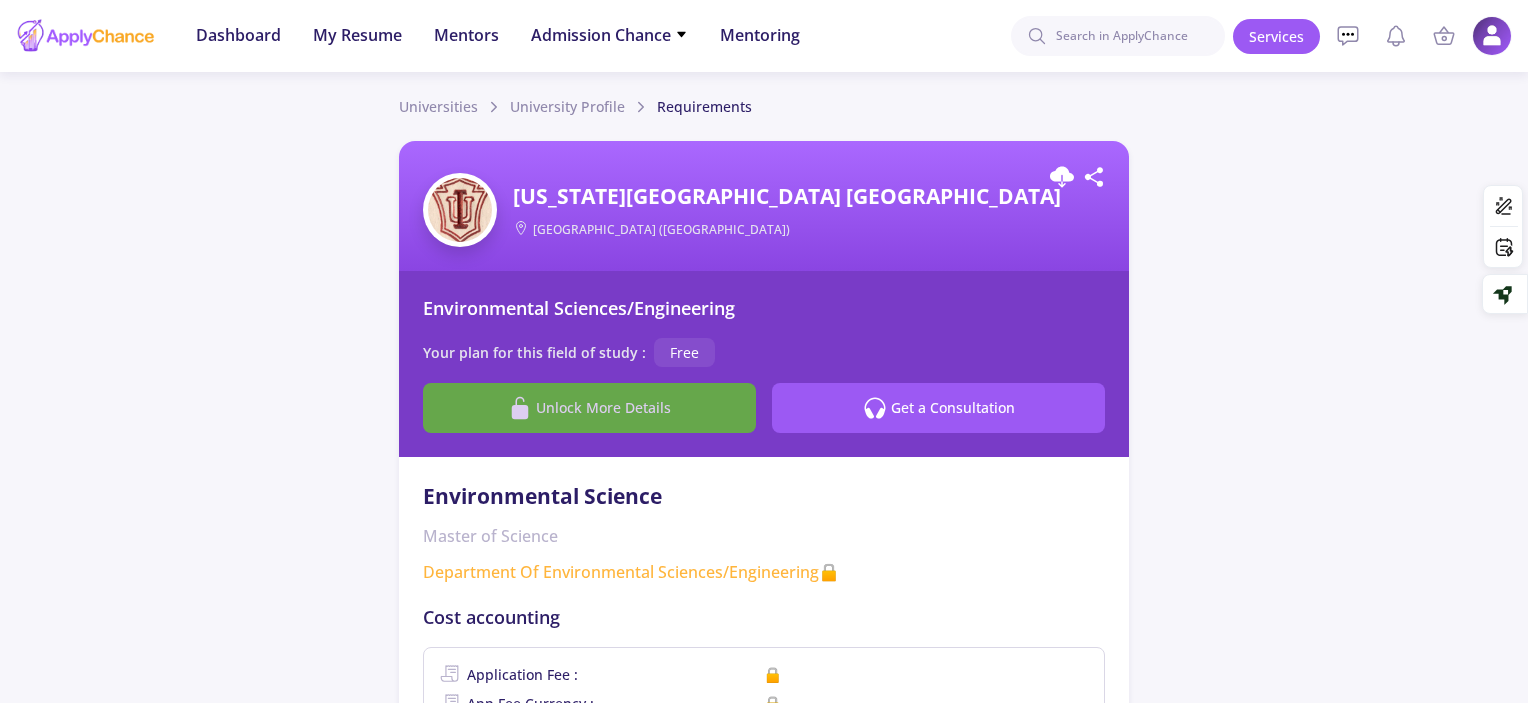 click on "Unlock More Details" 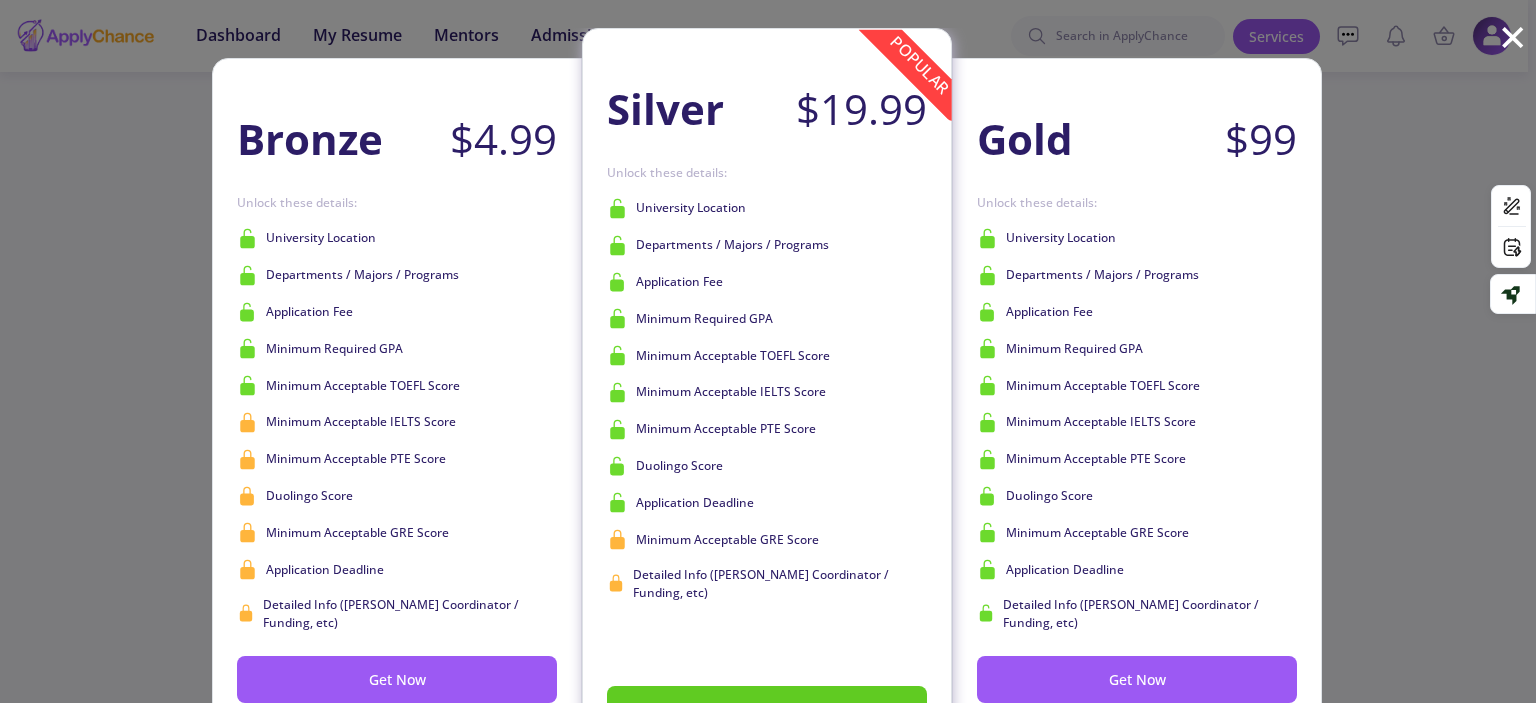 click on "×" at bounding box center [1512, 35] 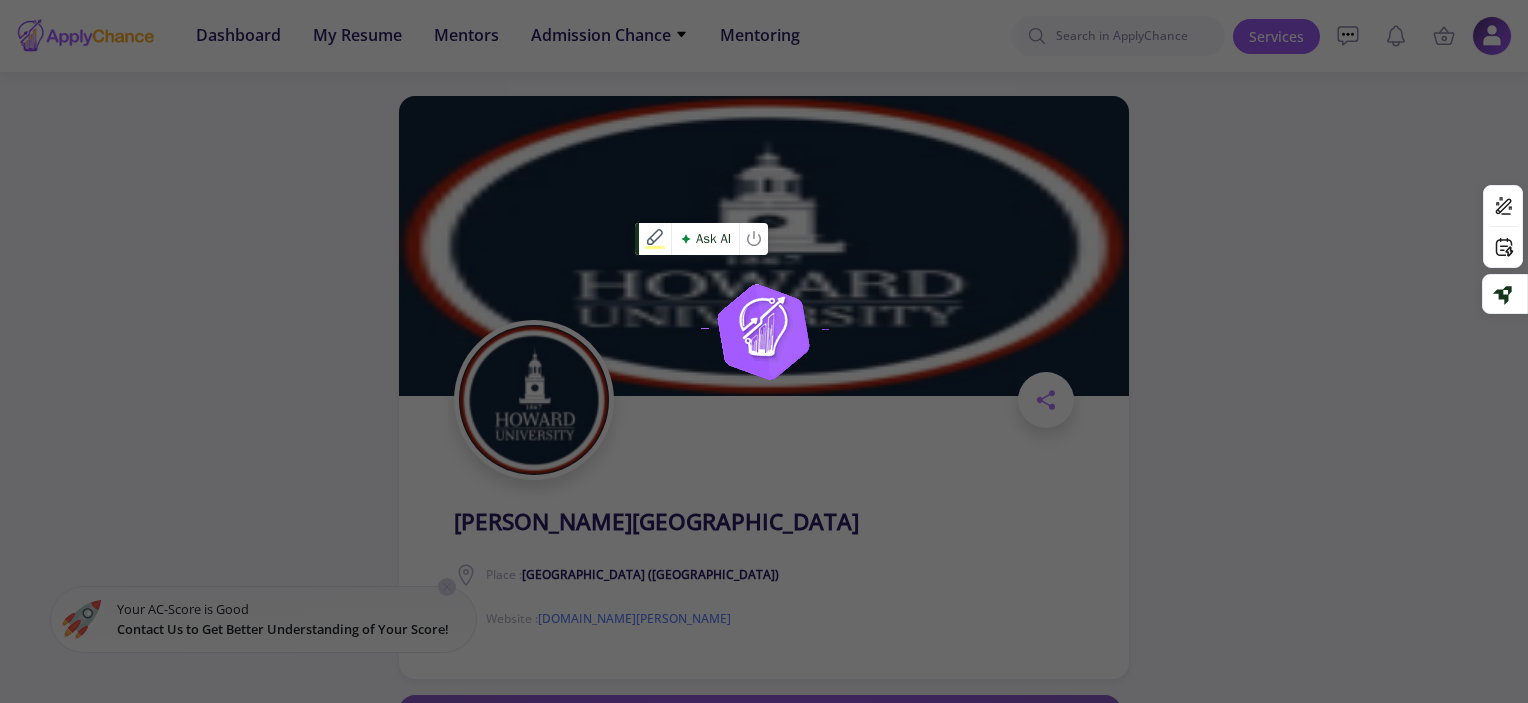 scroll, scrollTop: 0, scrollLeft: 0, axis: both 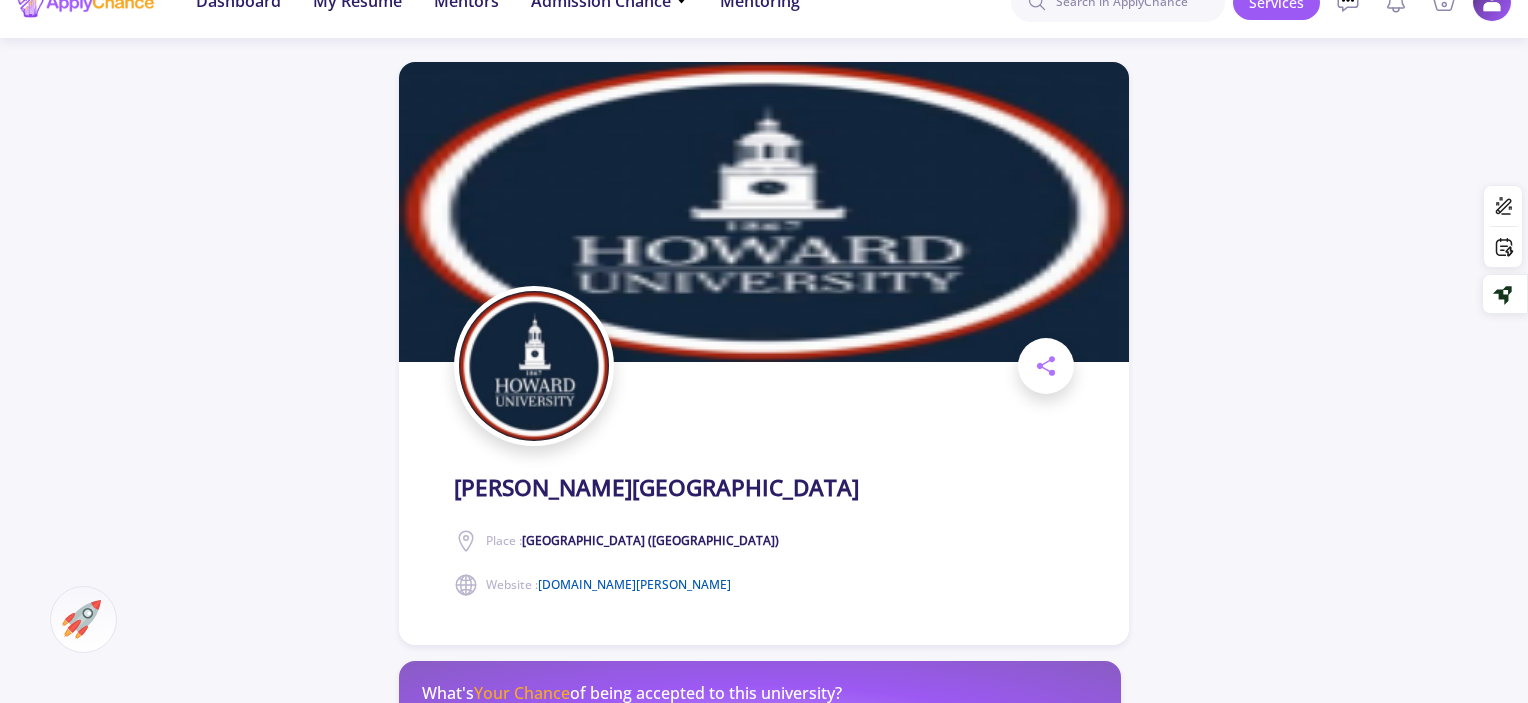 click on "home.howard.edu" 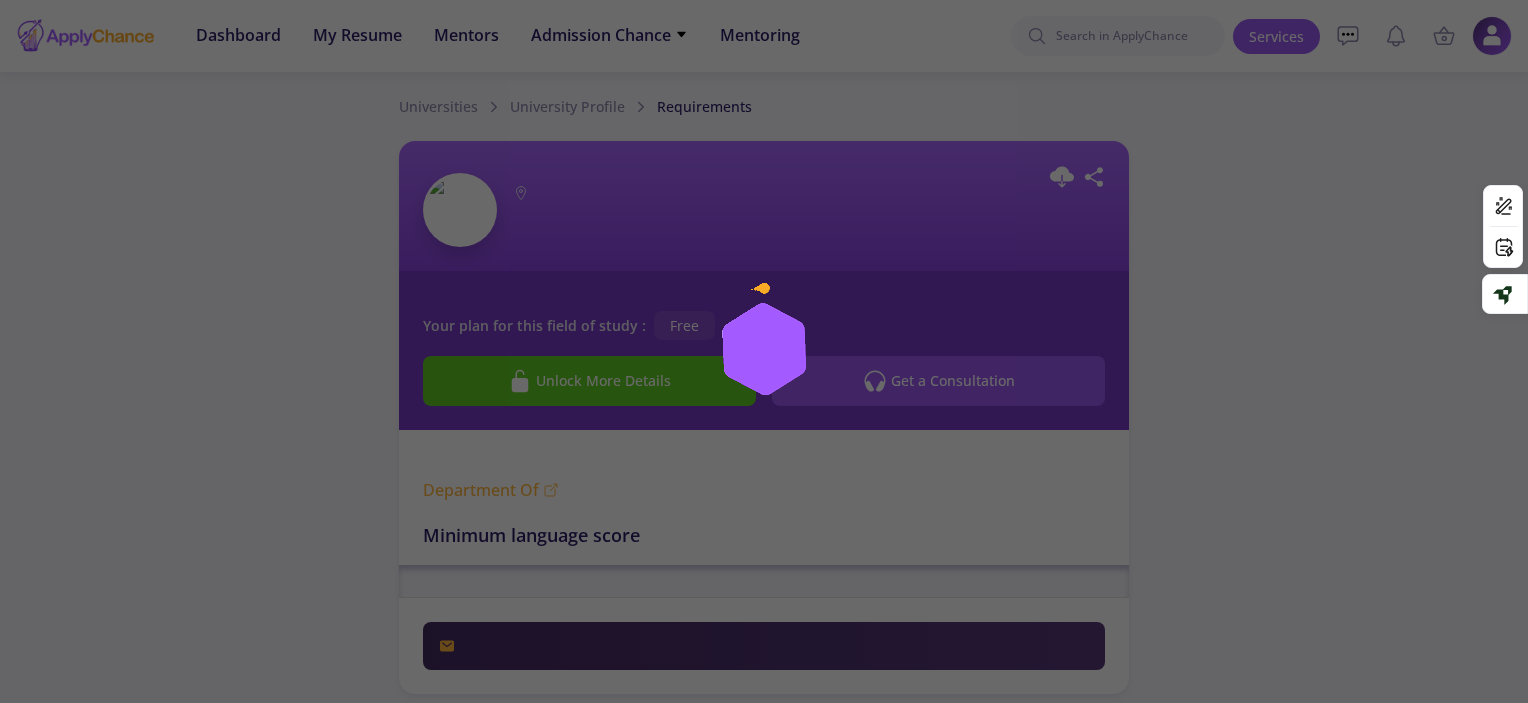 scroll, scrollTop: 0, scrollLeft: 0, axis: both 